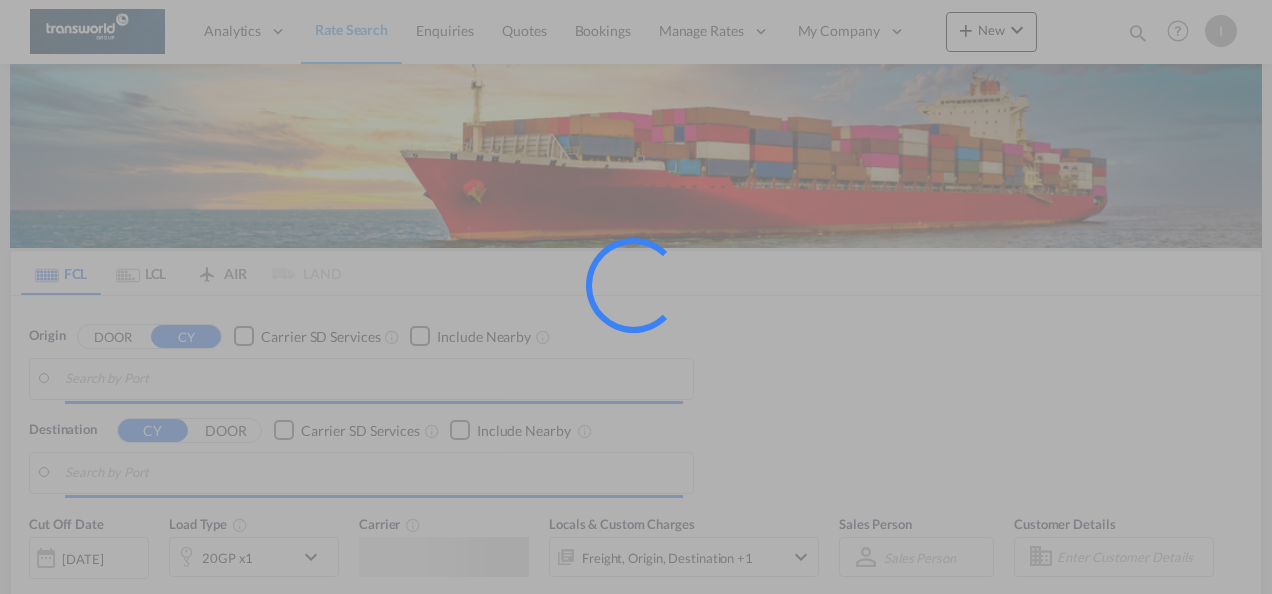 type on "Mundra, INMUN" 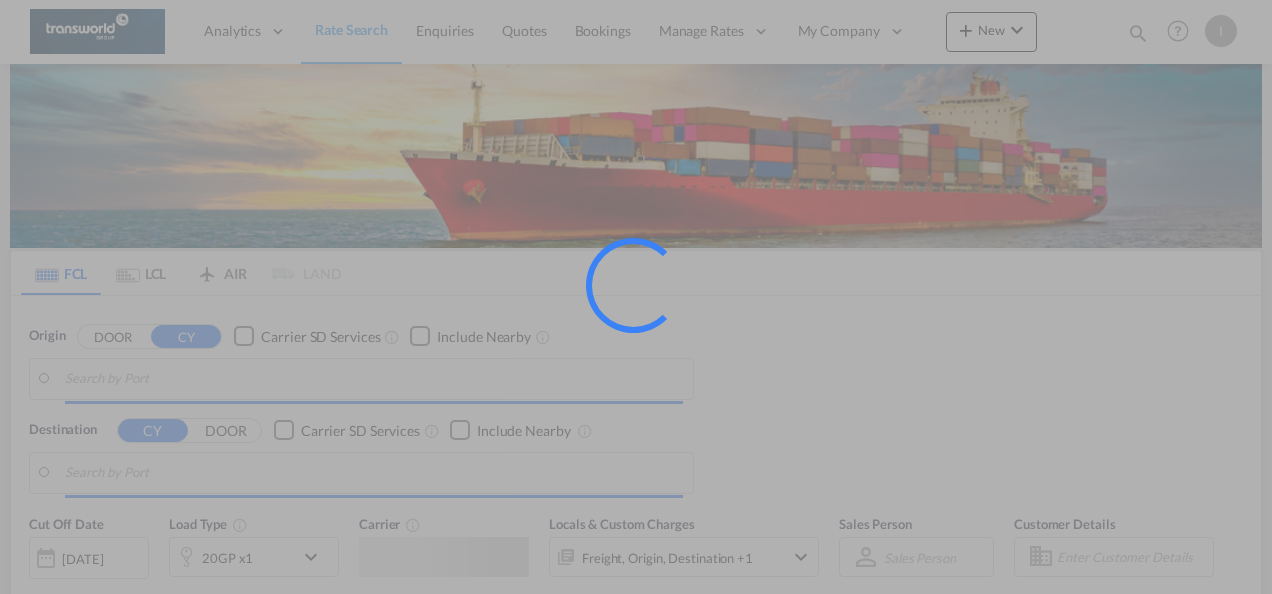 type on "[GEOGRAPHIC_DATA], [GEOGRAPHIC_DATA]" 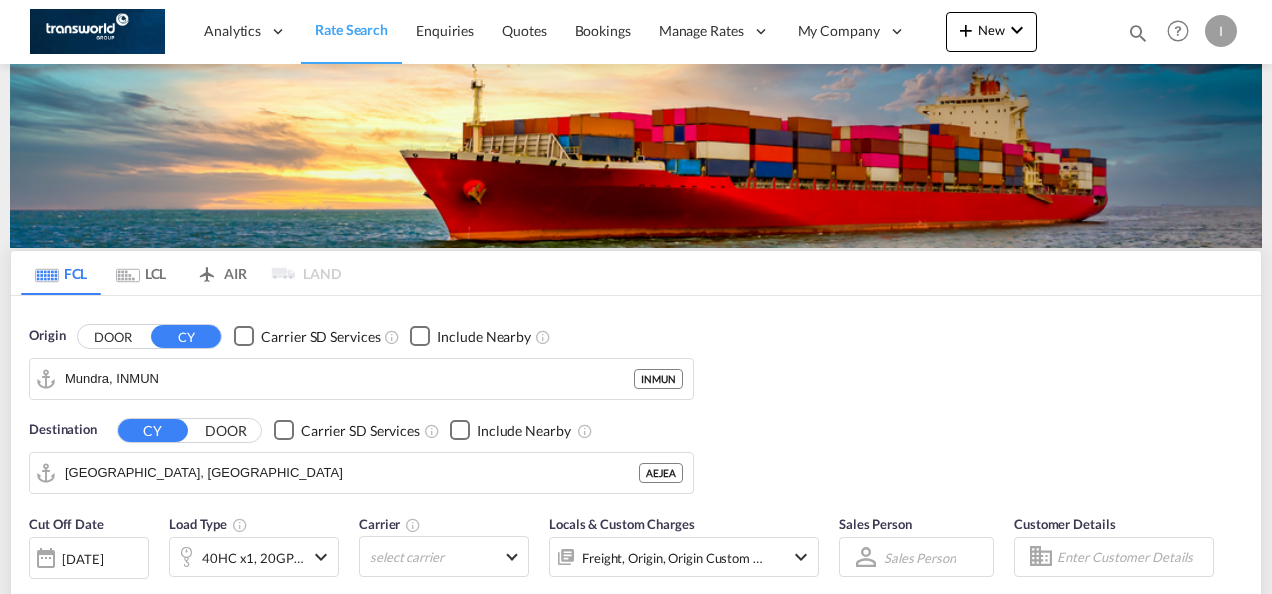 scroll, scrollTop: 0, scrollLeft: 0, axis: both 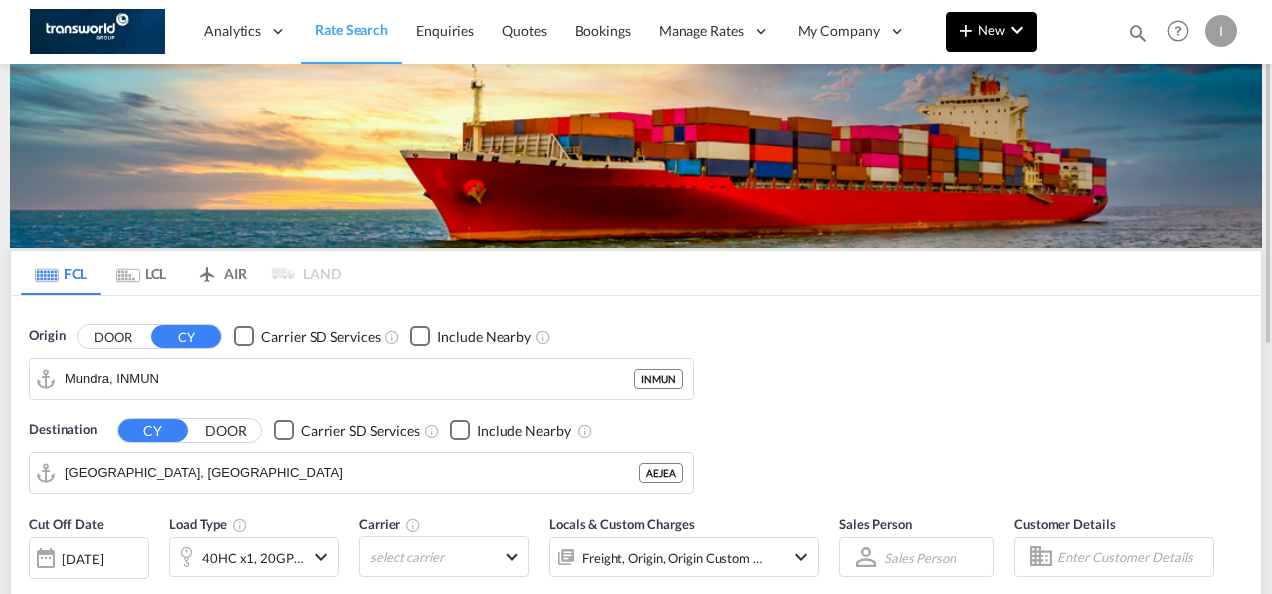 click on "New" at bounding box center [991, 32] 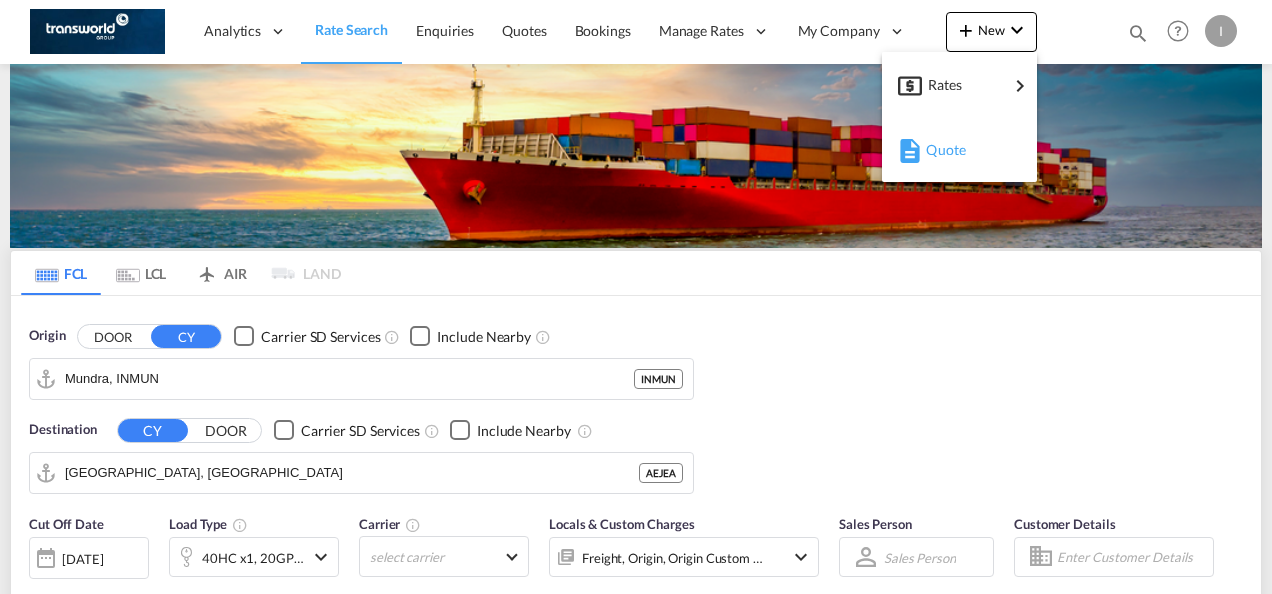 click on "Quote" at bounding box center [937, 150] 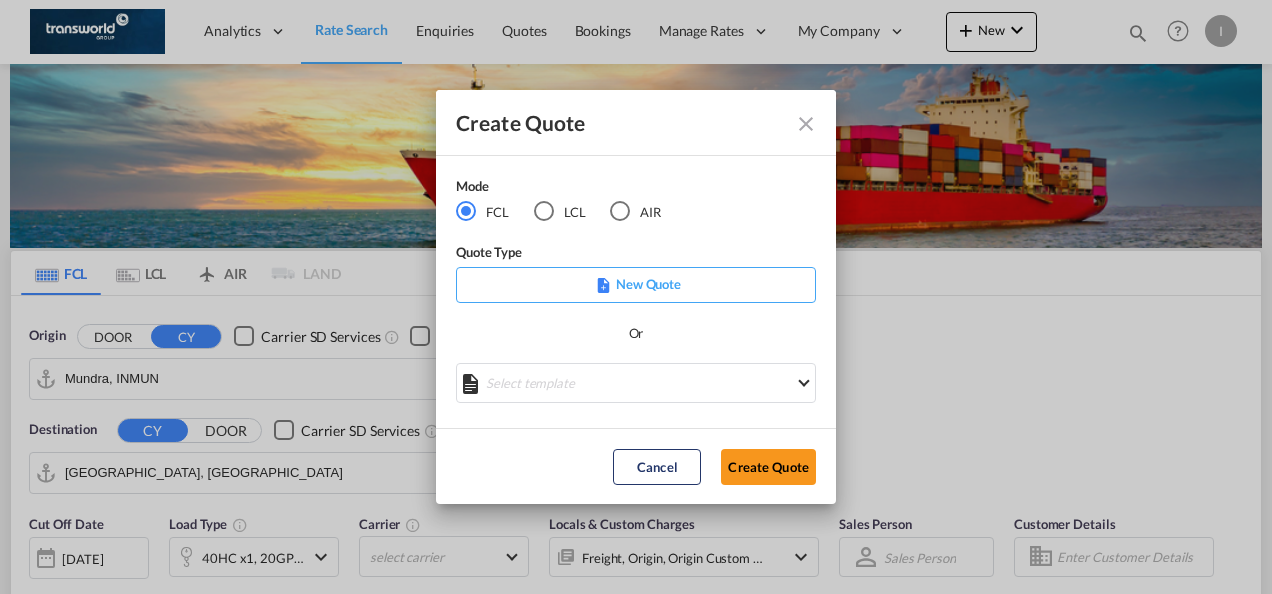 click on "AIR" at bounding box center (635, 212) 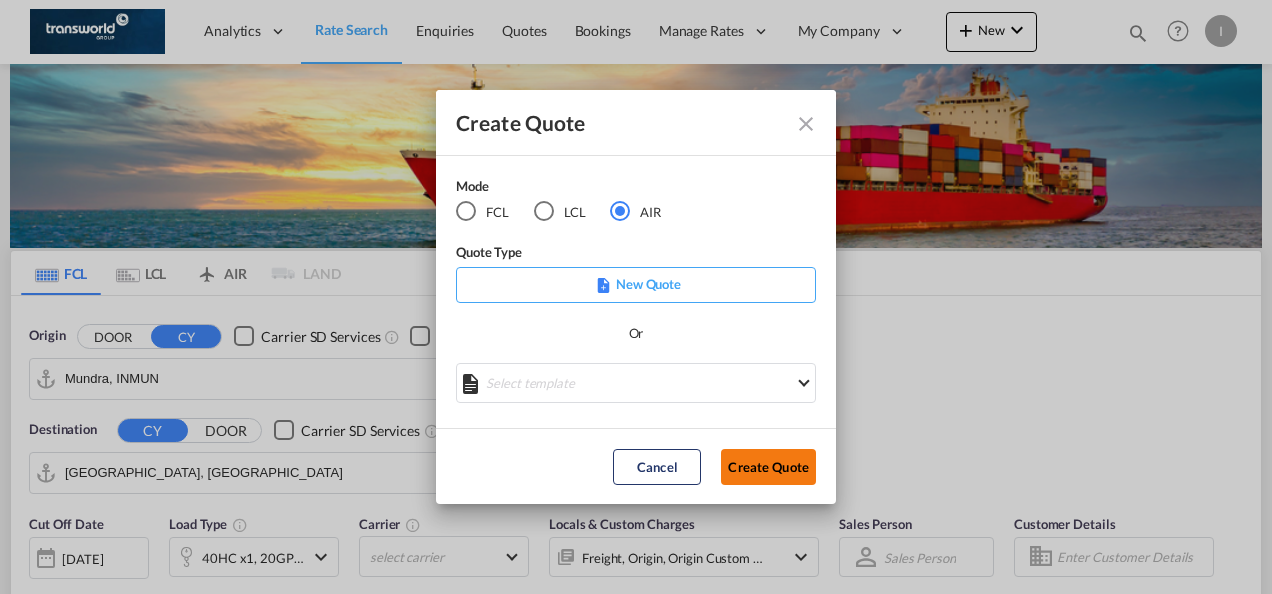 click on "Create Quote" 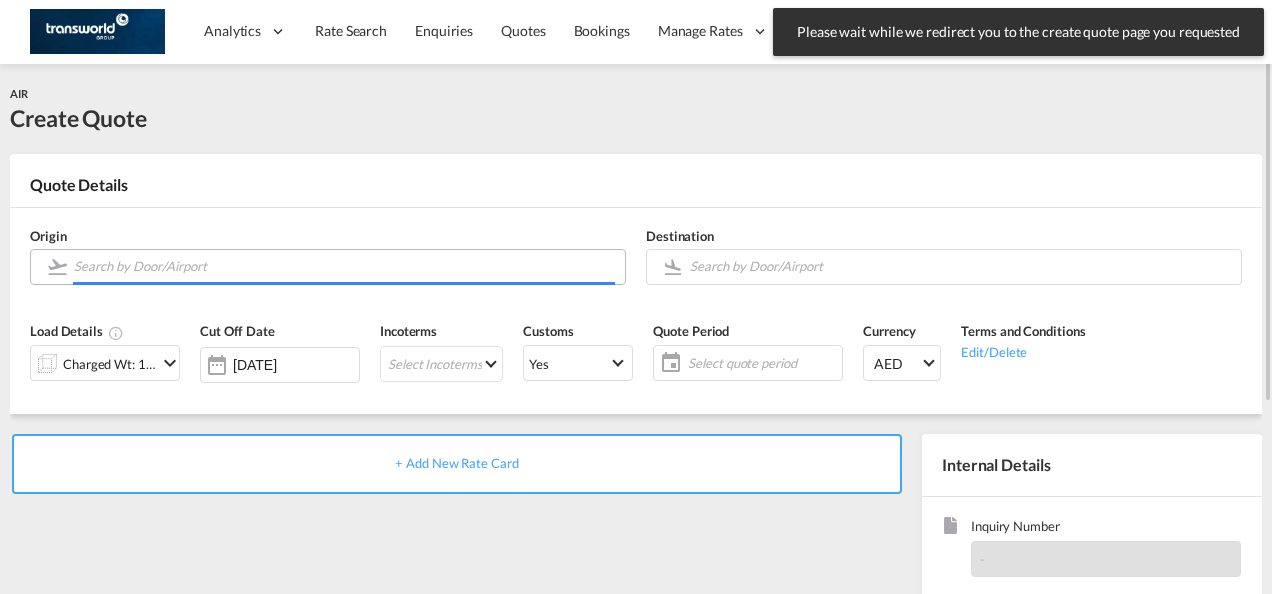 click at bounding box center [344, 266] 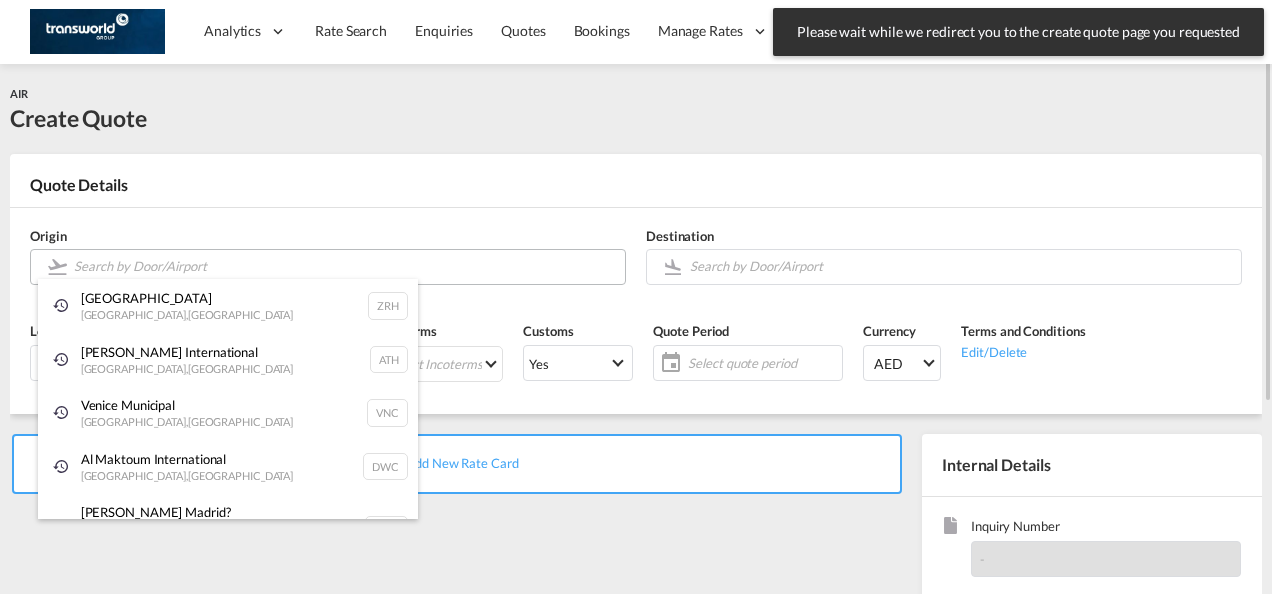 type on "z" 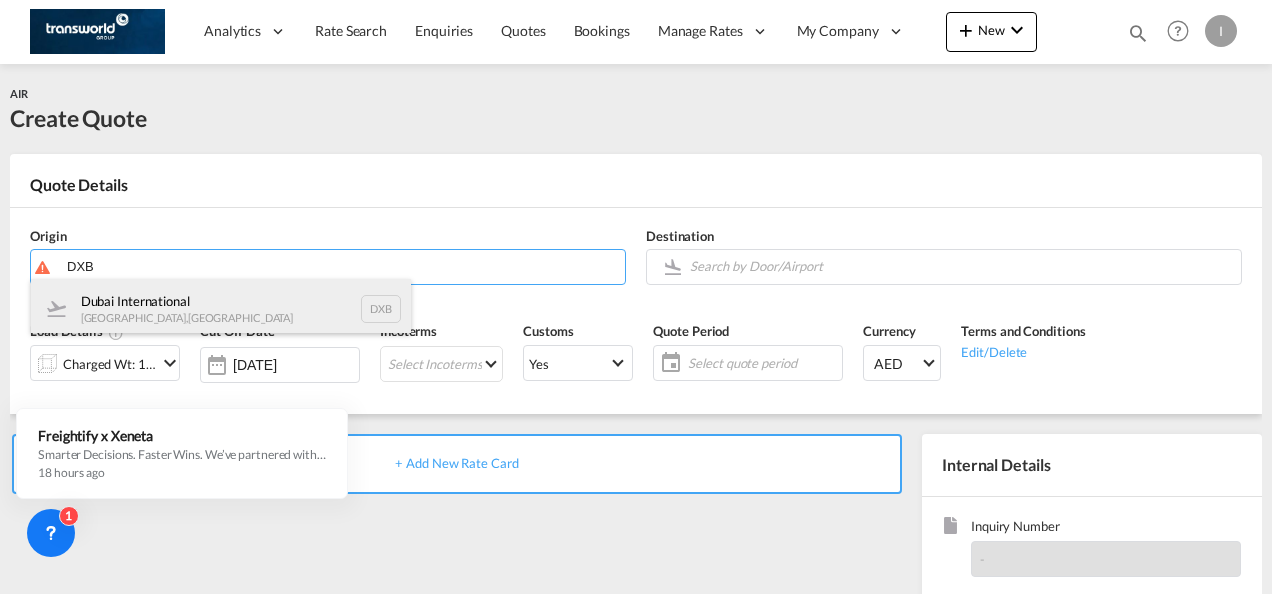 click on "Dubai International Dubai ,  United Arab Emirates
DXB" at bounding box center [221, 309] 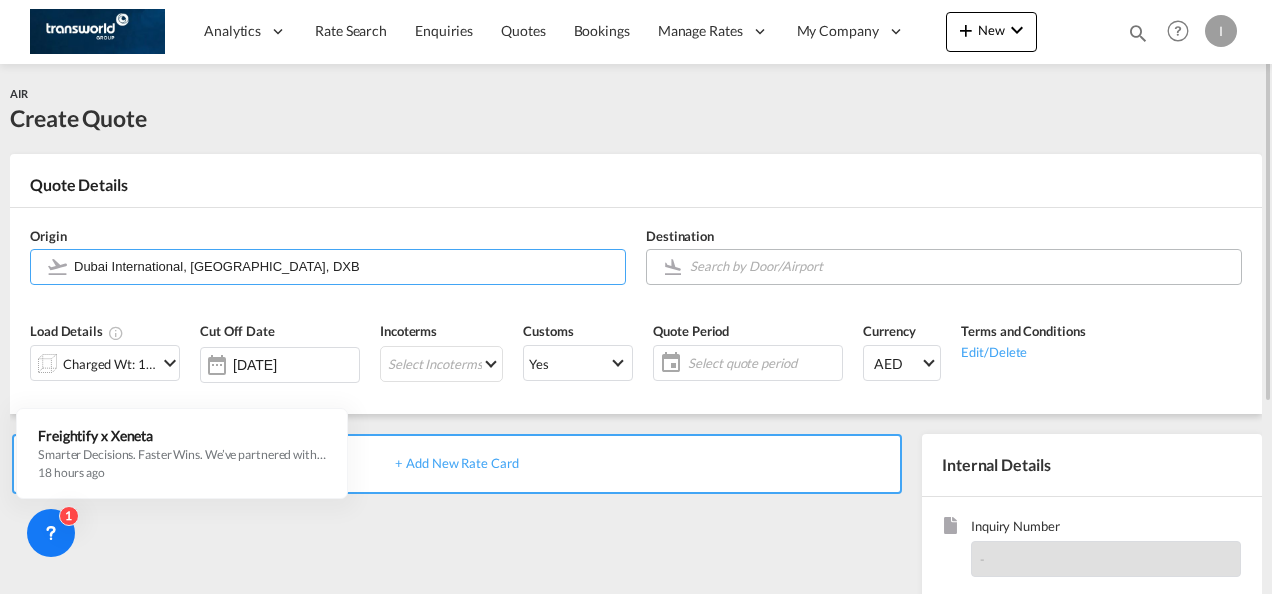 click at bounding box center (960, 266) 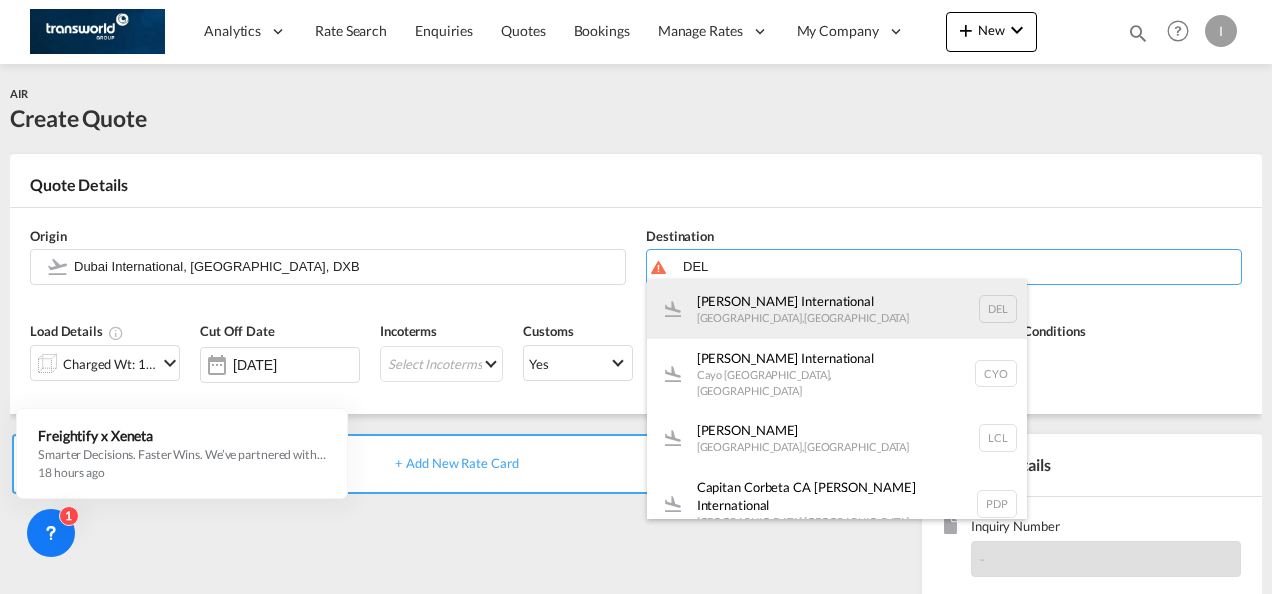 click on "Indira Gandhi International
New Delhi ,  India
DEL" at bounding box center (837, 309) 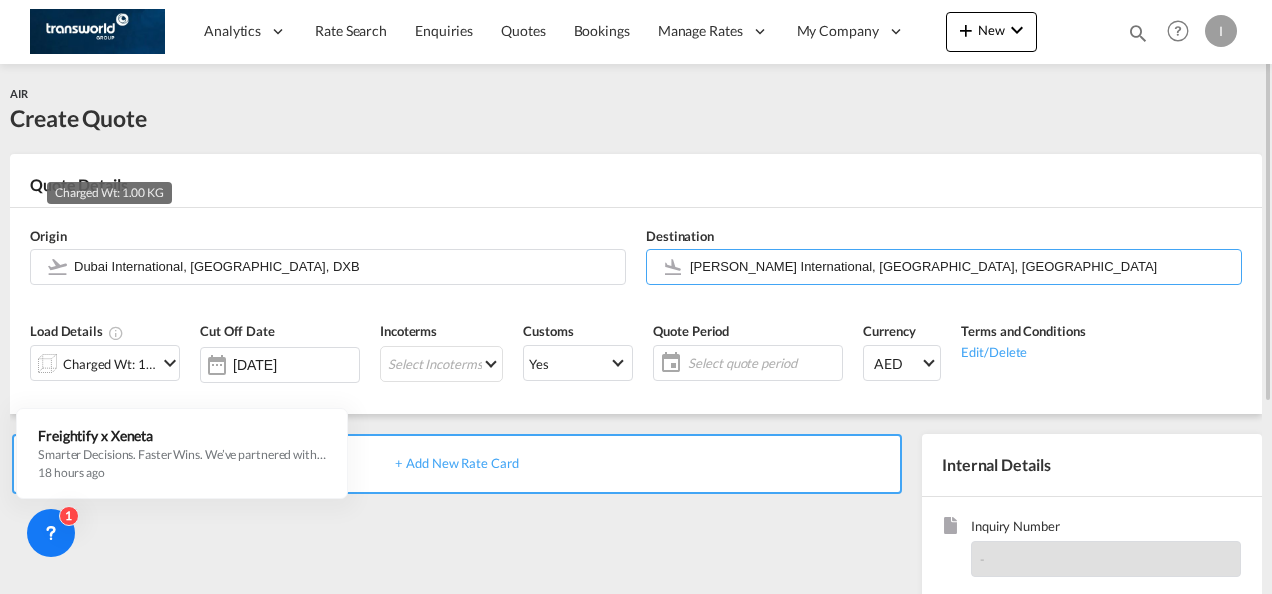 click on "Charged Wt: 1.00 KG" at bounding box center (110, 364) 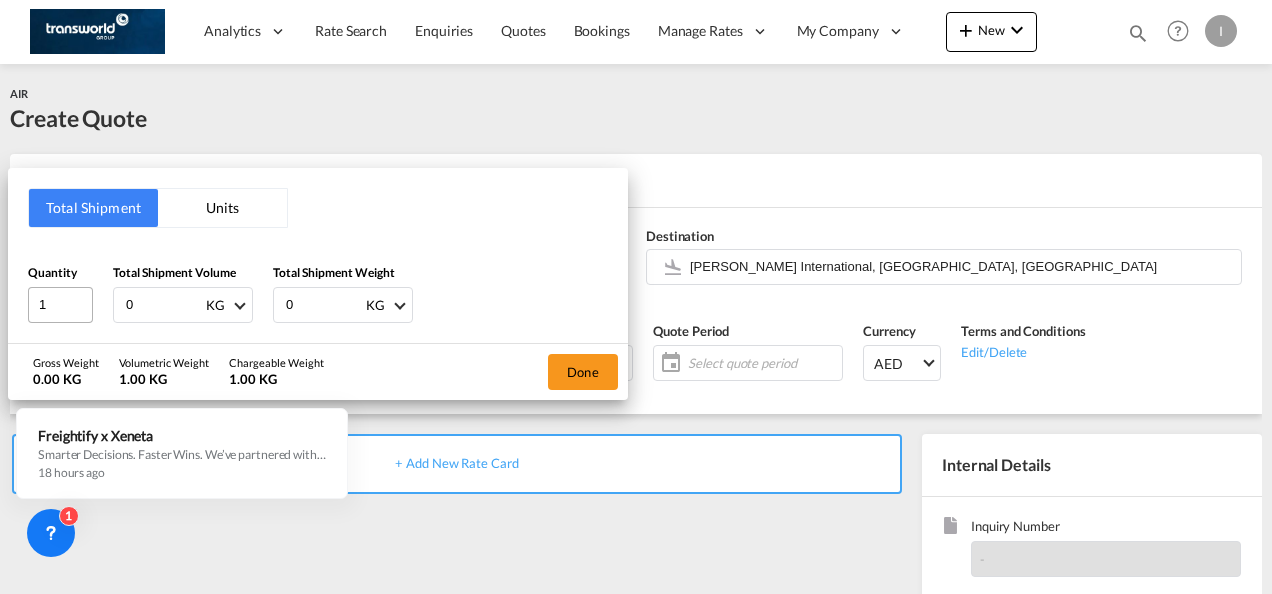 drag, startPoint x: 155, startPoint y: 305, endPoint x: 80, endPoint y: 304, distance: 75.00667 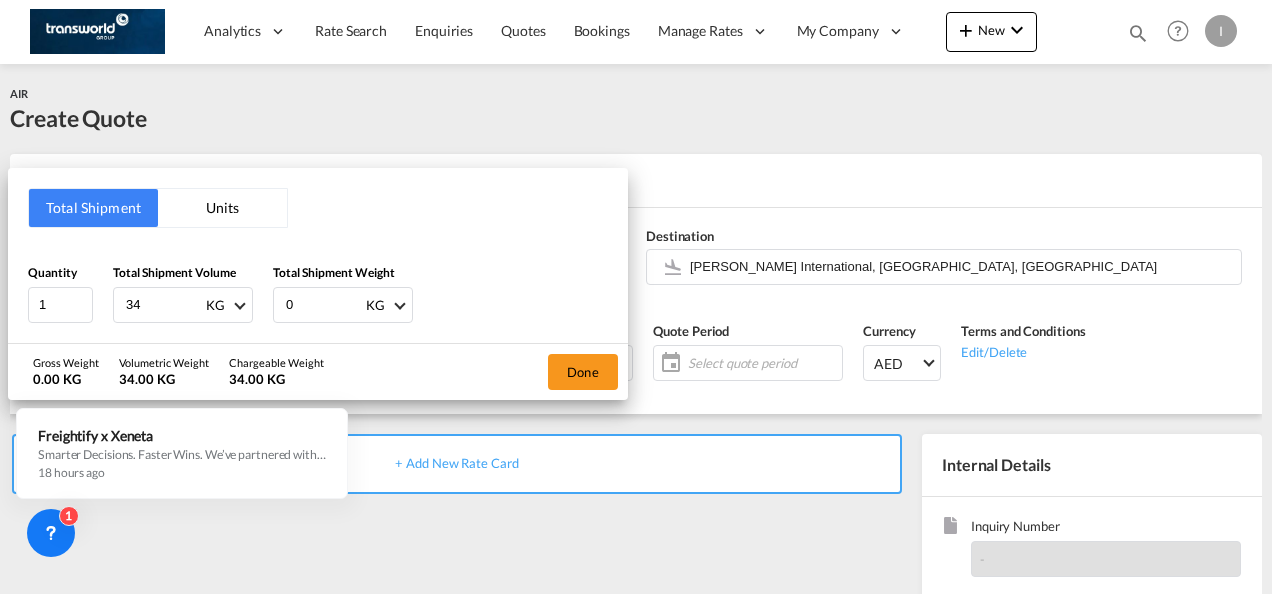 type on "34" 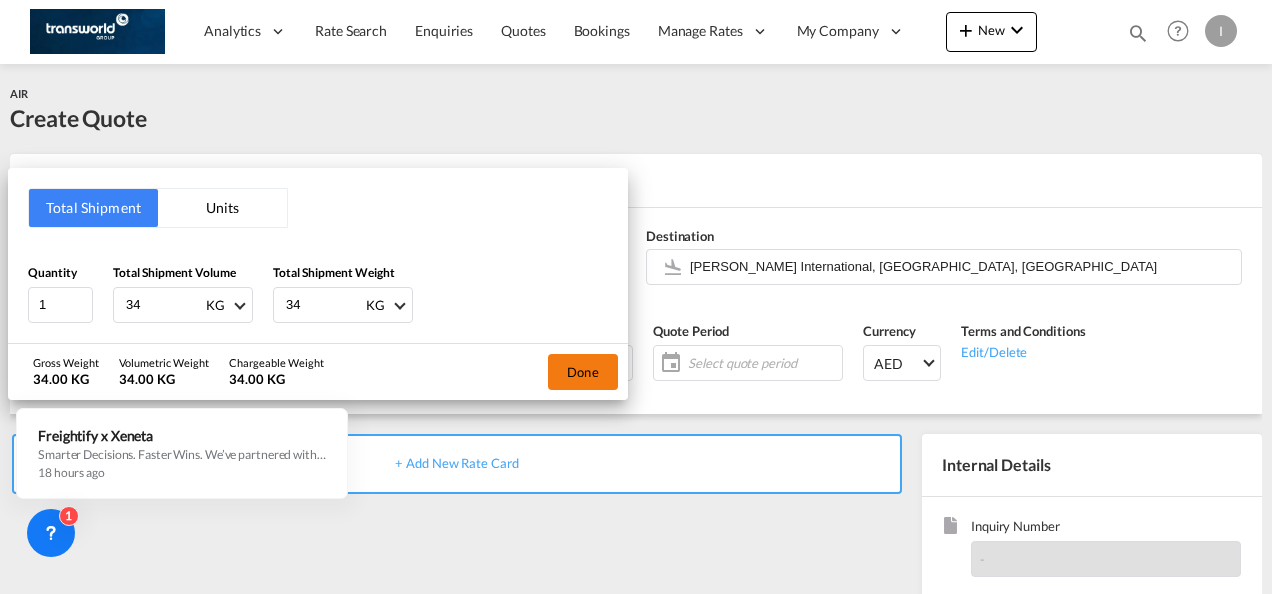 type on "34" 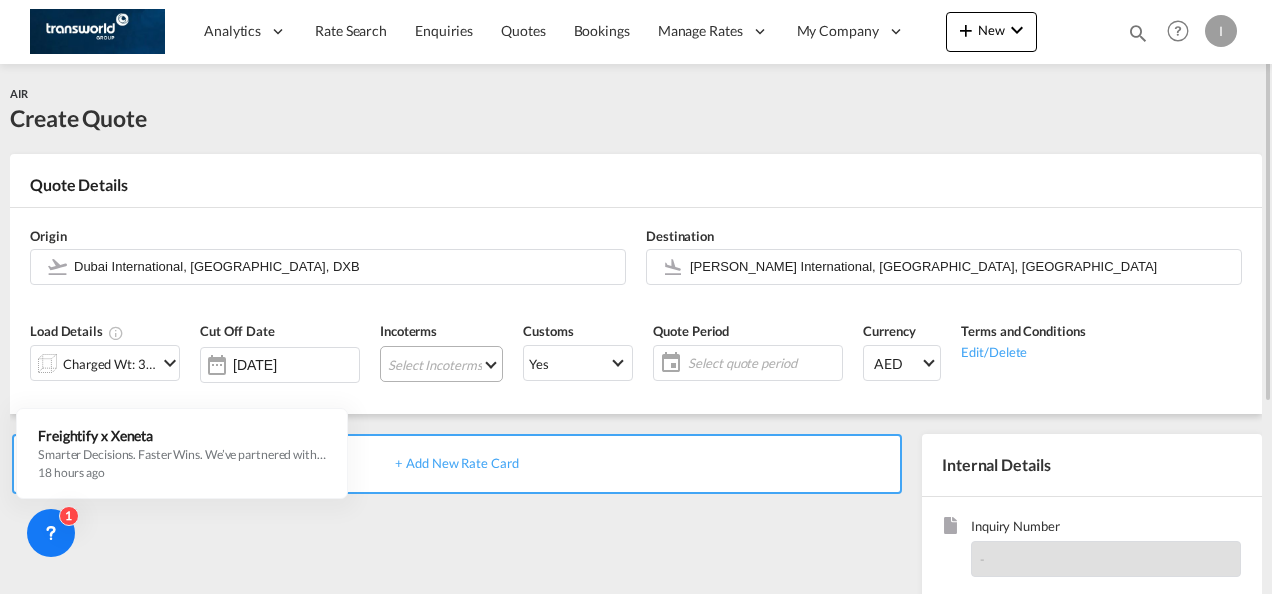 click on "Select Incoterms
CIP - import
Carriage and Insurance Paid to CPT - export
Carrier Paid to DPU - export
Delivery at Place Unloaded CFR - import
Cost and Freight CPT - import
Carrier Paid to DAP - export
Delivered at Place EXW - export
Ex Works FAS - import
Free Alongside Ship FCA - export
Free Carrier FOB - export
Free on Board FOB - import
Free on Board CIF - export
Cost,Insurance and Freight CIF - import
Cost,Insurance and Freight CIP - export
Carriage and Insurance Paid to DDP - export
Delivery Duty Paid FCA - import
Free Carrier FAS - export
Free Alongside Ship EXW - import
Ex Works CFR - export
Cost and Freight DPU - import
Delivery at Place Unloaded DAP - import
Delivered at Place" at bounding box center (441, 364) 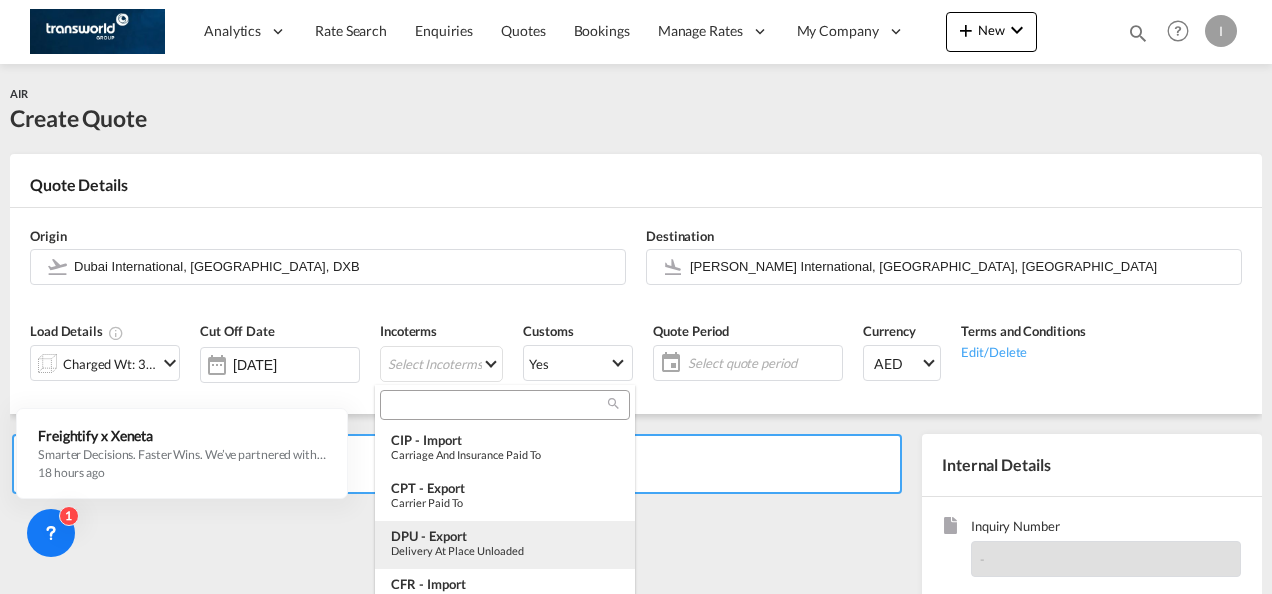 scroll, scrollTop: 100, scrollLeft: 0, axis: vertical 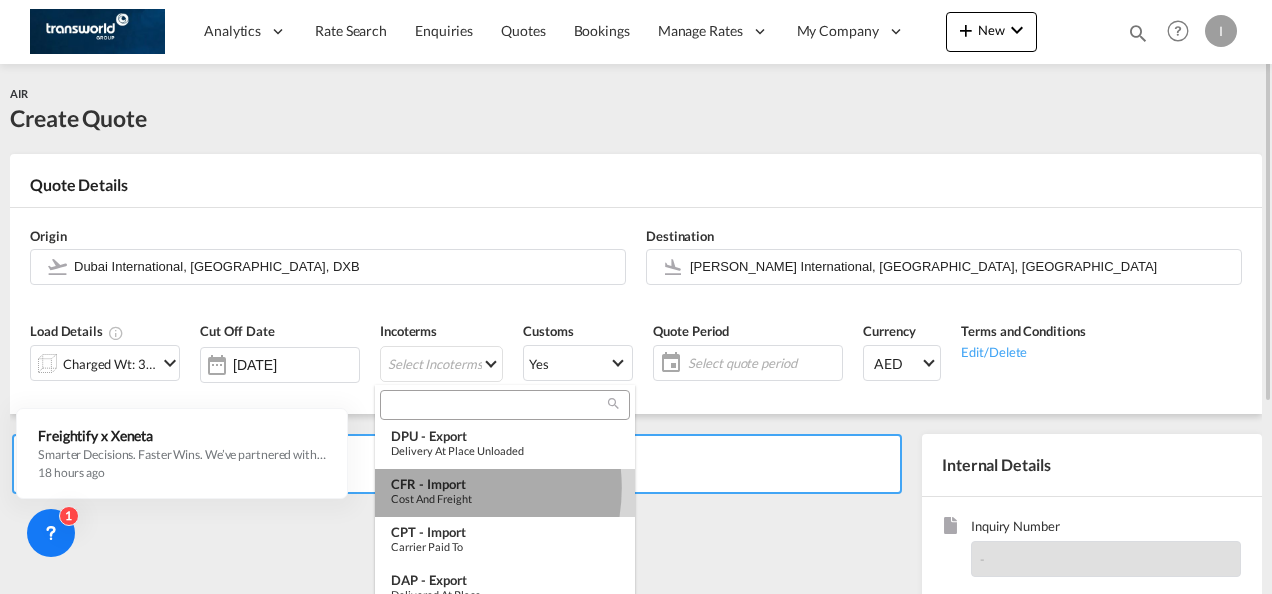 click on "CFR - import" at bounding box center (505, 484) 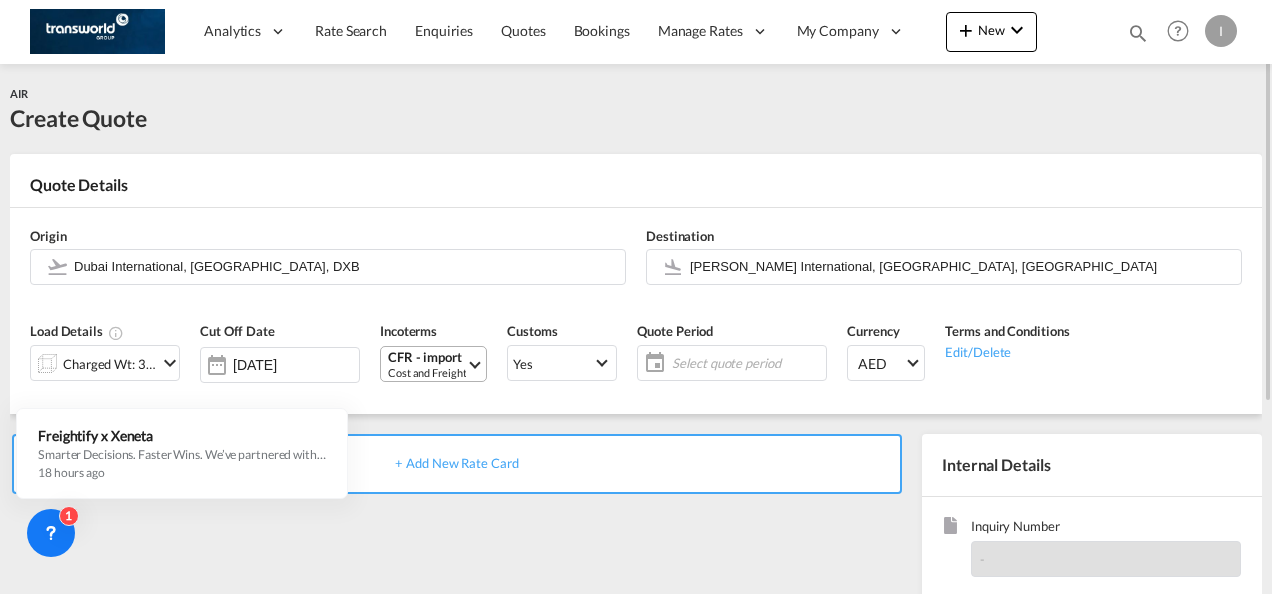 click on "CFR - import" at bounding box center (427, 357) 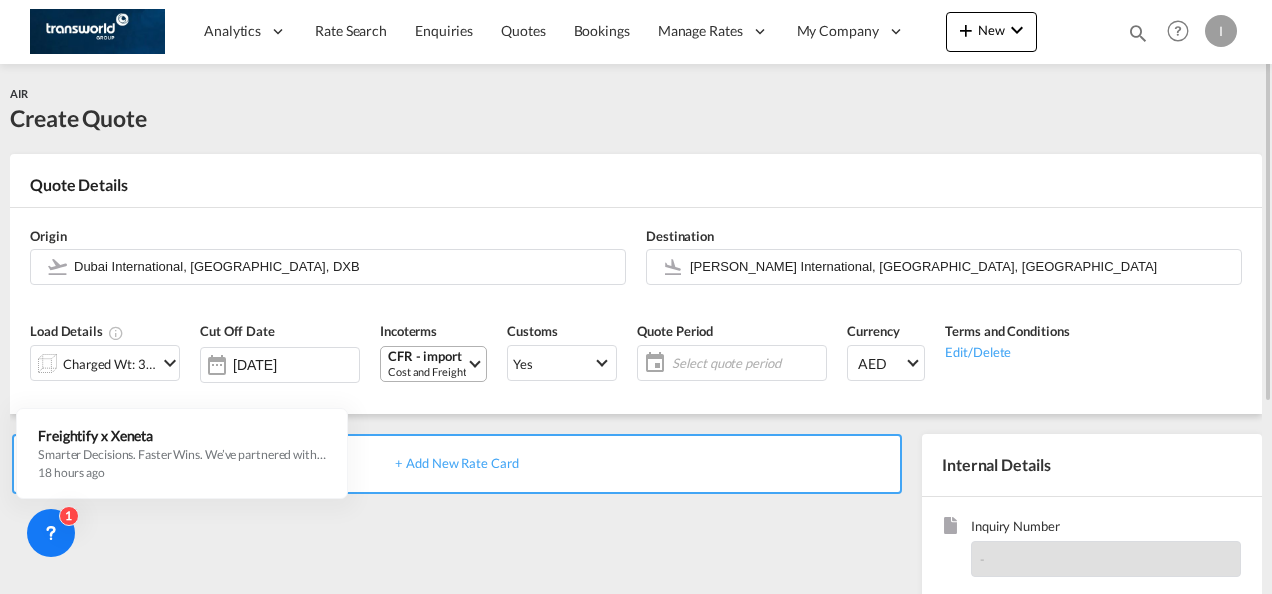 scroll, scrollTop: 58, scrollLeft: 0, axis: vertical 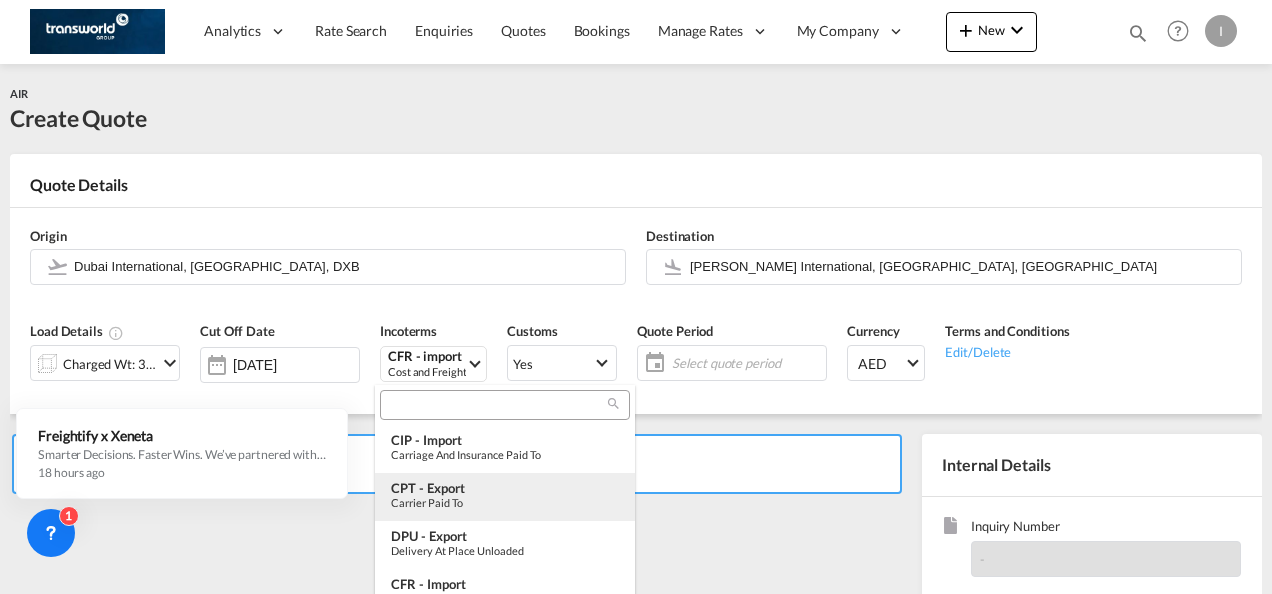 click on "Carrier Paid to" at bounding box center (505, 502) 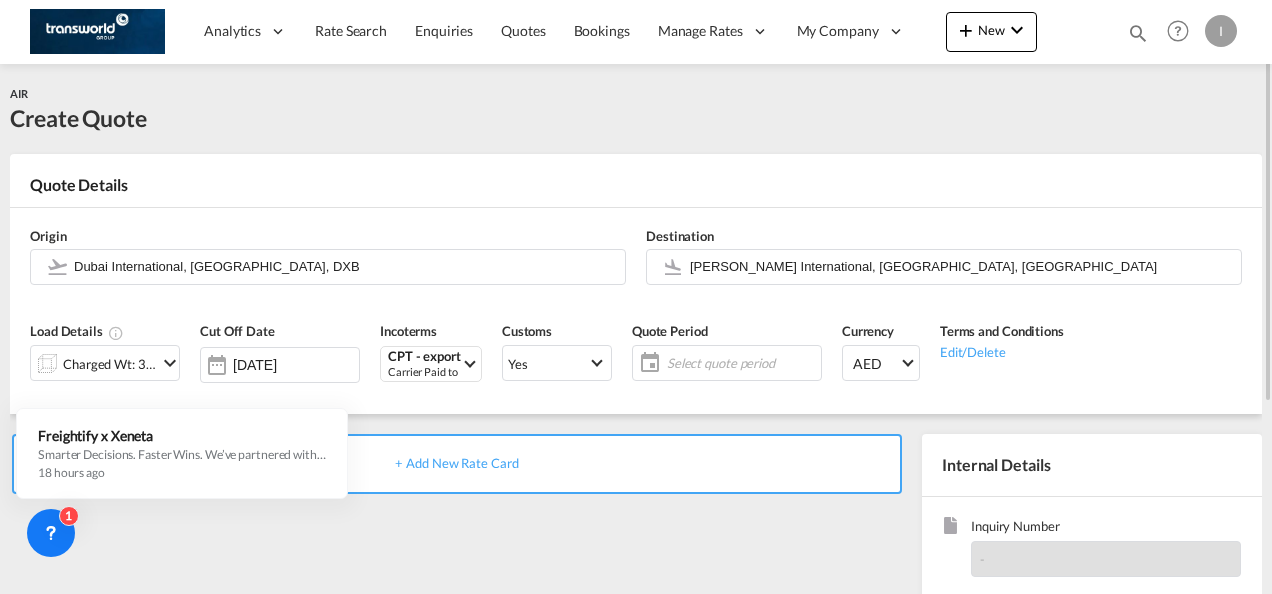drag, startPoint x: 668, startPoint y: 386, endPoint x: 672, endPoint y: 372, distance: 14.56022 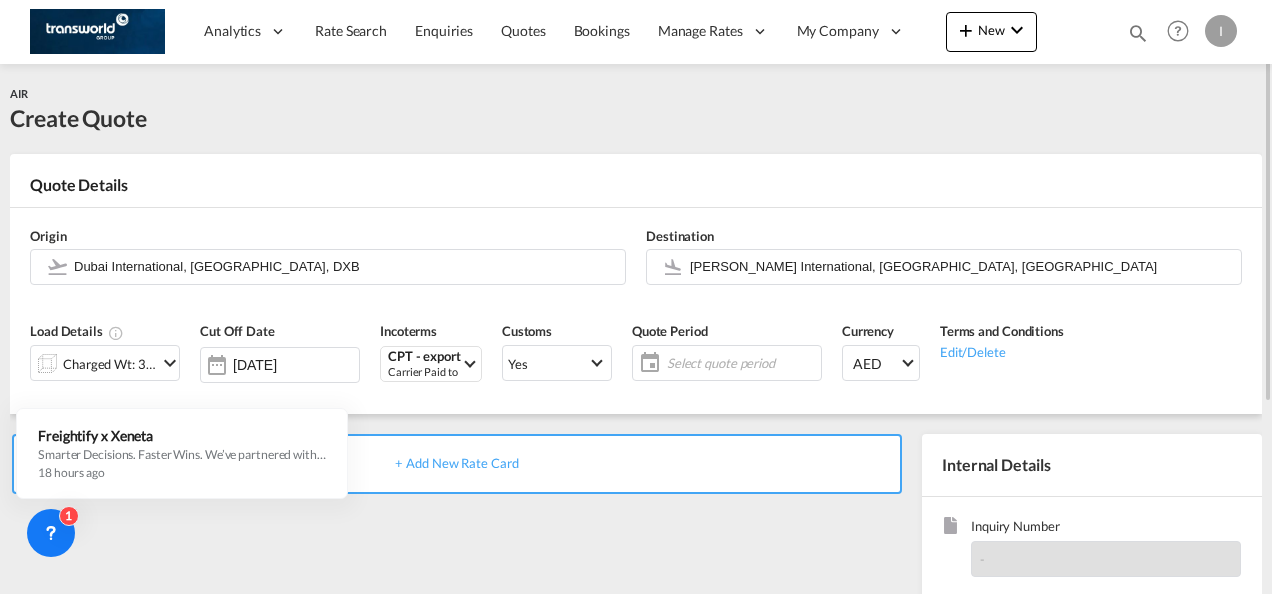 click on "Quote Period
Select quote period         Select quote period      July January February March April May June July August September October November December 2025 2015 2016 2017 2018 2019 2020 2021 2022 2023 2024 2025 2026 2027 2028 2029 2030 2031 2032 2033 2034 Mon Tue Wed Thu Fri Sat Sun 30 1 2 3 4 5 6 7 8 9 10 11 12 13 14 15 16 17 18 19 20 21 22 23 24 25 26 27 28 29 30 31 1 2 3 August January February March April May June July August September October November December 2025 2015 2016 2017 2018 2019 2020 2021 2022 2023 2024 2025 2026 2027 2028 2029 2030 2031 2032 2033 2034 28 29 30 31 1 2 3 4 5 6 7 8 9 10 11 12 13 14 15 16 17 18 19 20 21 22 23 24 25 26 27 28 29 30 31" at bounding box center (727, 358) 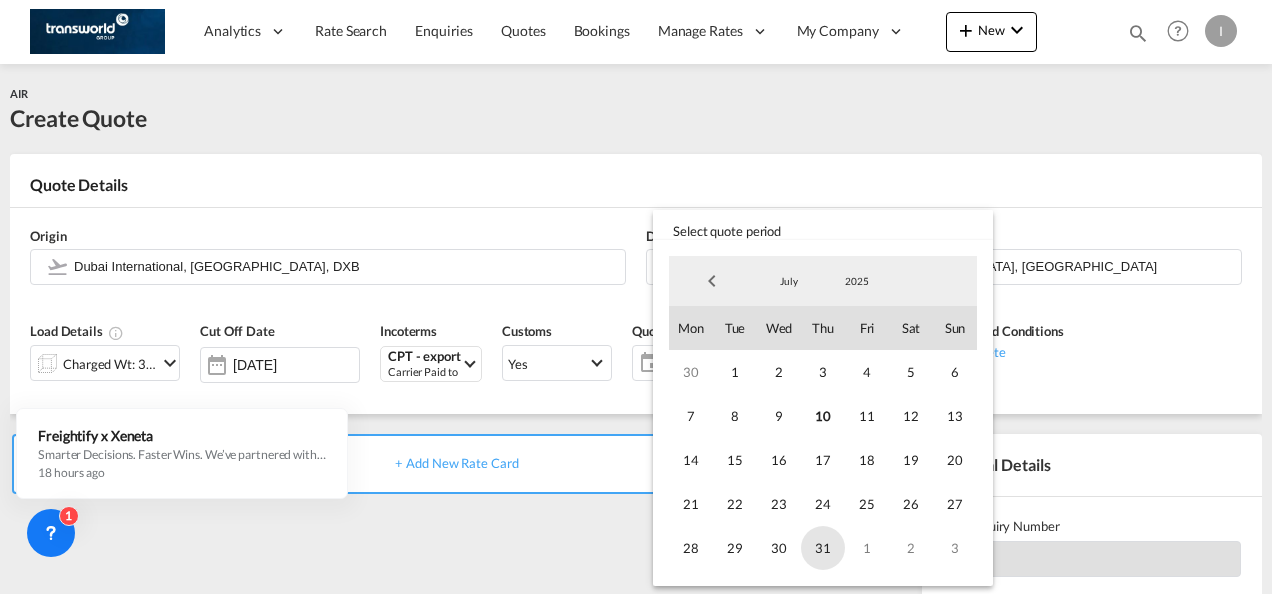 click on "31" at bounding box center (823, 548) 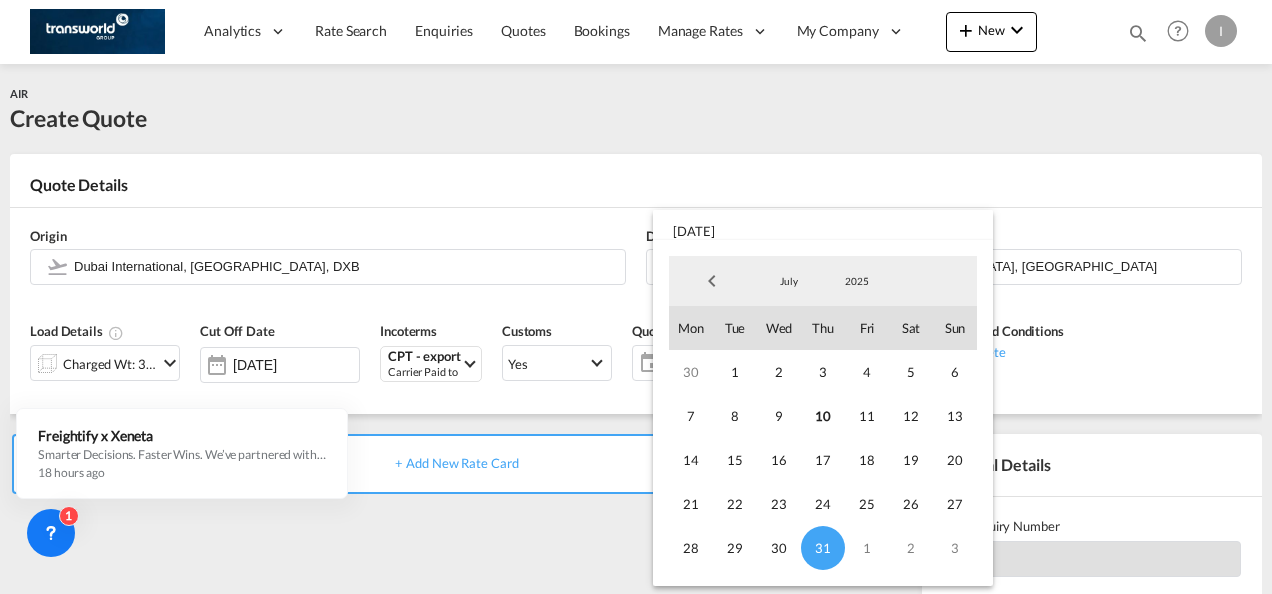 click at bounding box center (636, 297) 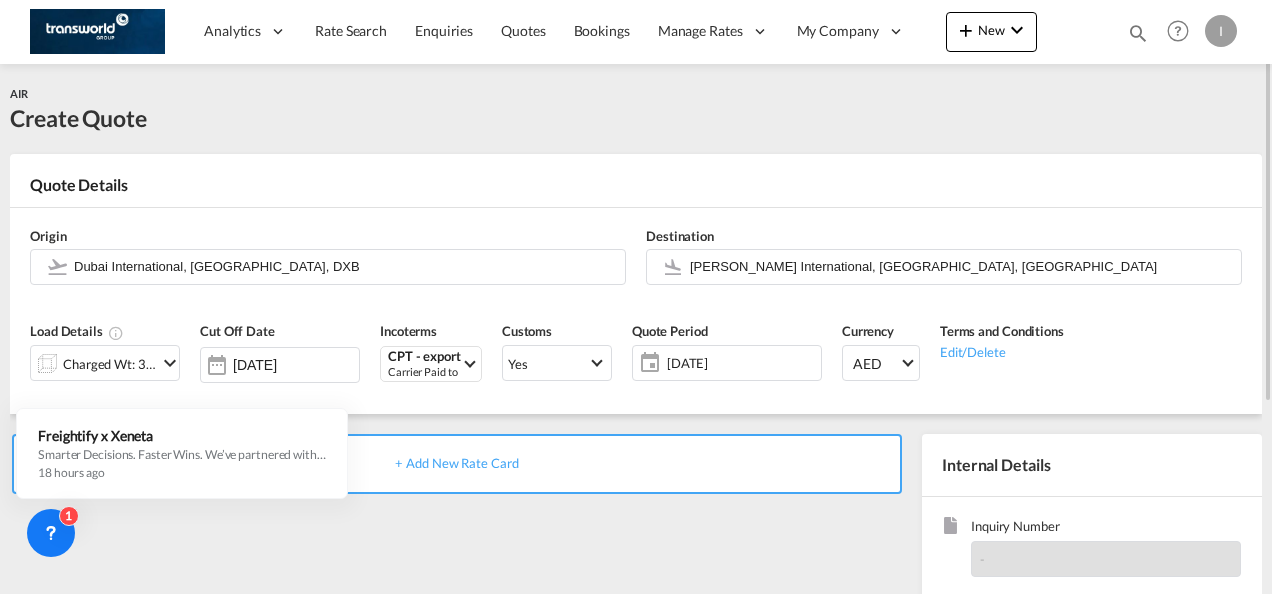 scroll, scrollTop: 200, scrollLeft: 0, axis: vertical 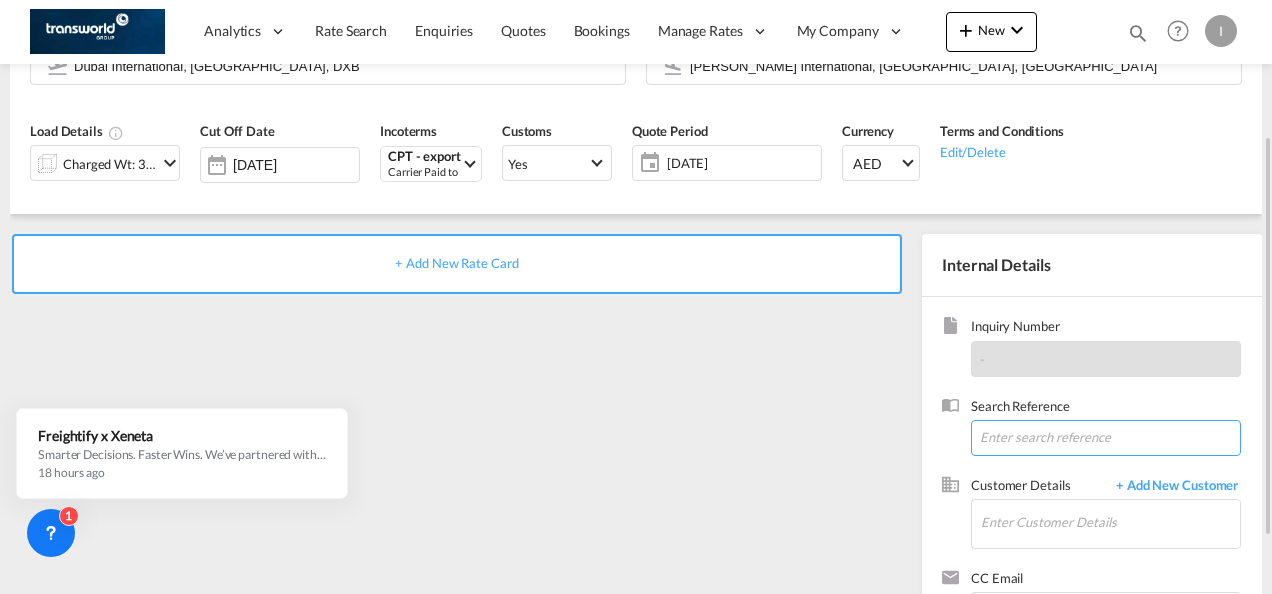 click at bounding box center [1106, 438] 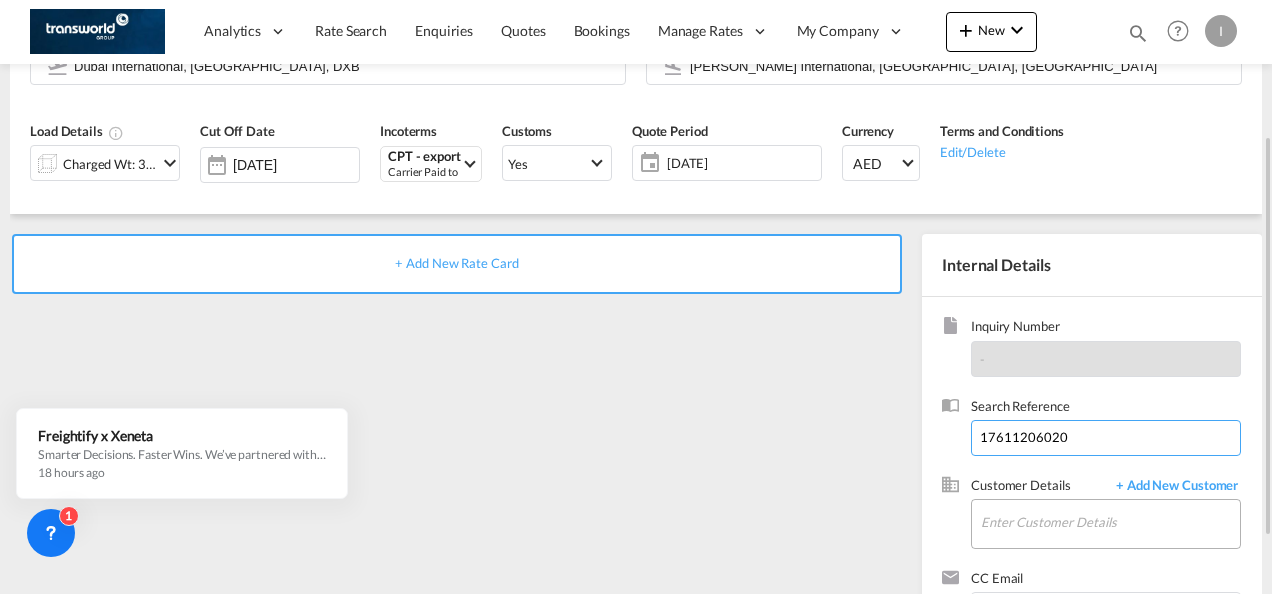 type on "17611206020" 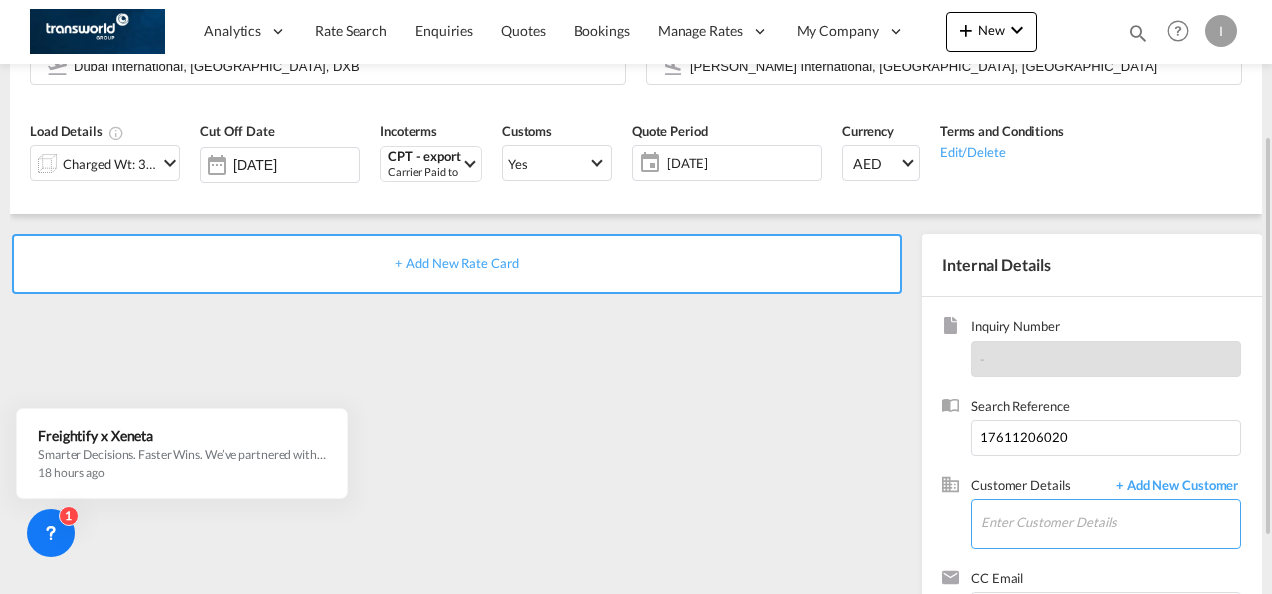 click on "Enter Customer Details" at bounding box center (1110, 522) 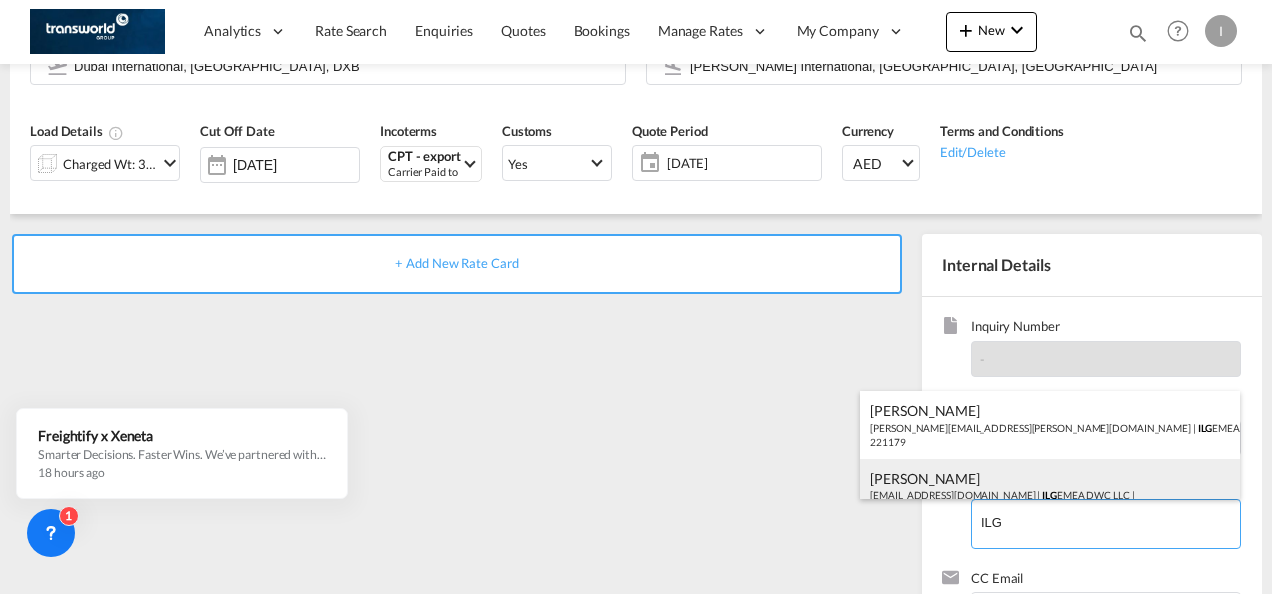 click on "[PERSON_NAME] [EMAIL_ADDRESS][DOMAIN_NAME]    |    ILG  EMEA DWC LLC
|      221179" at bounding box center [1050, 493] 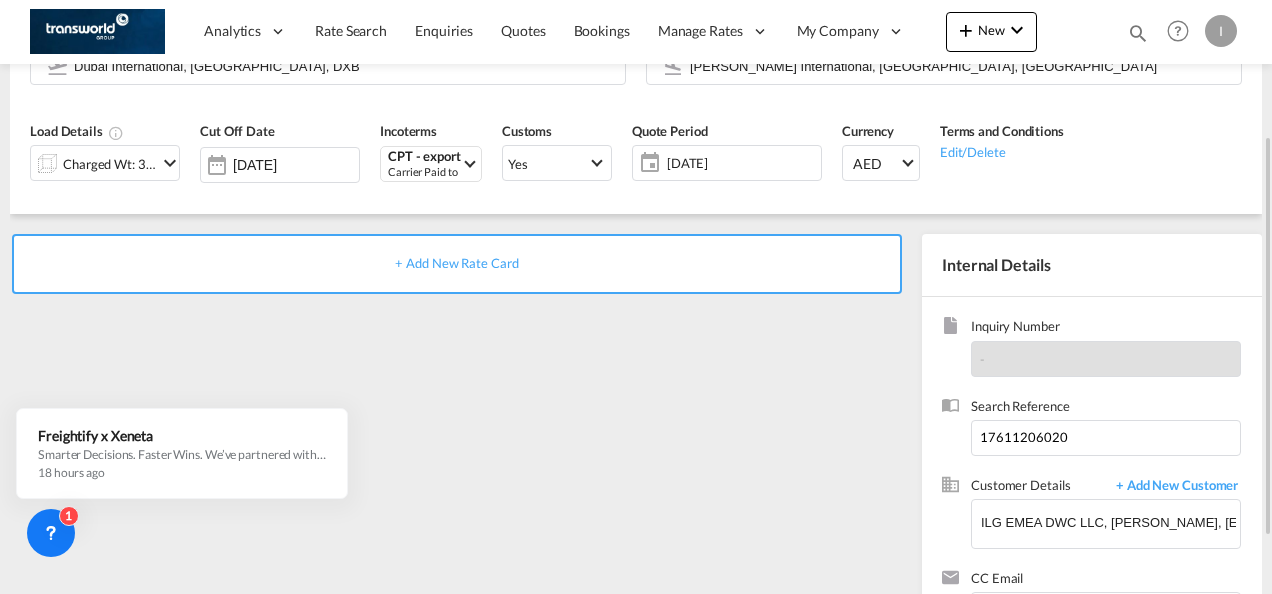 click on "+ Add New Rate Card" at bounding box center [456, 263] 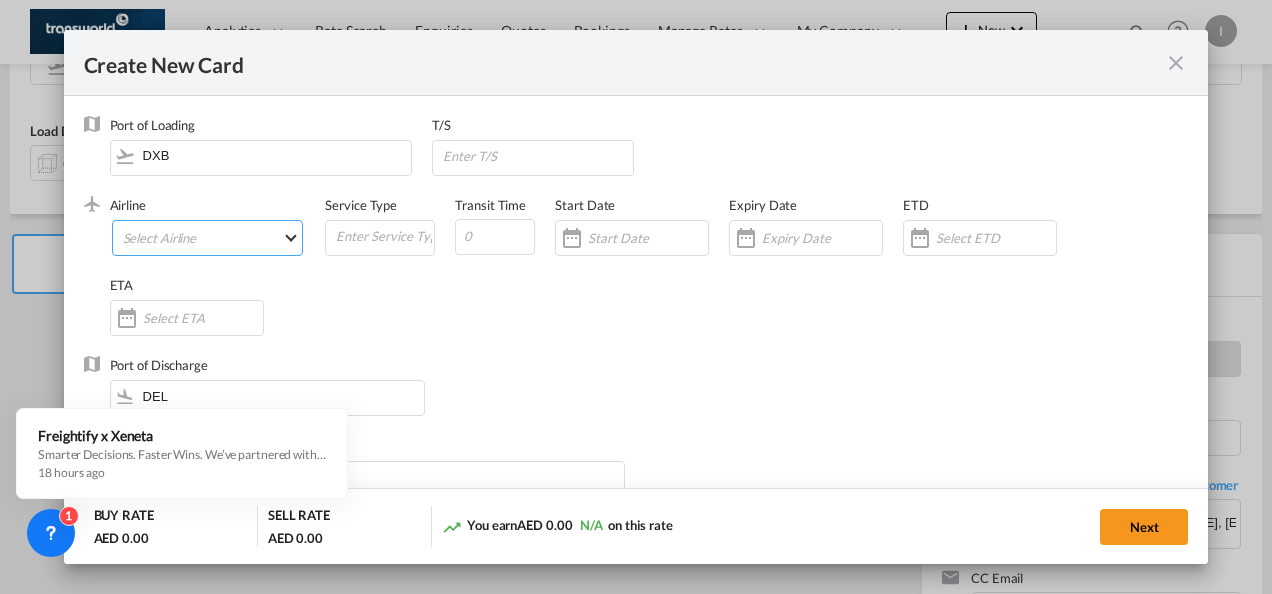 click on "Select Airline
AIR EXPRESS S.A. (1166- / -)
CMA CGM Air Cargo (1140-2C / -)
DDWL Logistics (1138-AU / -)
Fast Logistics (1150-AE / -)
NFS Airfreight (1137-NL / -)
PROAIR (1135-DE / -)
Transportdeal WW (1141-SE / -)
21 Air LLC (964-2I*-681-US / 681)
40-Mile Air, Ltd. (145-Q5* / -)
8165343 Canada Inc. dba Air Canada Rouge (164-RV / -)
9 Air Co Ltd (793-AQ-902-CN / 902)
9G Rail Limited (1101-9G* / -)
A.P.G. Distribution System (847-A1 / -)
AB AVIATION (821-Y6 / -)
ABC Aerolineas S.A. de C.V. (935-4O*-837-MX / 837)
ABSA  -  Aerolinhas Brasileiras S.A dba LATAM Cargo [GEOGRAPHIC_DATA] (95-M3-549-BR / 549)
ABX Air, Inc. (32-GB-832-US / 832)
AccesRail and Partner Railways (772-9B* / -)
ACE Belgium Freighters S.A. (222-X7-744-BE / 744)
ACP fly (1147-PA / -)
ACT Havayollari A.S. (624-9T*-556-TR / 556)
Adria Airways (JP / -)
Advanced Air, LLC (1055-AN / -)
Aegean Airlines (575-A3-390-GR / 390)
[PERSON_NAME], LLC dba Aloha Air Cargo (427-KH-687-US / 687)
Aer Lingus Limited (369-EI-53-IE / 53)" at bounding box center (208, 238) 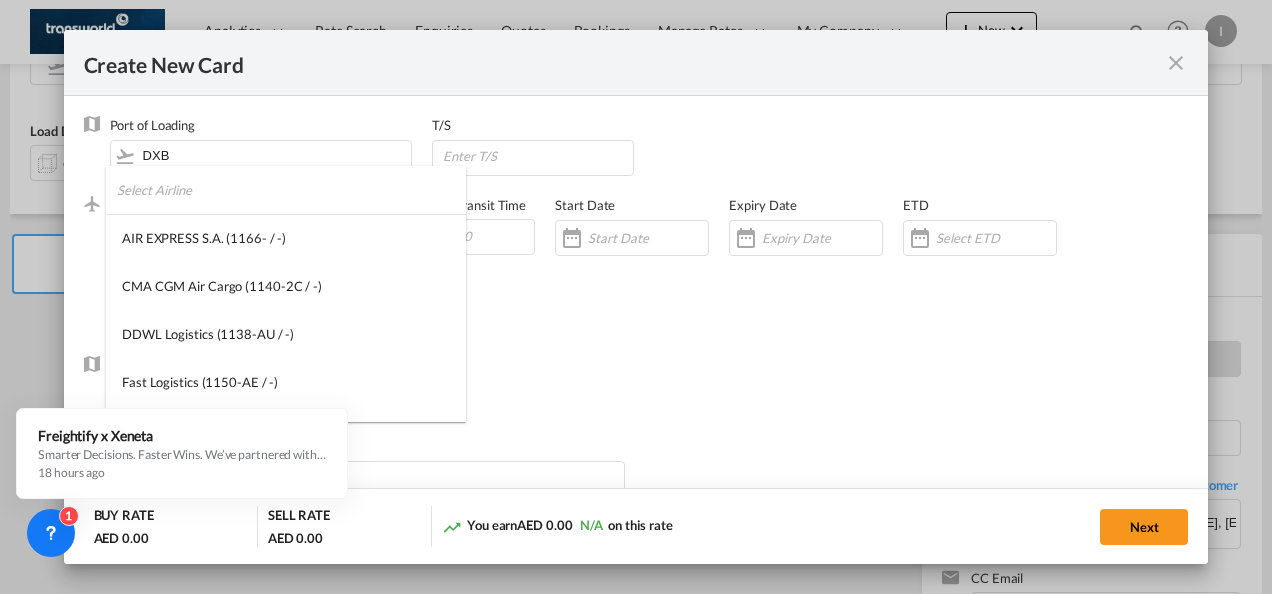 click at bounding box center [291, 190] 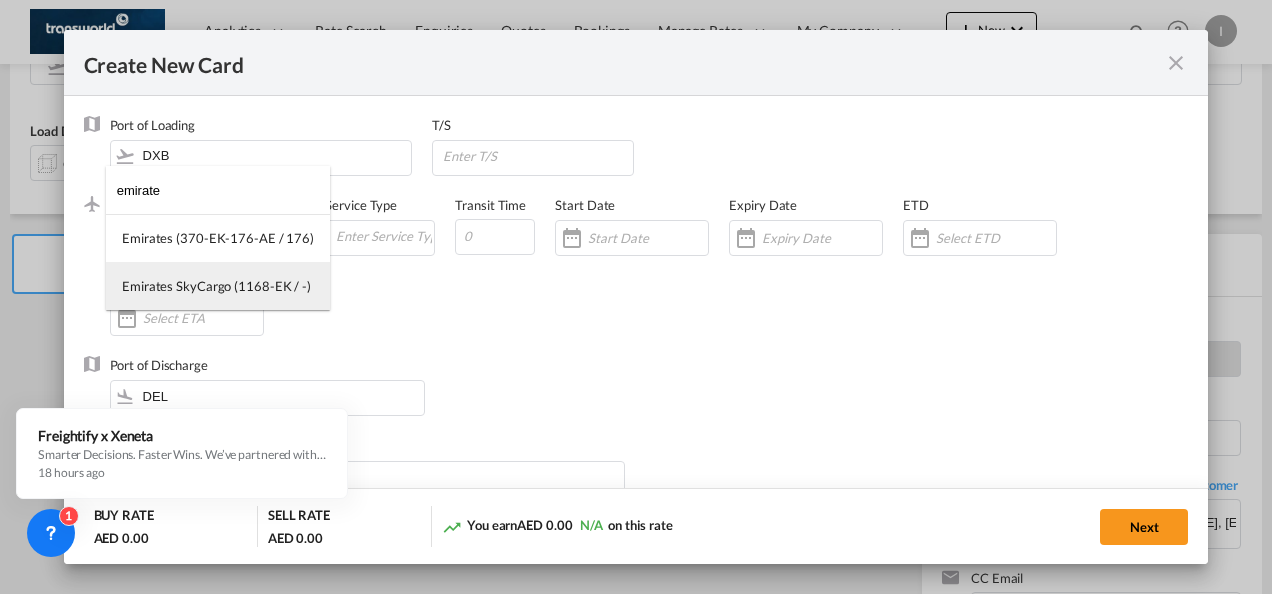 type on "emirate" 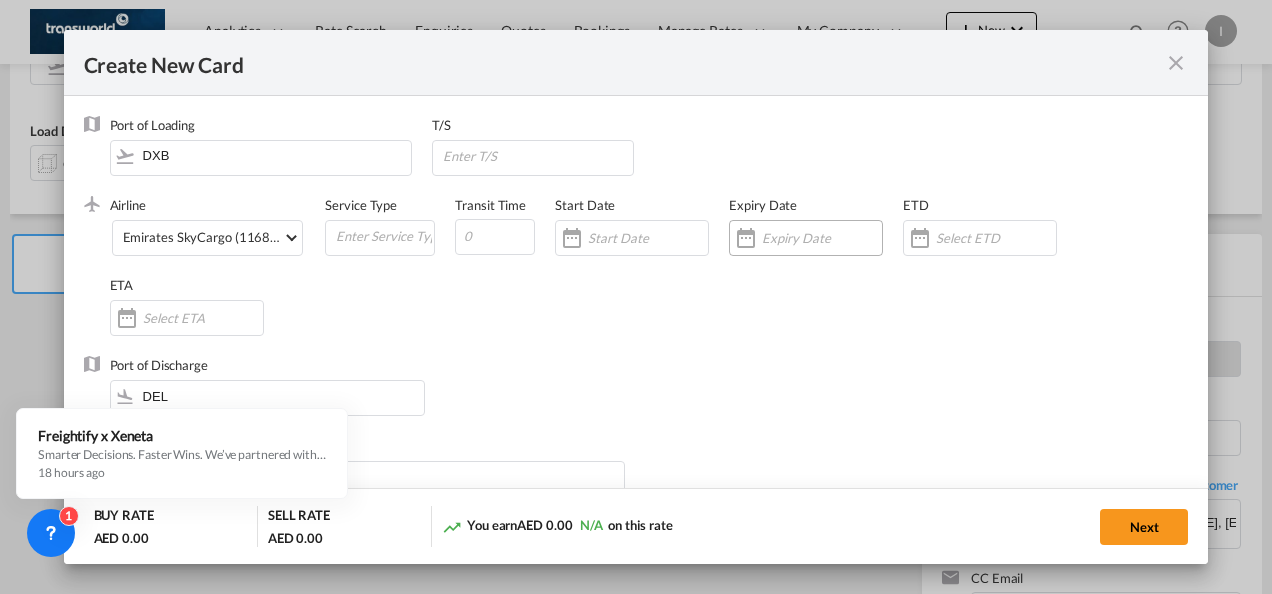 click at bounding box center [806, 238] 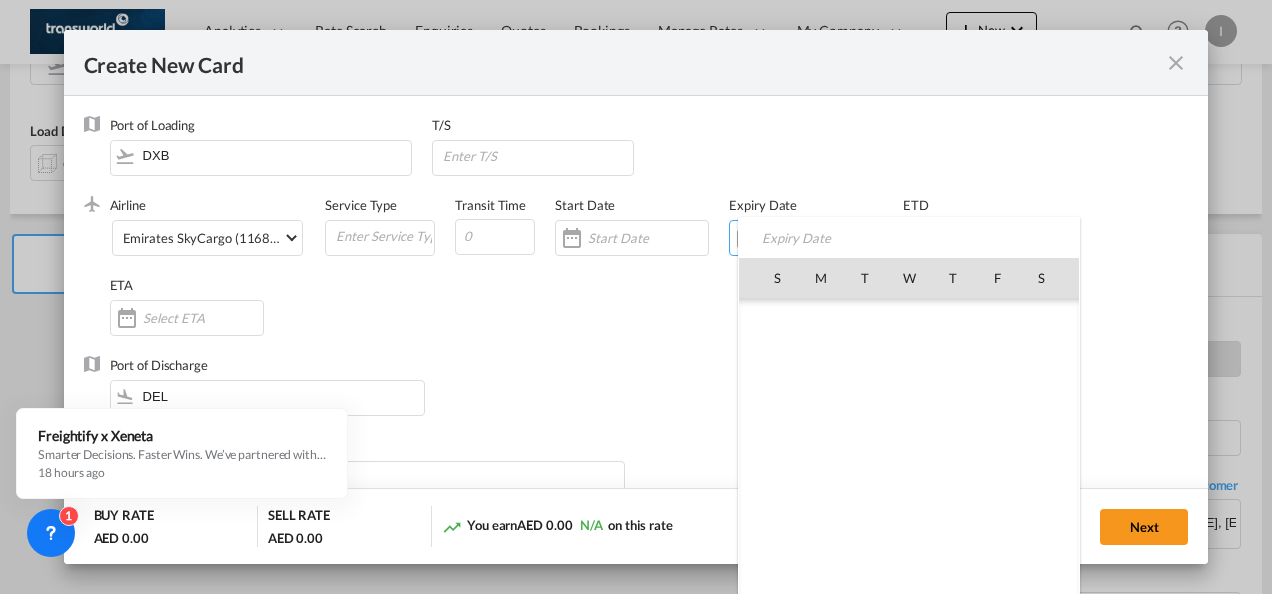 scroll, scrollTop: 462690, scrollLeft: 0, axis: vertical 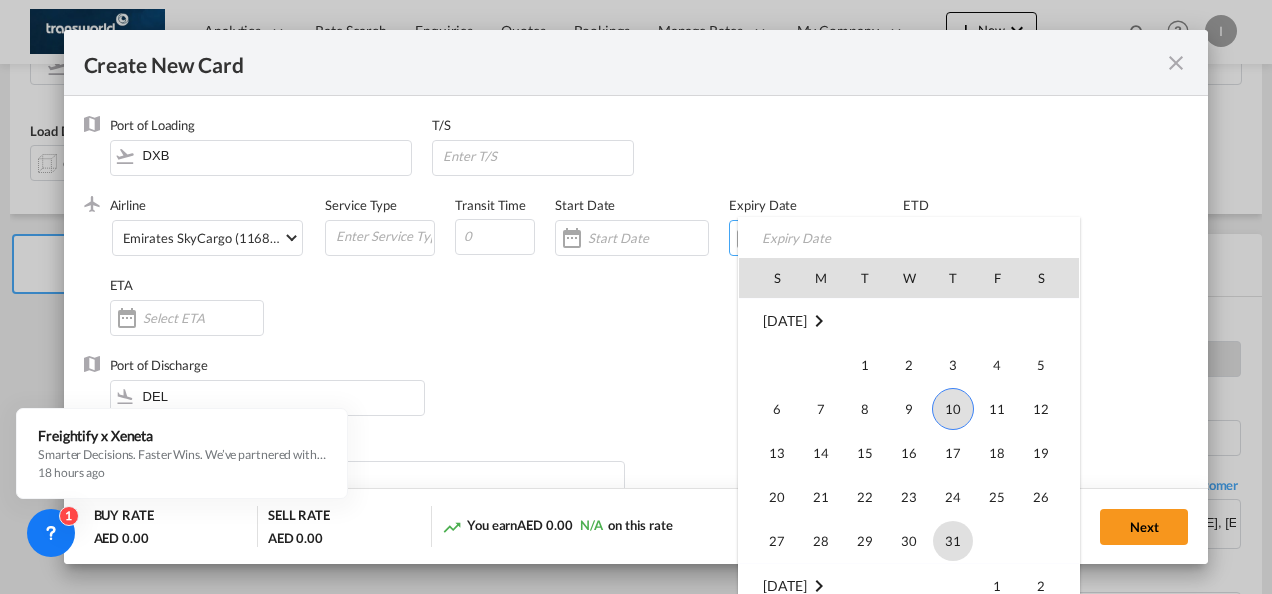 click on "31" at bounding box center (953, 541) 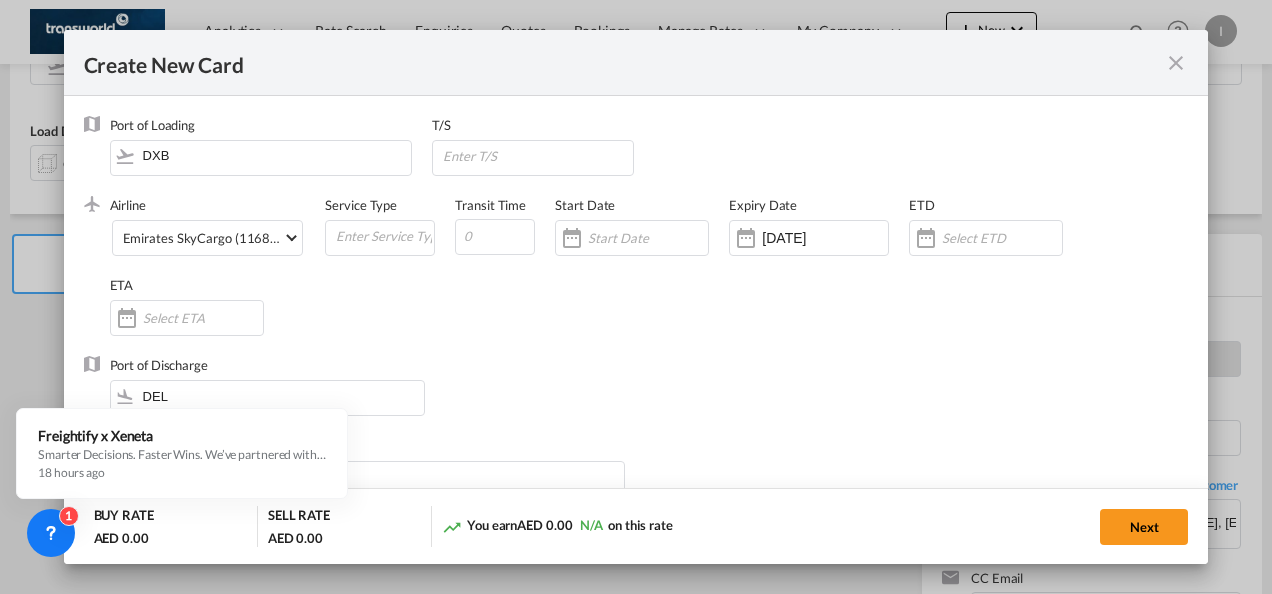 click on "Port of Discharge
DEL" at bounding box center [636, 396] 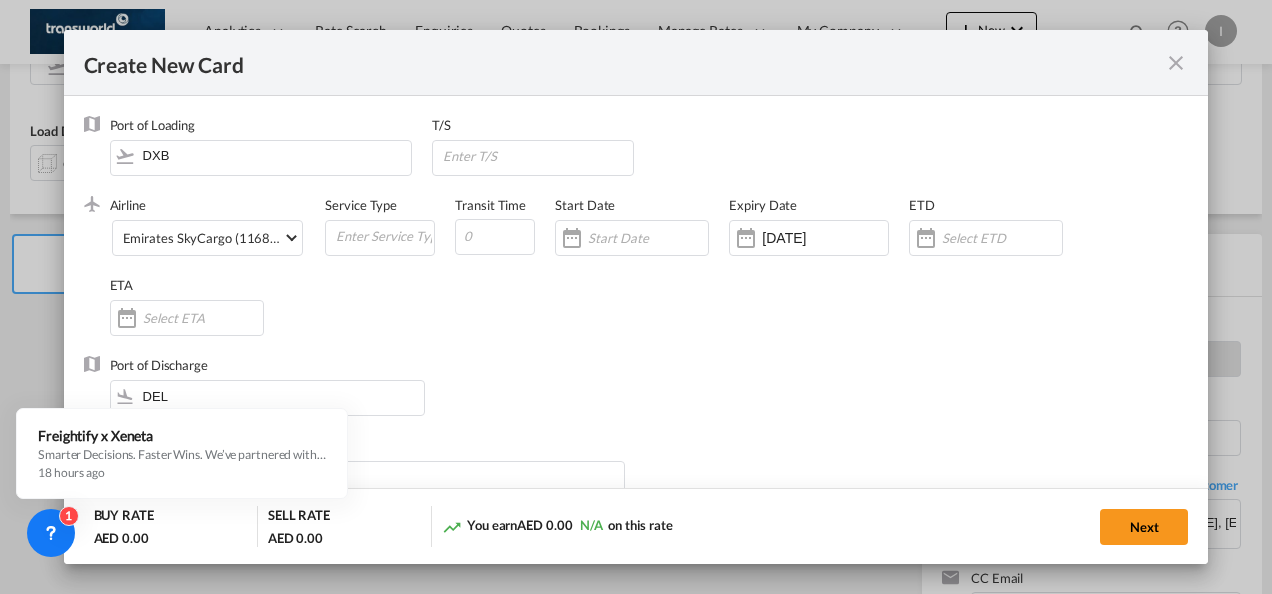 click on "Airline
Emirates SkyCargo (1168-EK / -)
(- / -)
Service Type Transit Time Start Date
Expiry Date
31 Jul 2025   ETD
ETA" at bounding box center [649, 276] 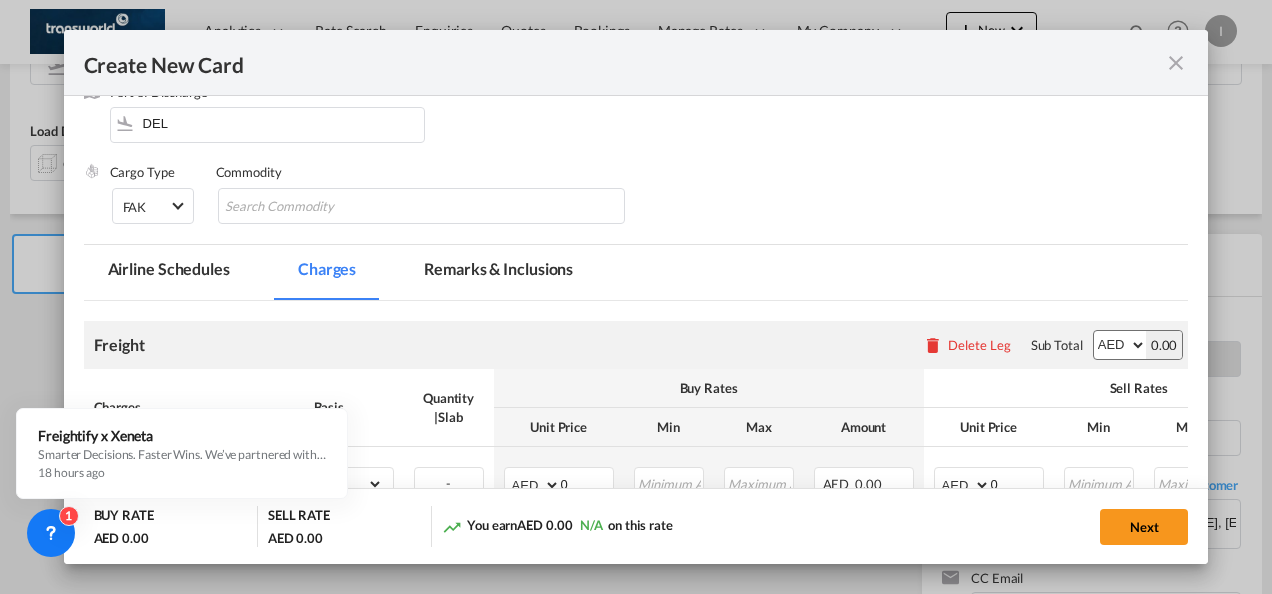 scroll, scrollTop: 300, scrollLeft: 0, axis: vertical 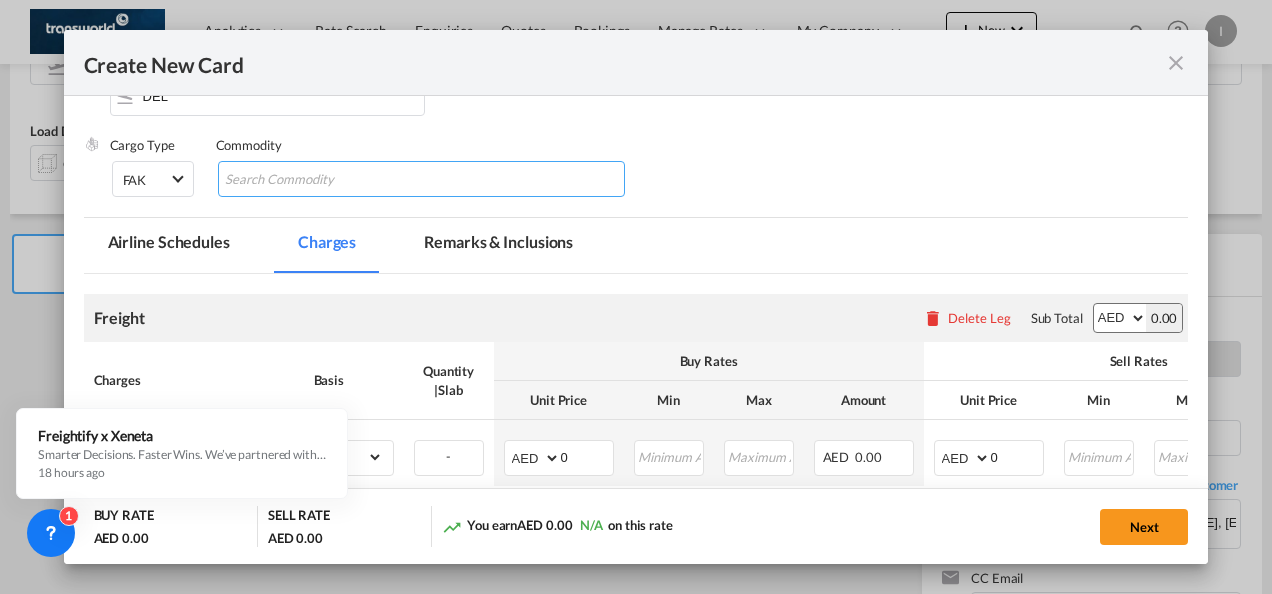 click at bounding box center (316, 180) 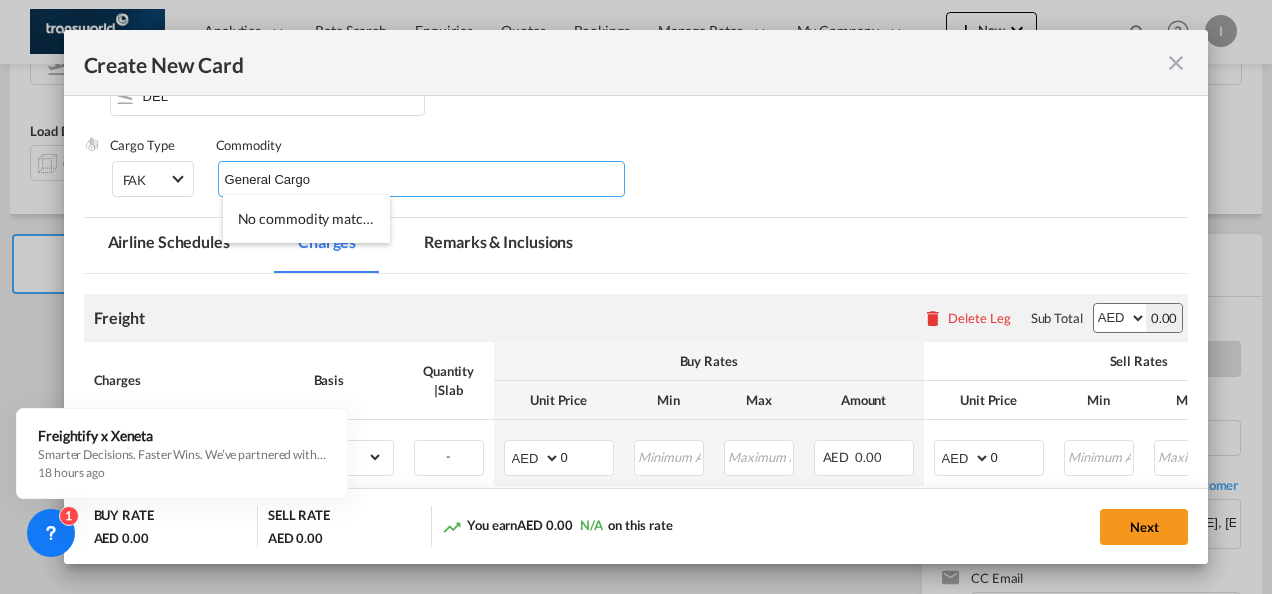 type on "General Cargo" 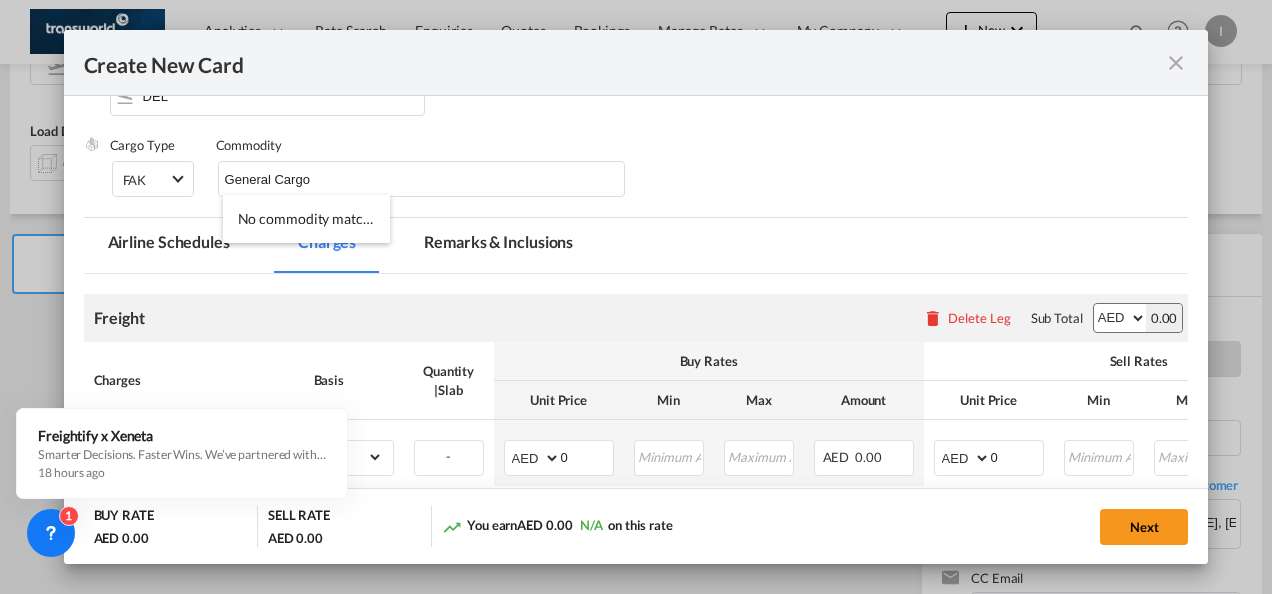 click on "Cargo Type FAK   FAK GCR GDSM General Cargo Hazardous Cargo Ambient Foodstuff Chilled Frozen Perishables Flexibags Out of Gauge Others Group NAC NAC Vehicles
Commodity
General Cargo" at bounding box center [649, 176] 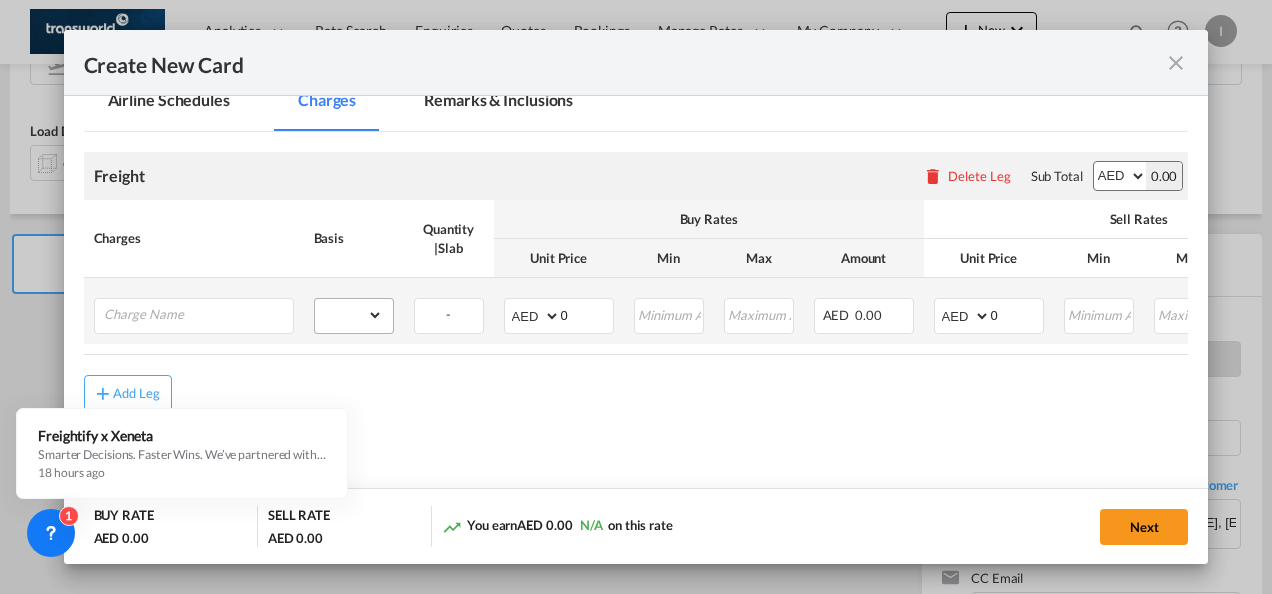 scroll, scrollTop: 474, scrollLeft: 0, axis: vertical 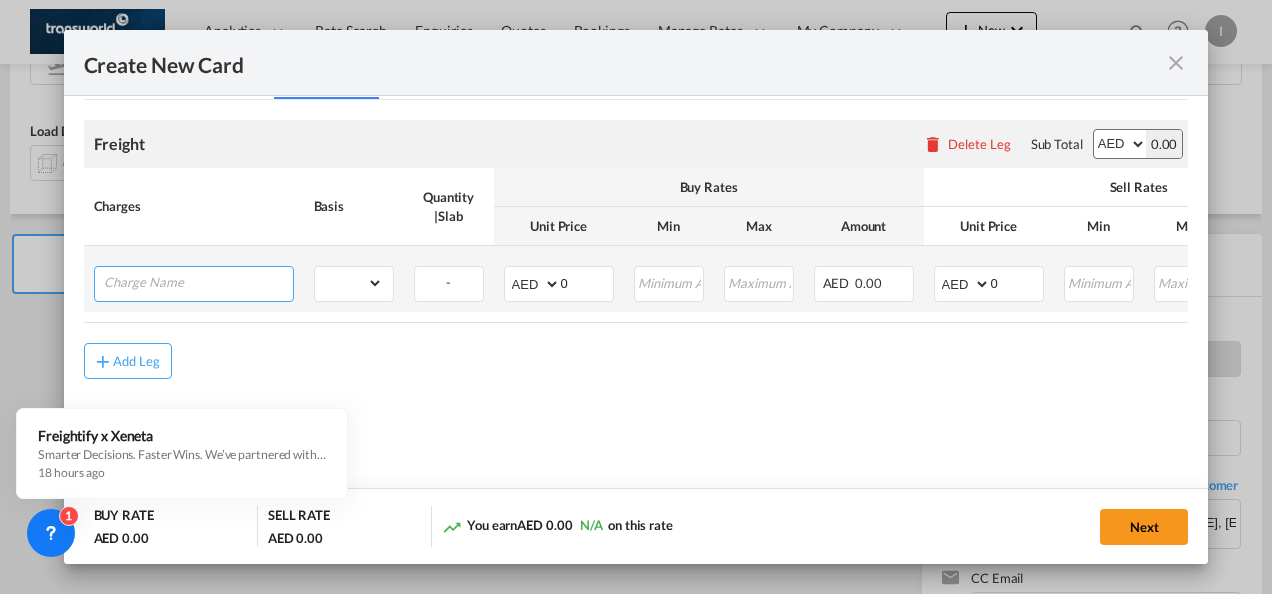 click at bounding box center (198, 282) 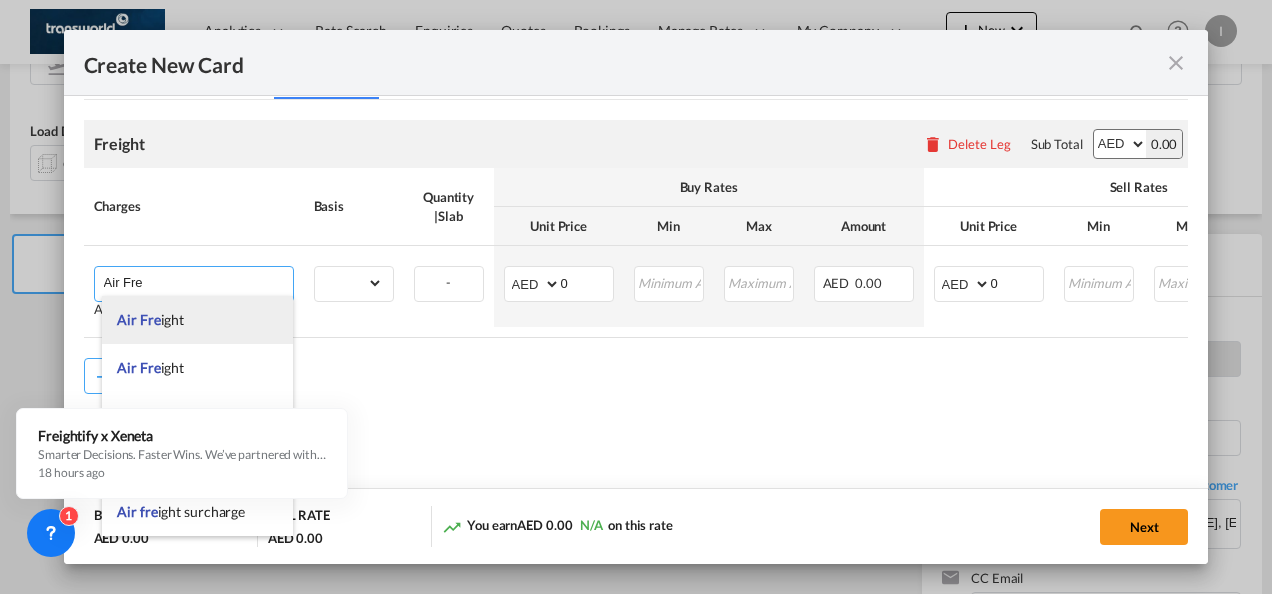 click on "Air Fre ight" at bounding box center (197, 320) 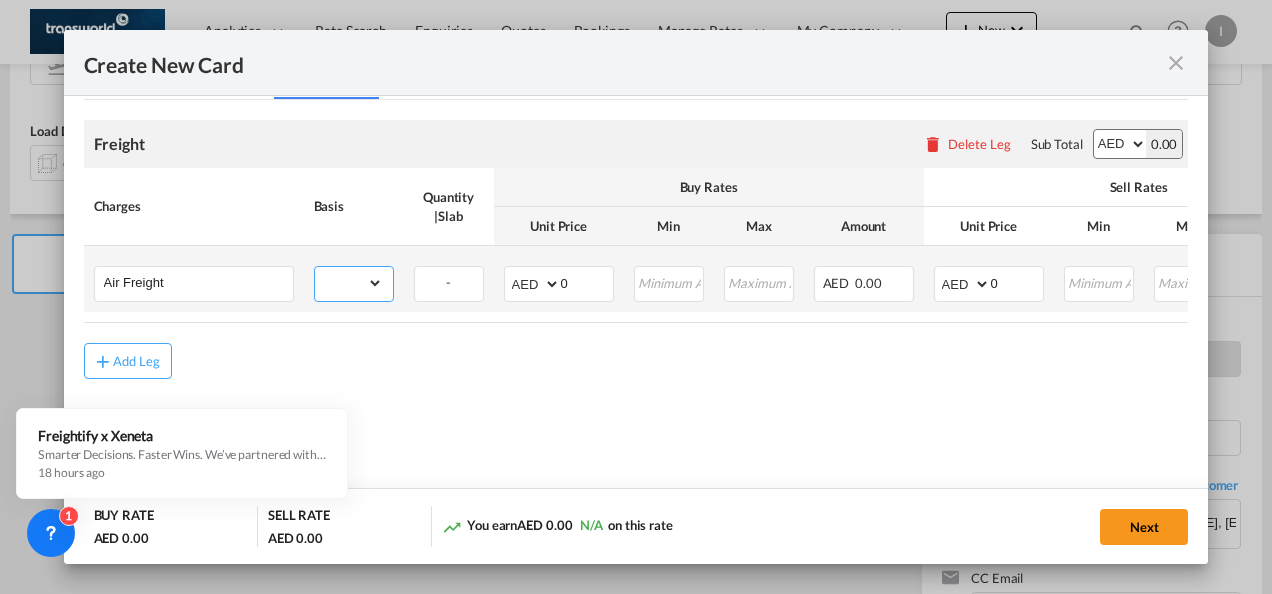 click on "gross_weight
volumetric_weight
per_shipment
per_bl
per_km
% on air freight
per_hawb
per_kg
per_pallet
per_carton
flat
chargeable_weight
per_ton
per_cbm
per_hbl
per_w/m
per_awb
per_sbl
per shipping bill
per_quintal
per_lbs
per_vehicle
per_shift
per_invoice
per_package
per_day
per_revalidation
per_declaration
per_document
per clearance" at bounding box center [349, 283] 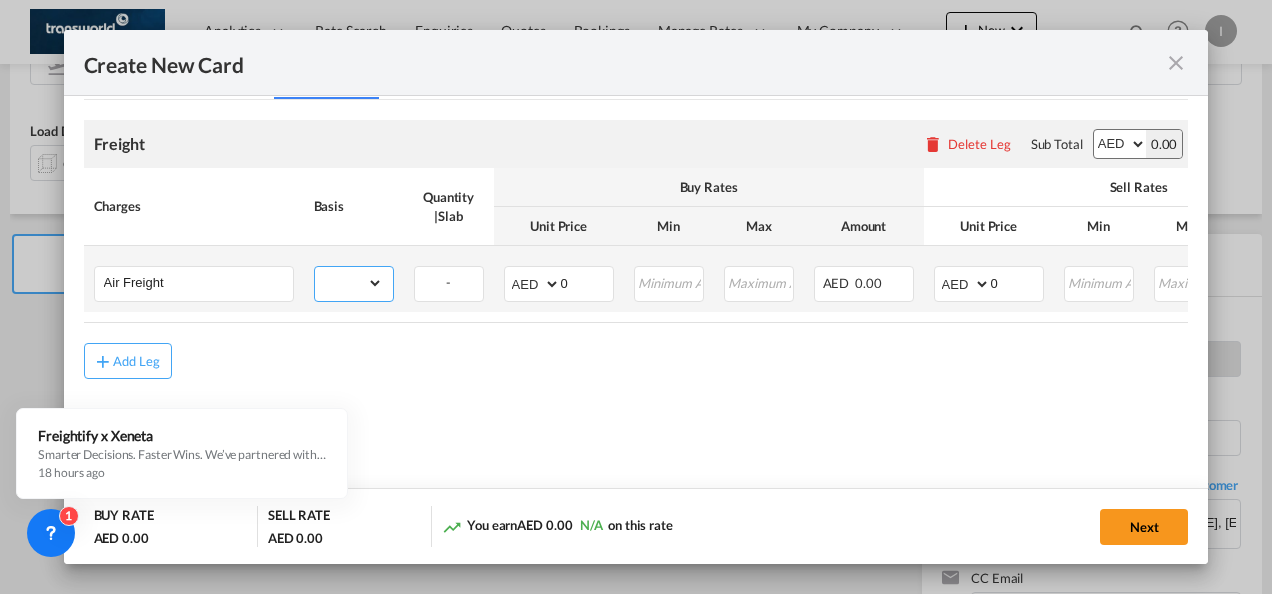 select on "per_shipment" 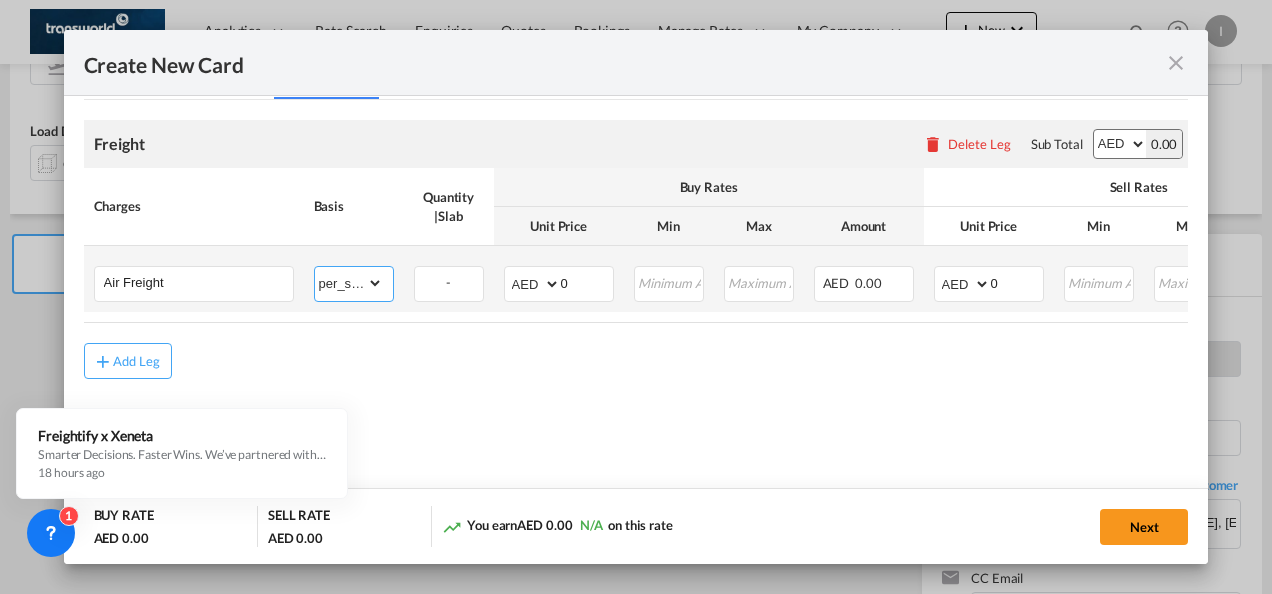 click on "gross_weight
volumetric_weight
per_shipment
per_bl
per_km
% on air freight
per_hawb
per_kg
per_pallet
per_carton
flat
chargeable_weight
per_ton
per_cbm
per_hbl
per_w/m
per_awb
per_sbl
per shipping bill
per_quintal
per_lbs
per_vehicle
per_shift
per_invoice
per_package
per_day
per_revalidation
per_declaration
per_document
per clearance" at bounding box center (349, 283) 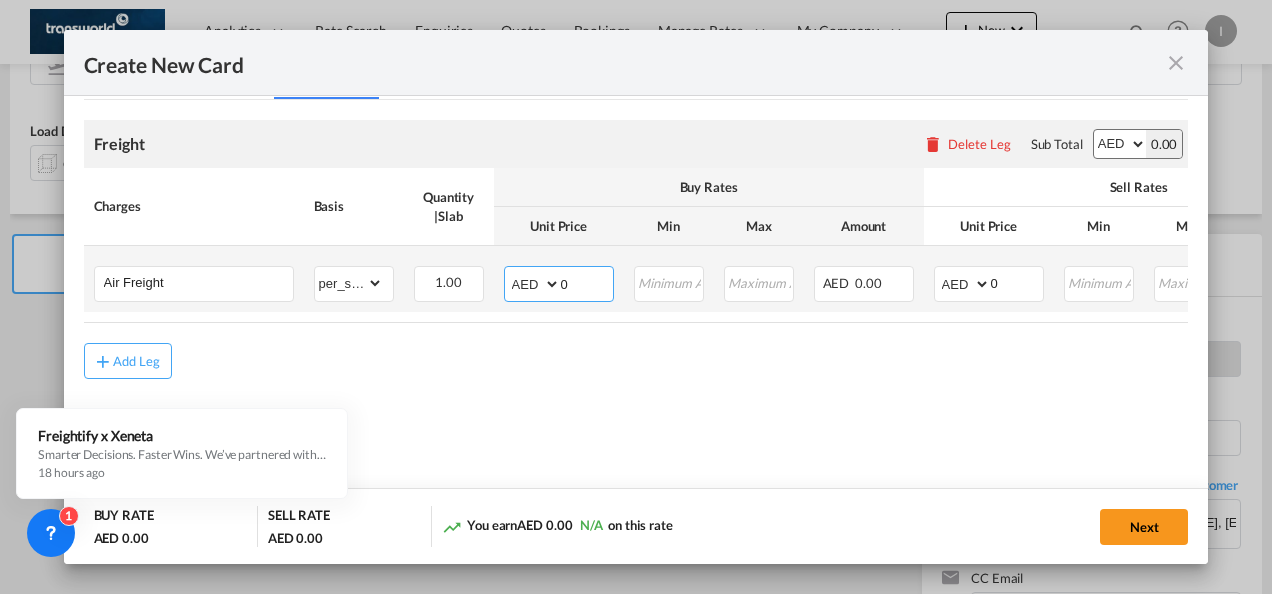 drag, startPoint x: 575, startPoint y: 281, endPoint x: 521, endPoint y: 281, distance: 54 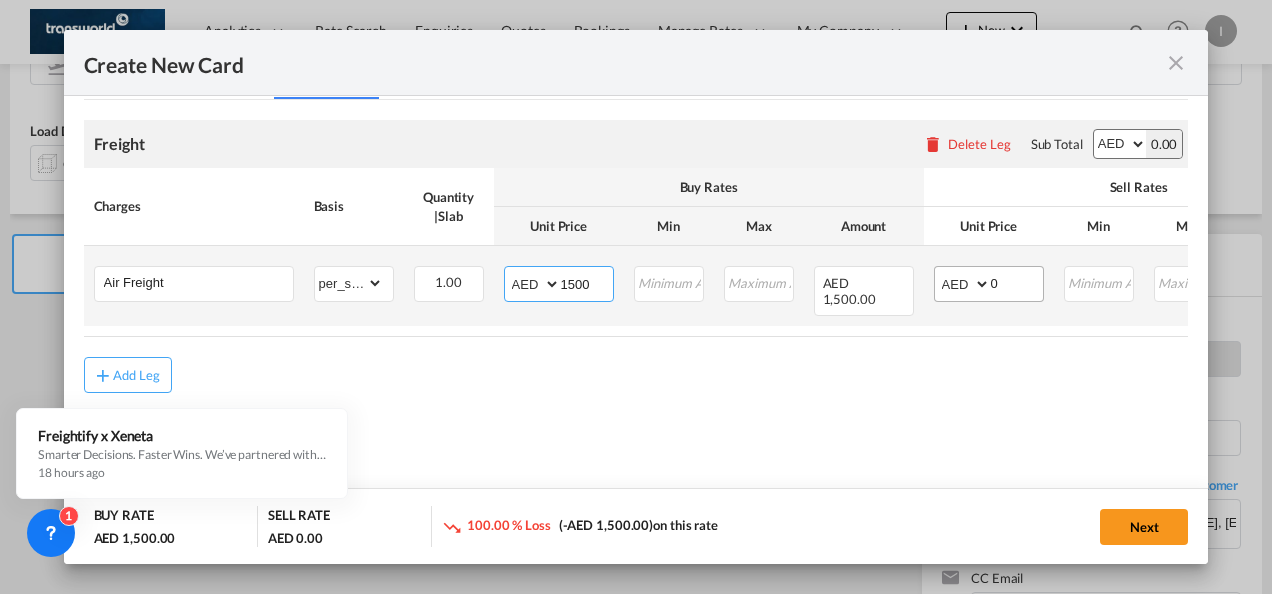 type on "1500" 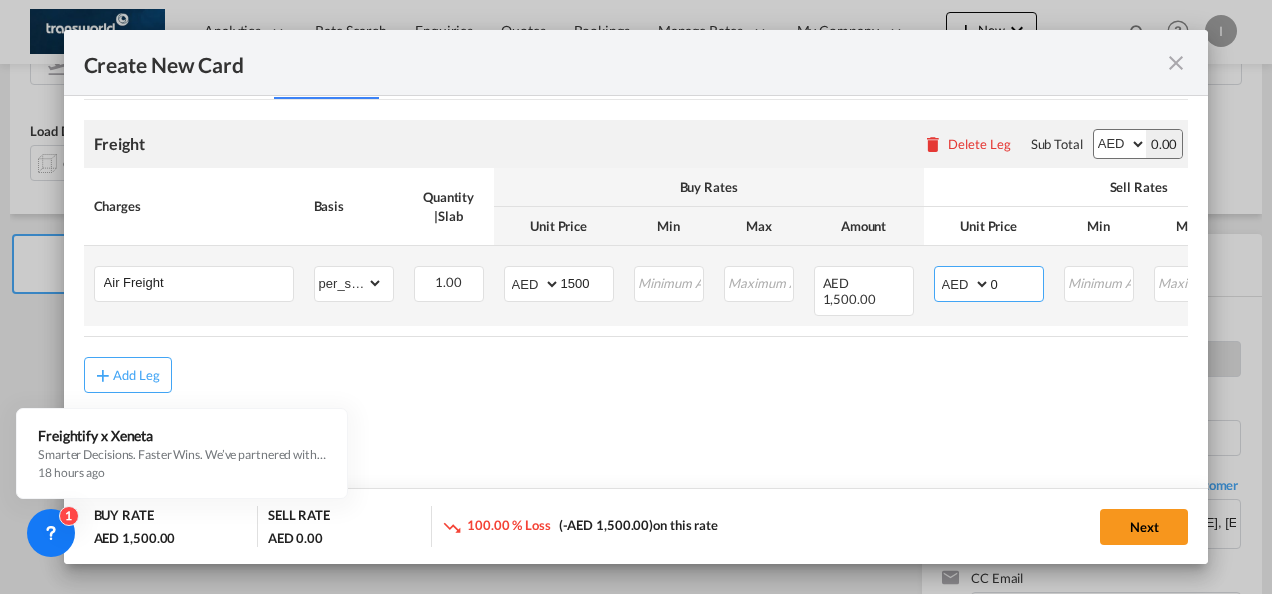 drag, startPoint x: 988, startPoint y: 284, endPoint x: 967, endPoint y: 285, distance: 21.023796 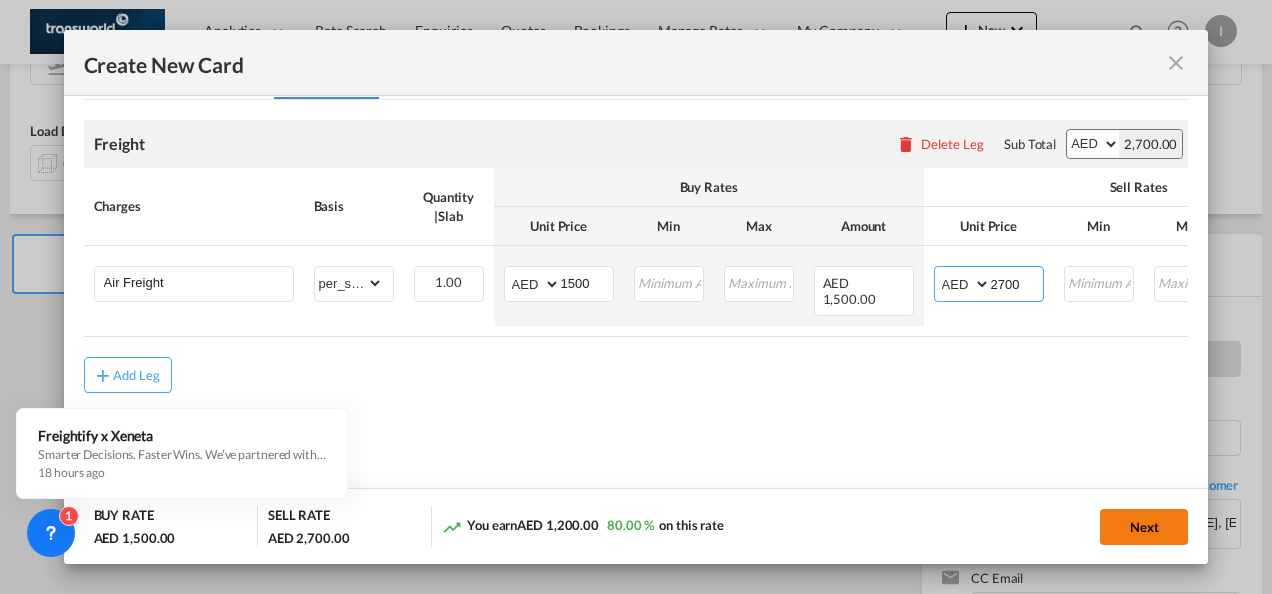 type on "2700" 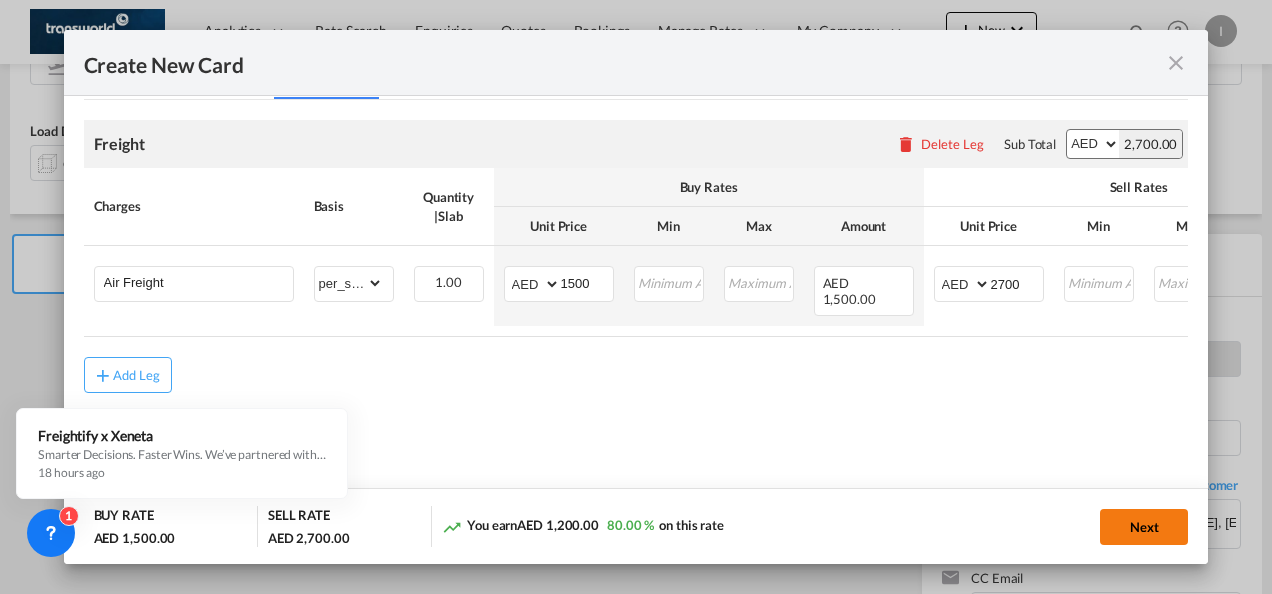 click on "Next" 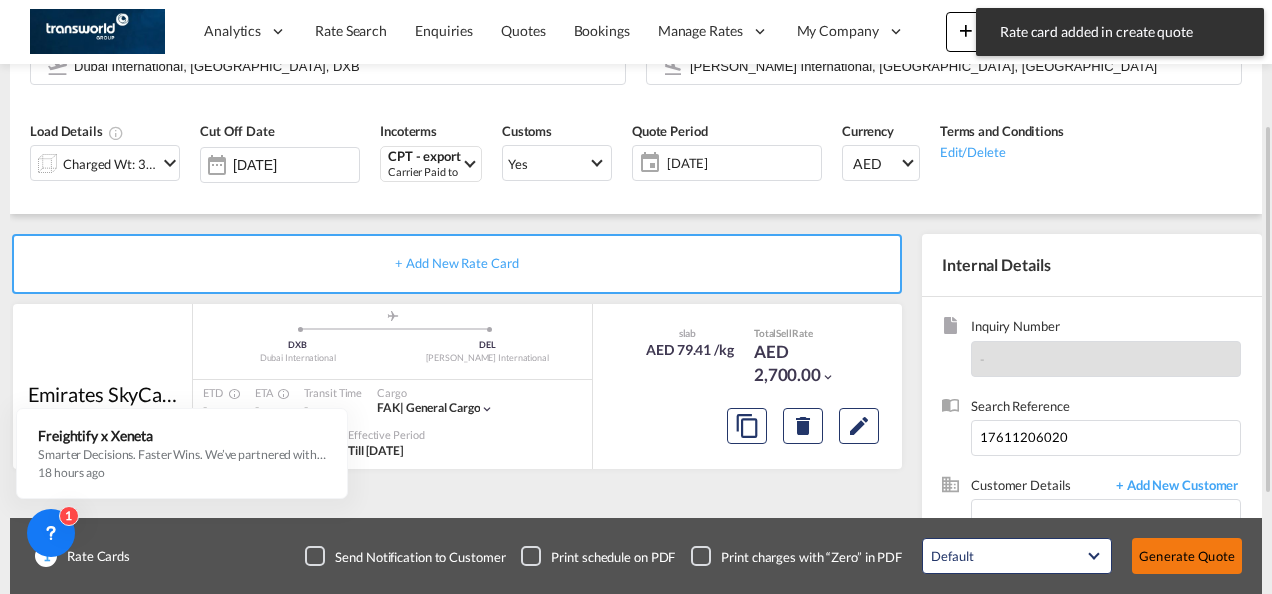 click on "Generate Quote" at bounding box center [1187, 556] 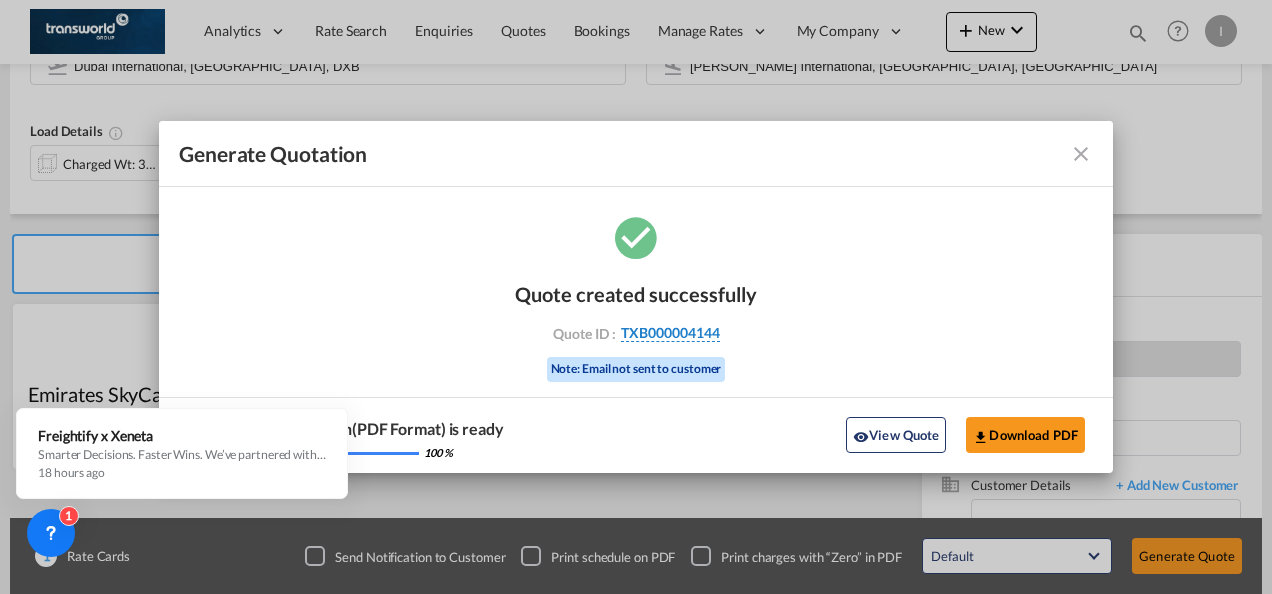 click on "TXB000004144" at bounding box center [670, 333] 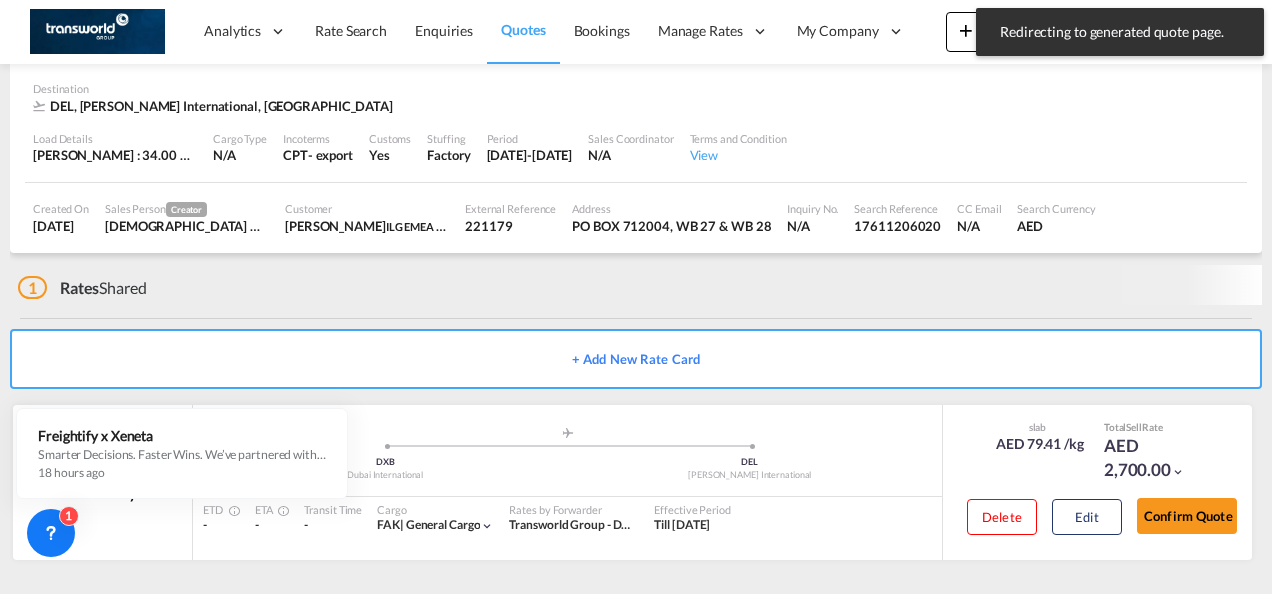 scroll, scrollTop: 122, scrollLeft: 0, axis: vertical 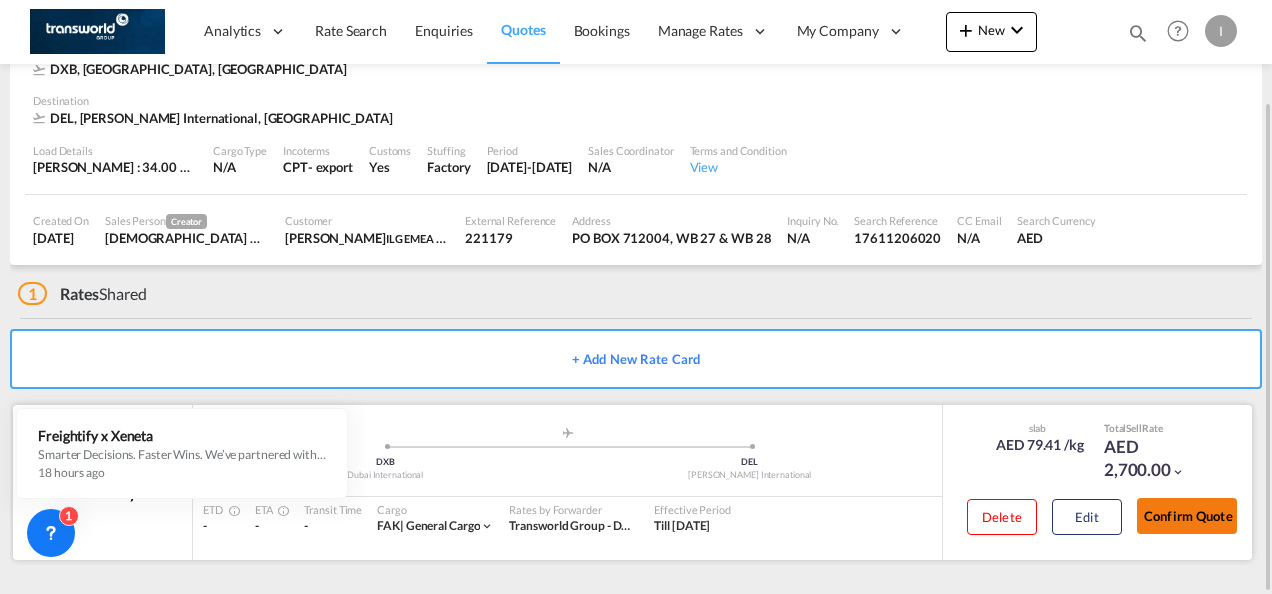 click on "Confirm Quote" at bounding box center [1187, 516] 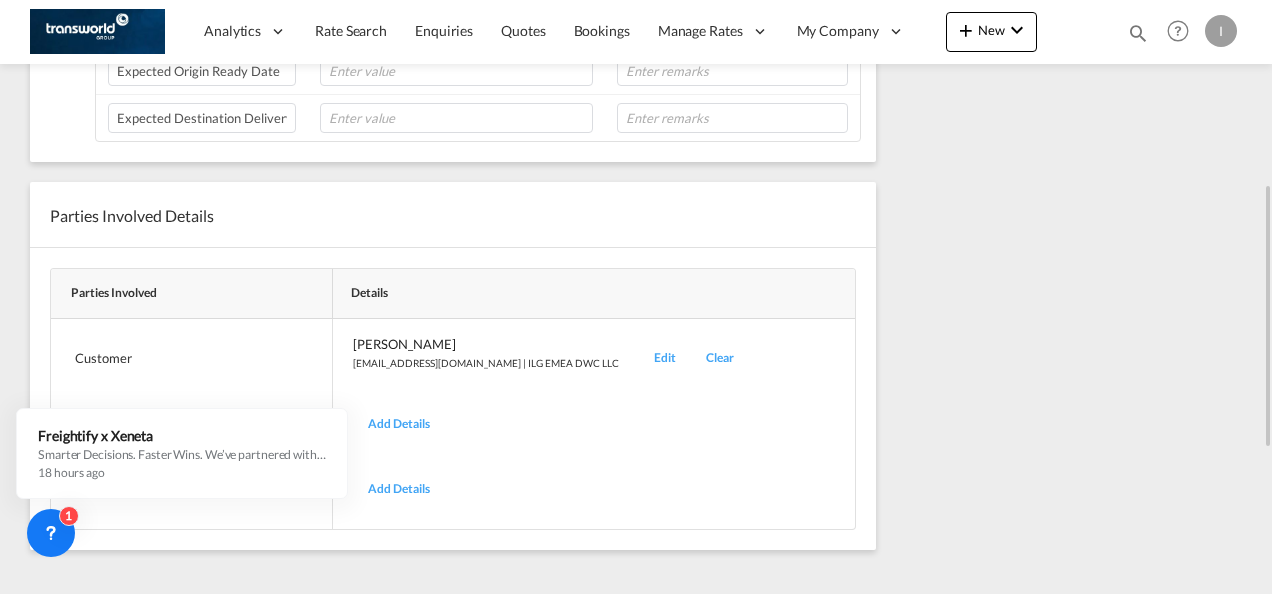 scroll, scrollTop: 342, scrollLeft: 0, axis: vertical 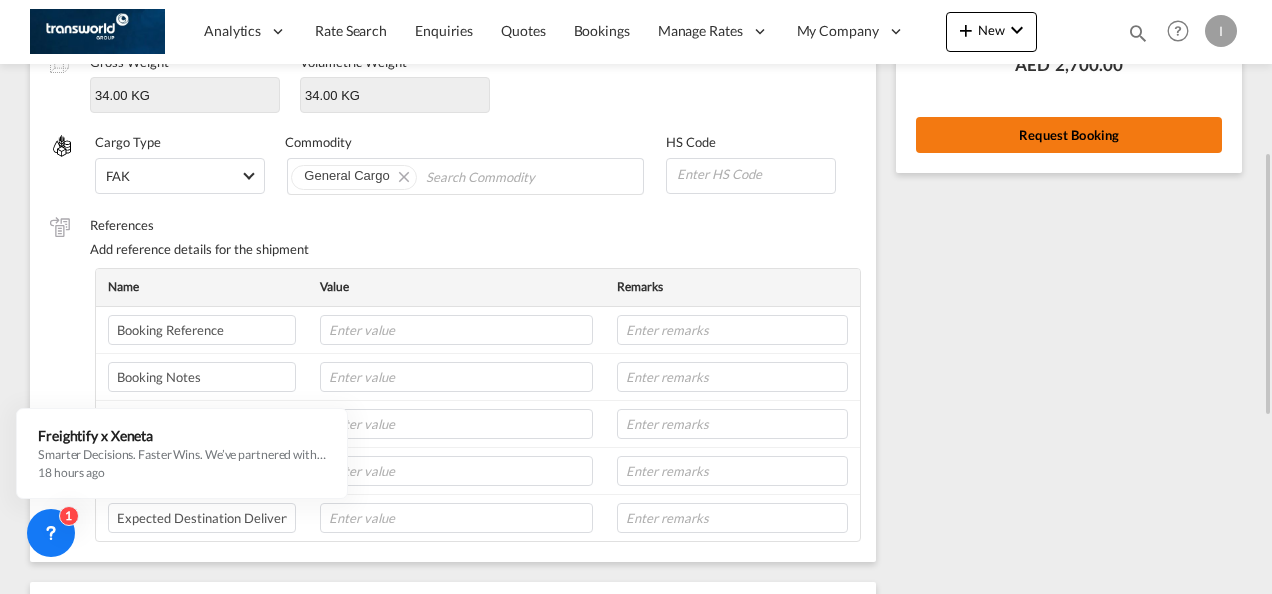 click on "Request Booking" at bounding box center (1069, 135) 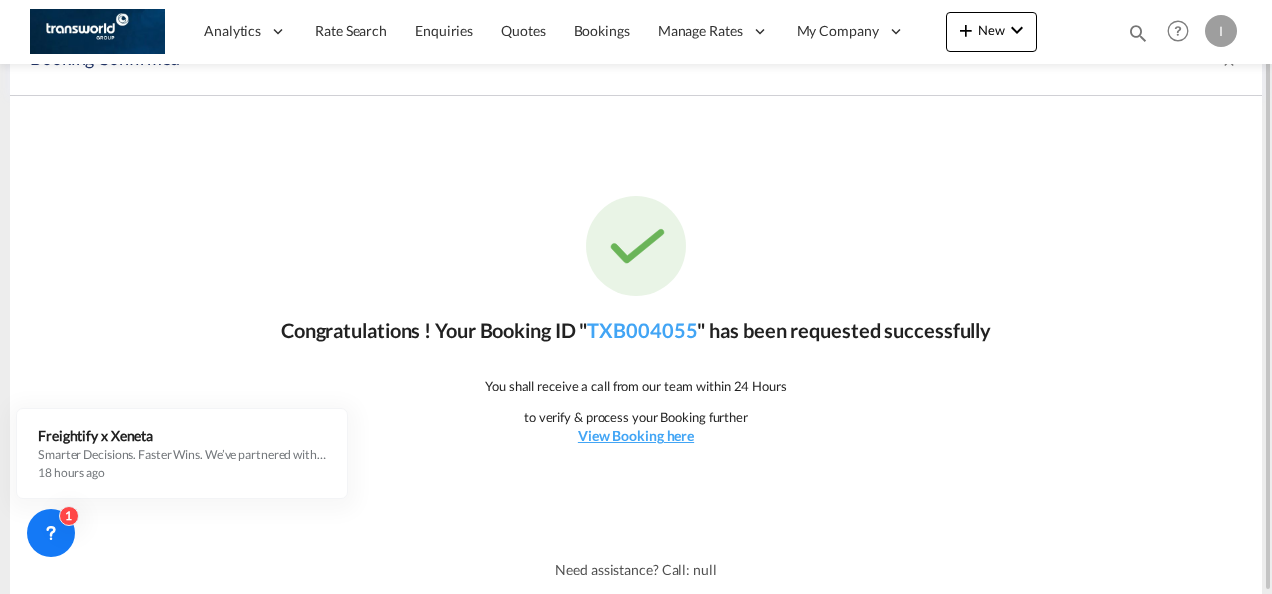 scroll, scrollTop: 37, scrollLeft: 0, axis: vertical 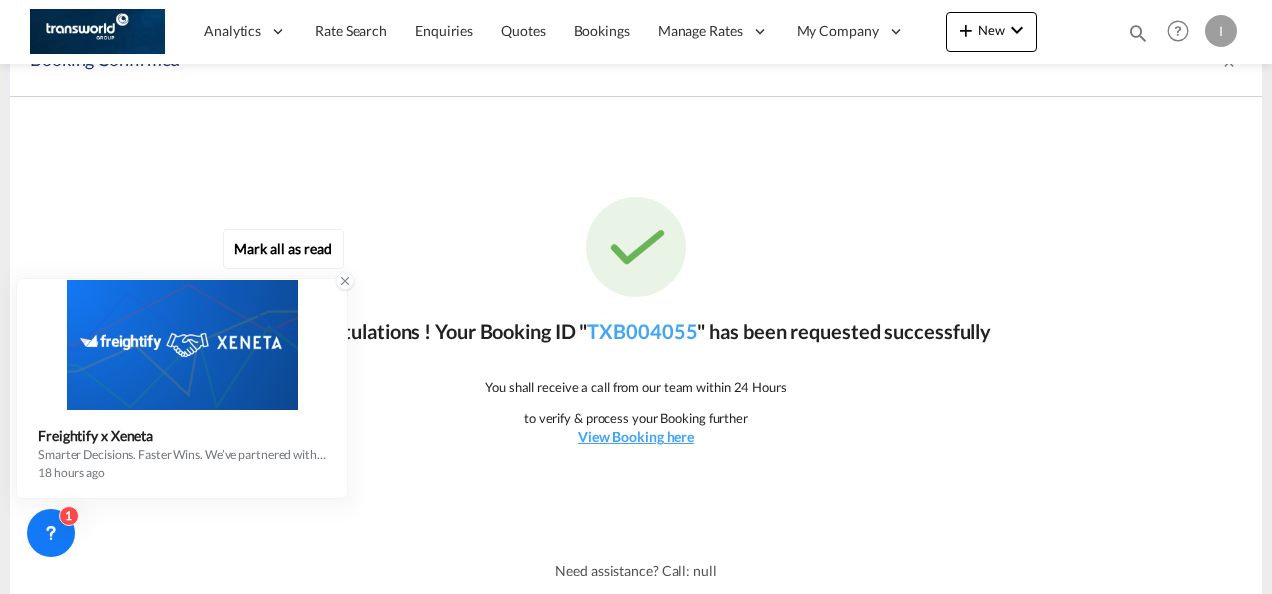 click 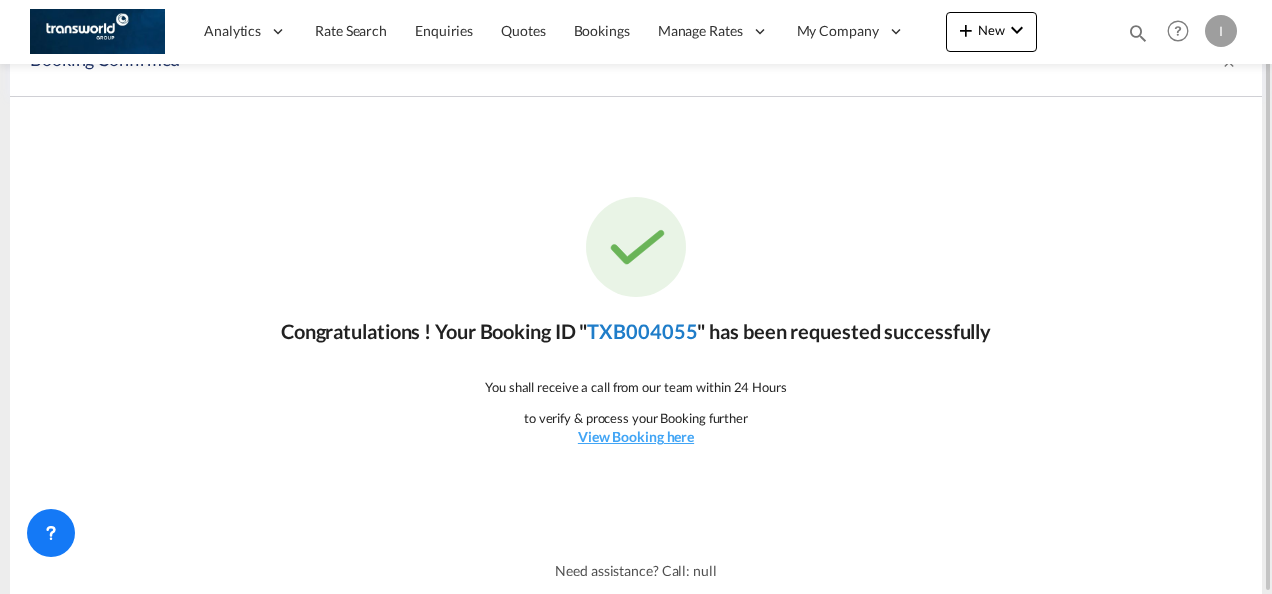 click on "TXB004055" 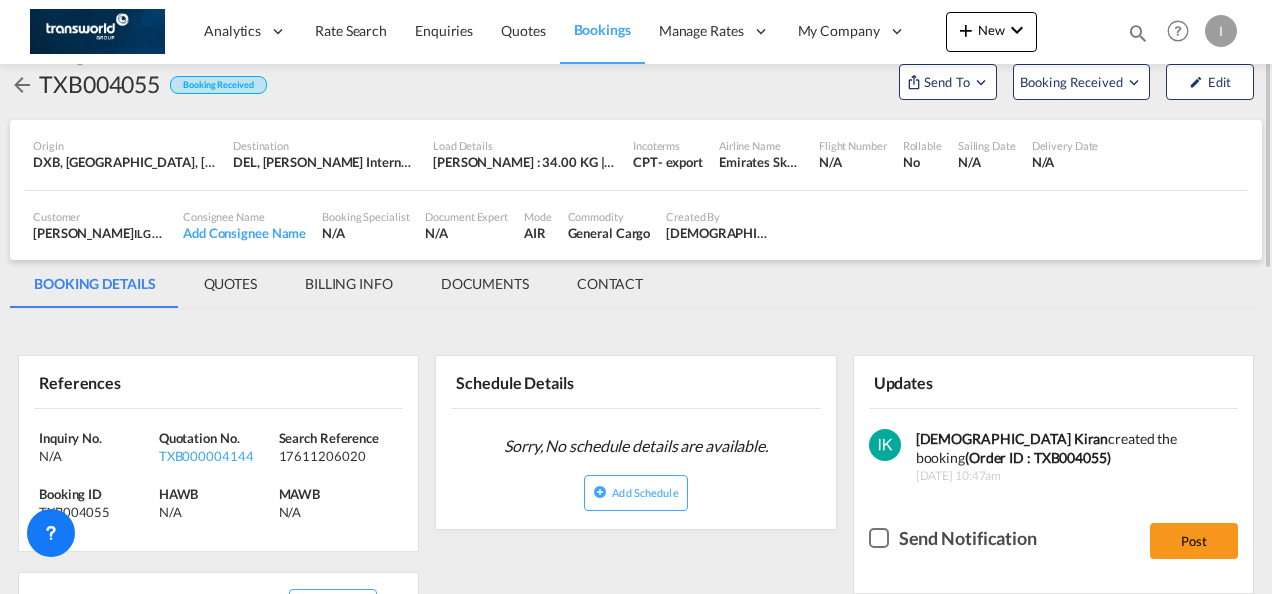 scroll, scrollTop: 0, scrollLeft: 0, axis: both 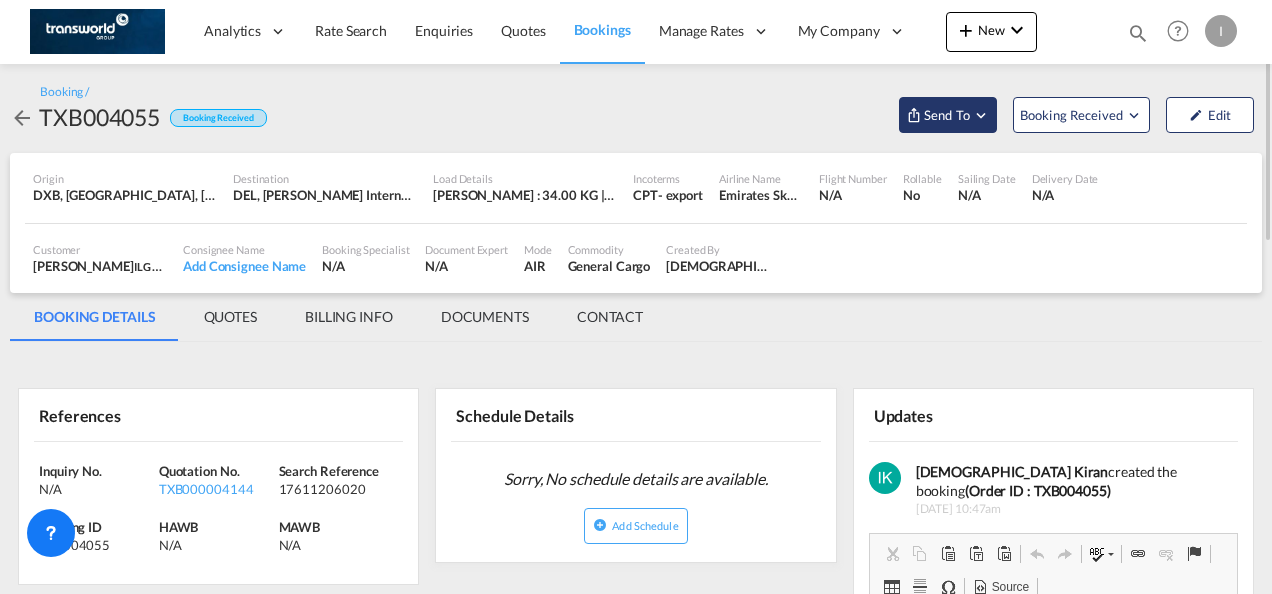 click on "Send To" at bounding box center [947, 115] 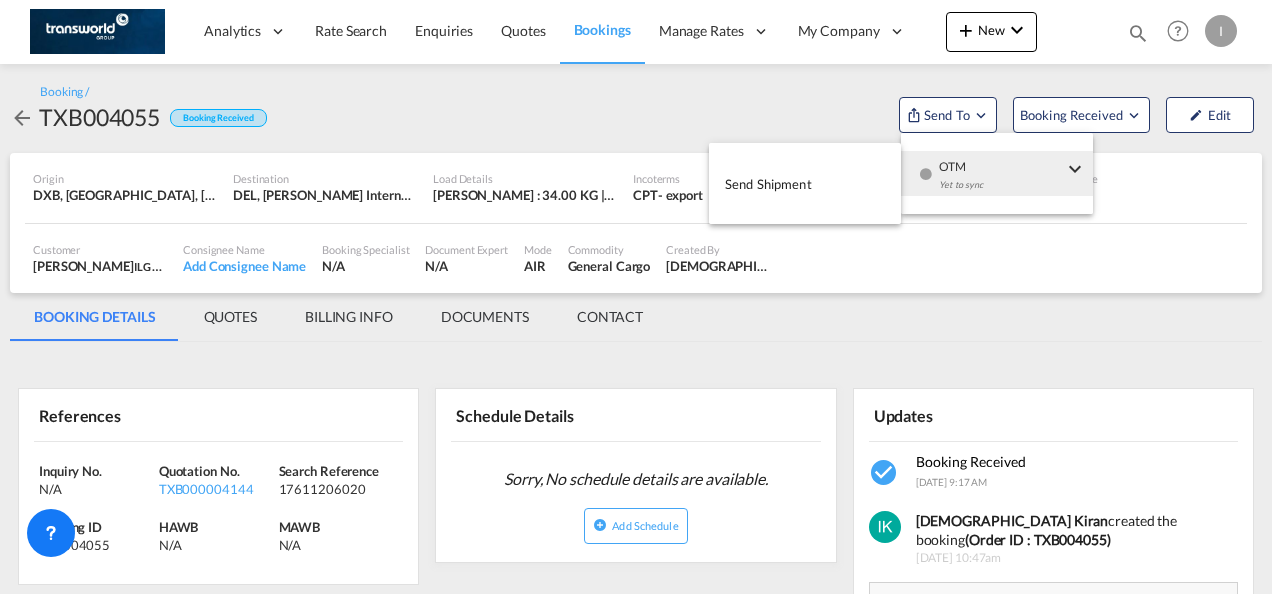 drag, startPoint x: 982, startPoint y: 182, endPoint x: 850, endPoint y: 173, distance: 132.30646 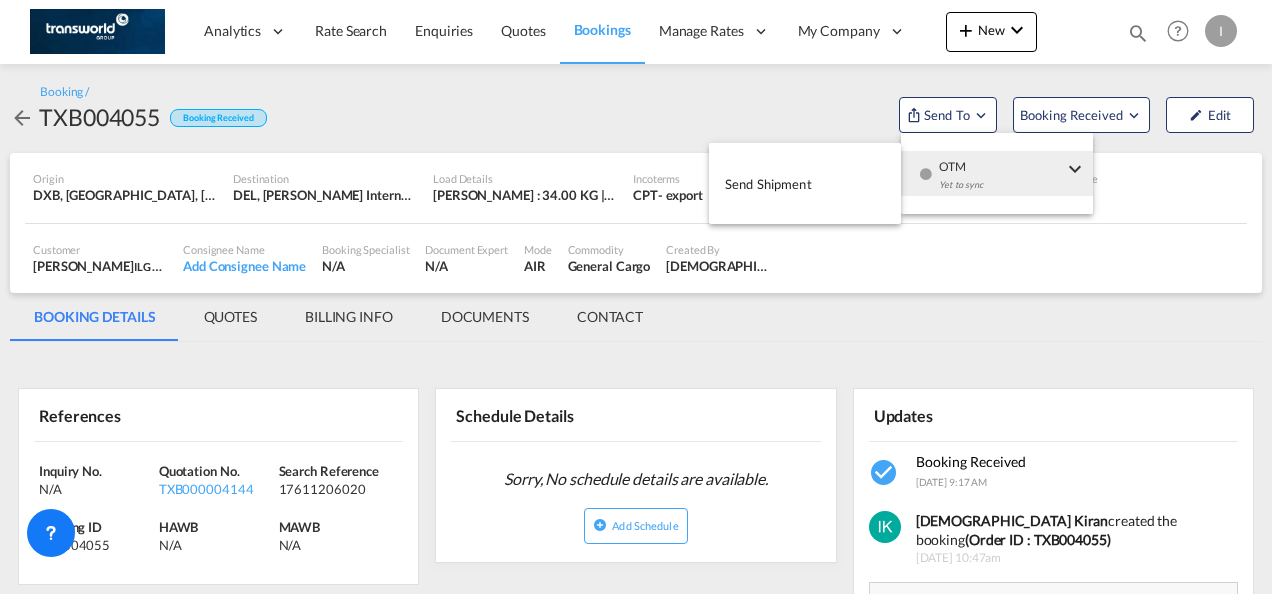 click on "Send Shipment" at bounding box center (768, 184) 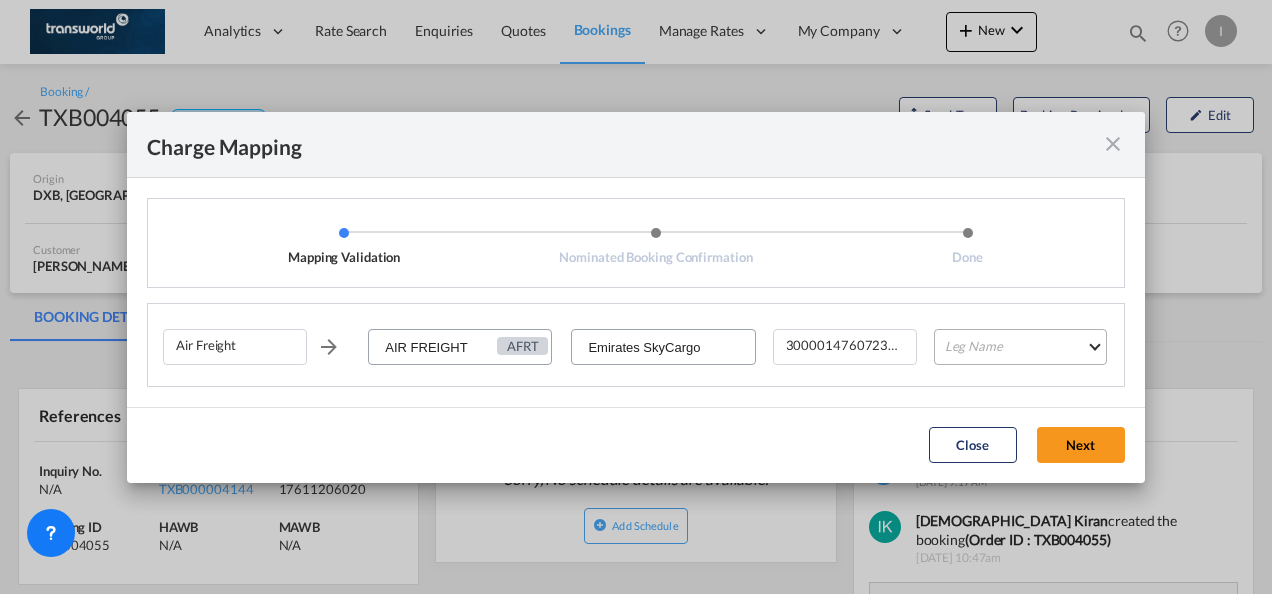 click on "Leg Name HANDLING ORIGIN HANDLING DESTINATION OTHERS TL PICK UP CUSTOMS ORIGIN AIR CUSTOMS DESTINATION TL DELIVERY" at bounding box center [1020, 347] 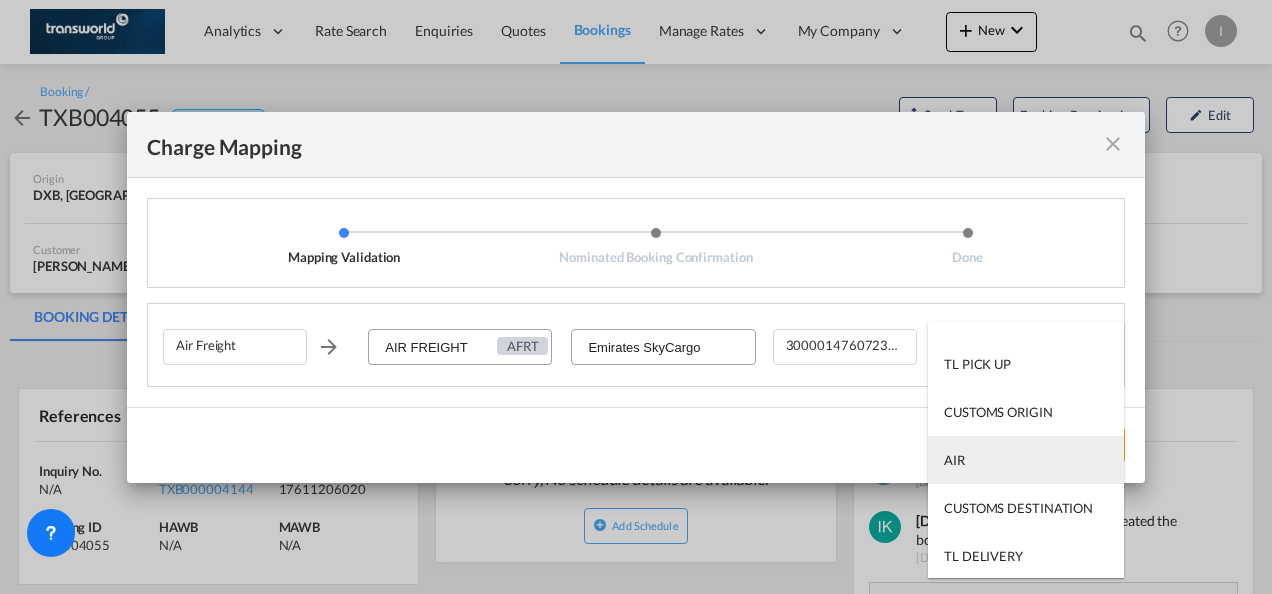 scroll, scrollTop: 128, scrollLeft: 0, axis: vertical 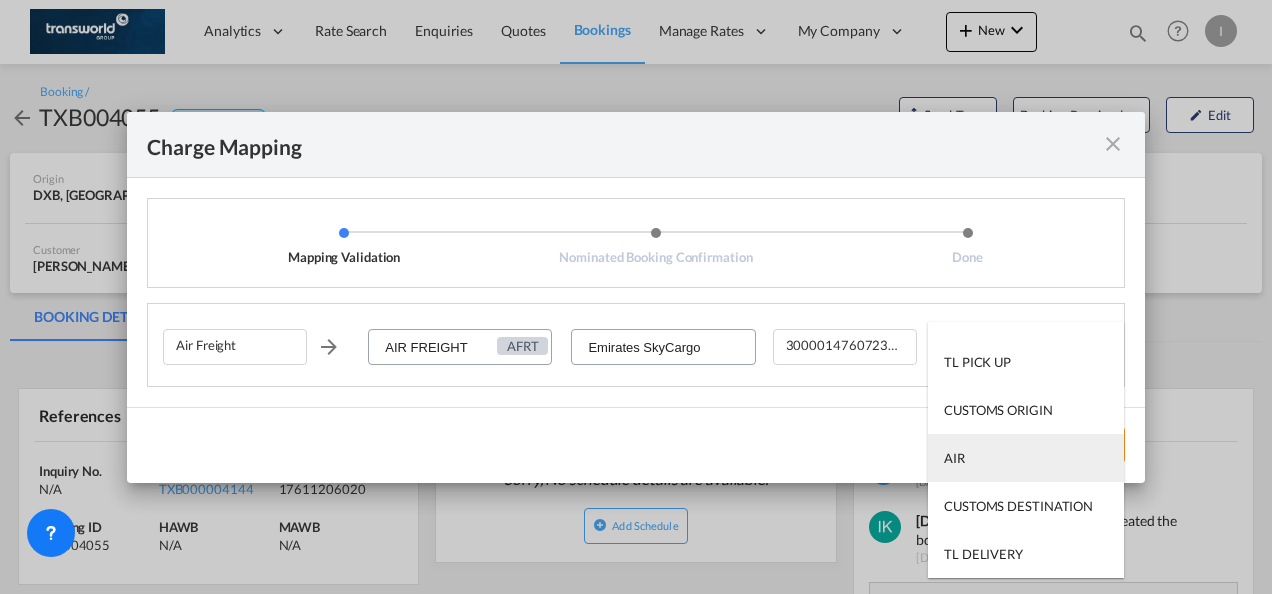 click on "AIR" at bounding box center (1026, 458) 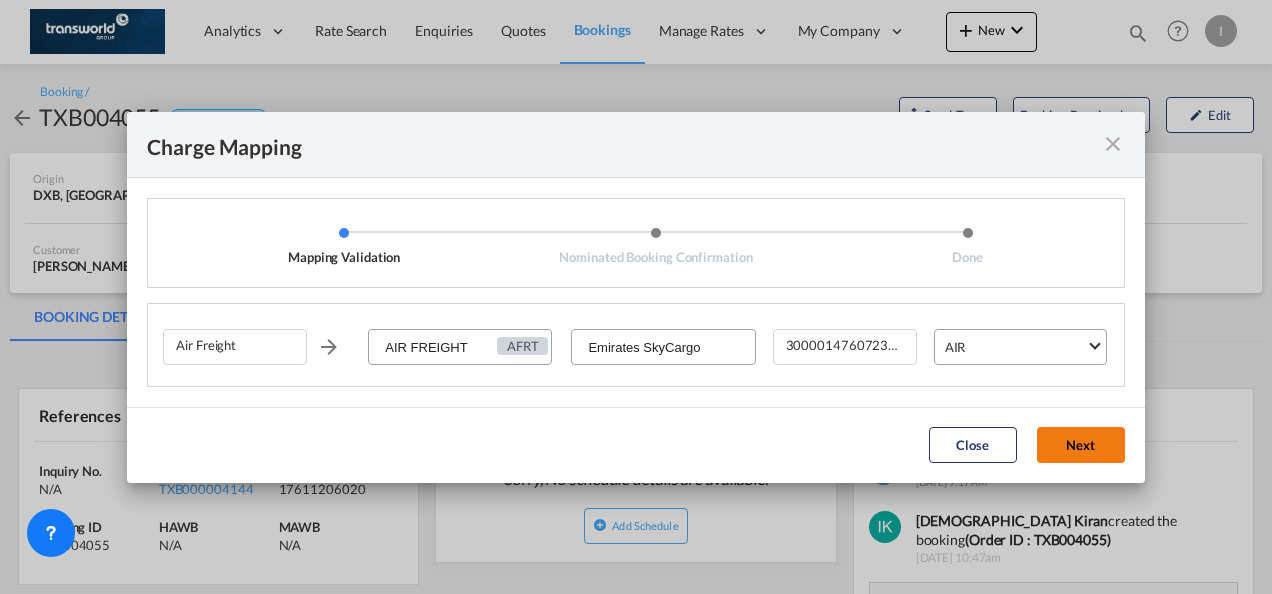 click on "Next" 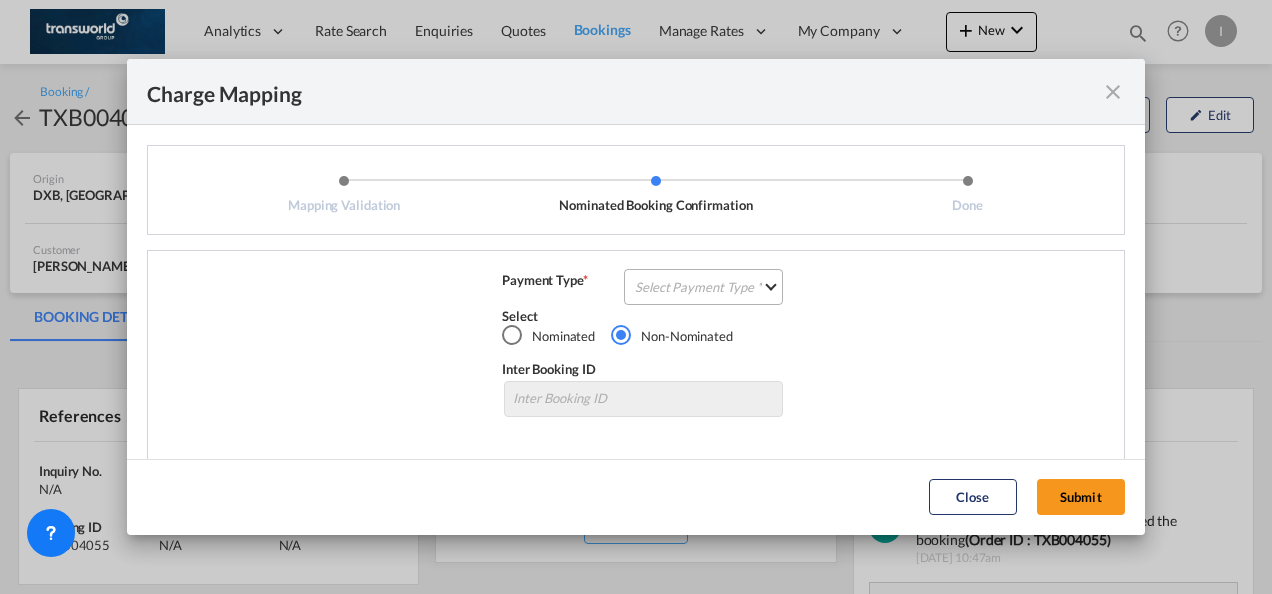 click on "Select Payment Type
COLLECT
PREPAID" at bounding box center (703, 287) 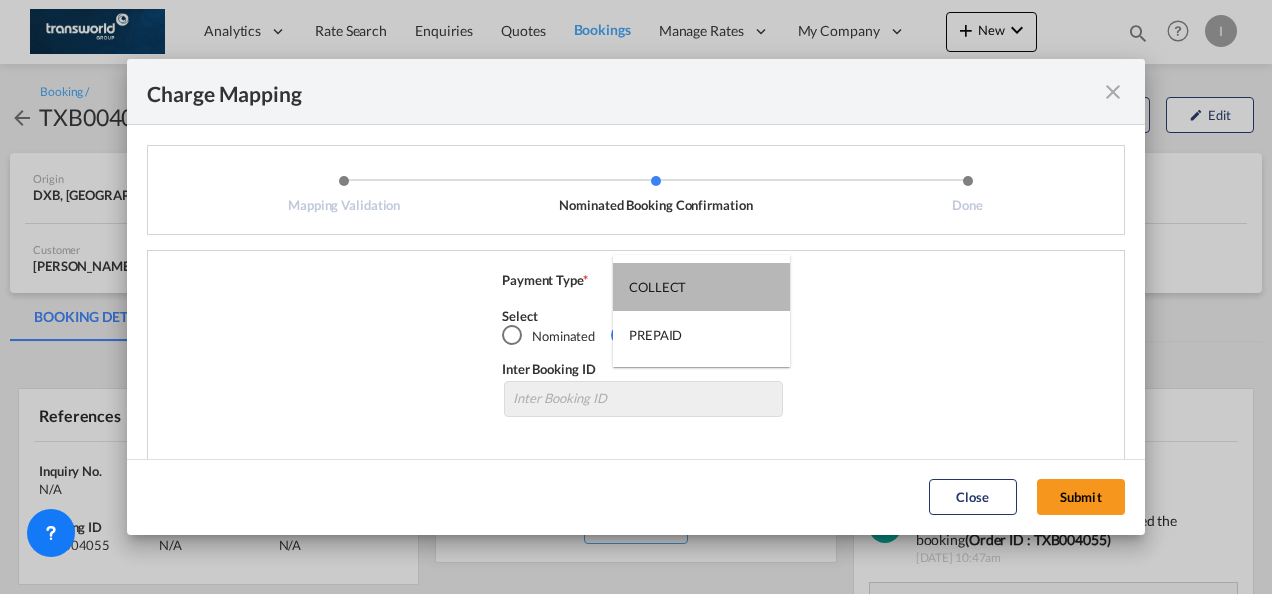 click on "COLLECT" at bounding box center [701, 287] 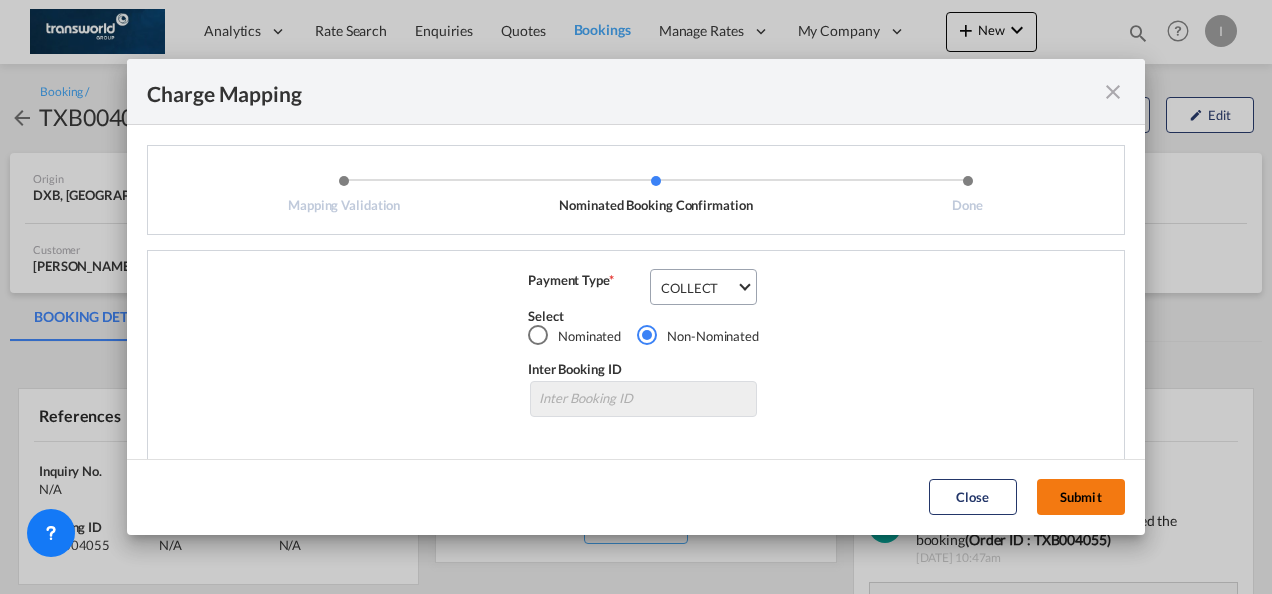 click on "Submit" 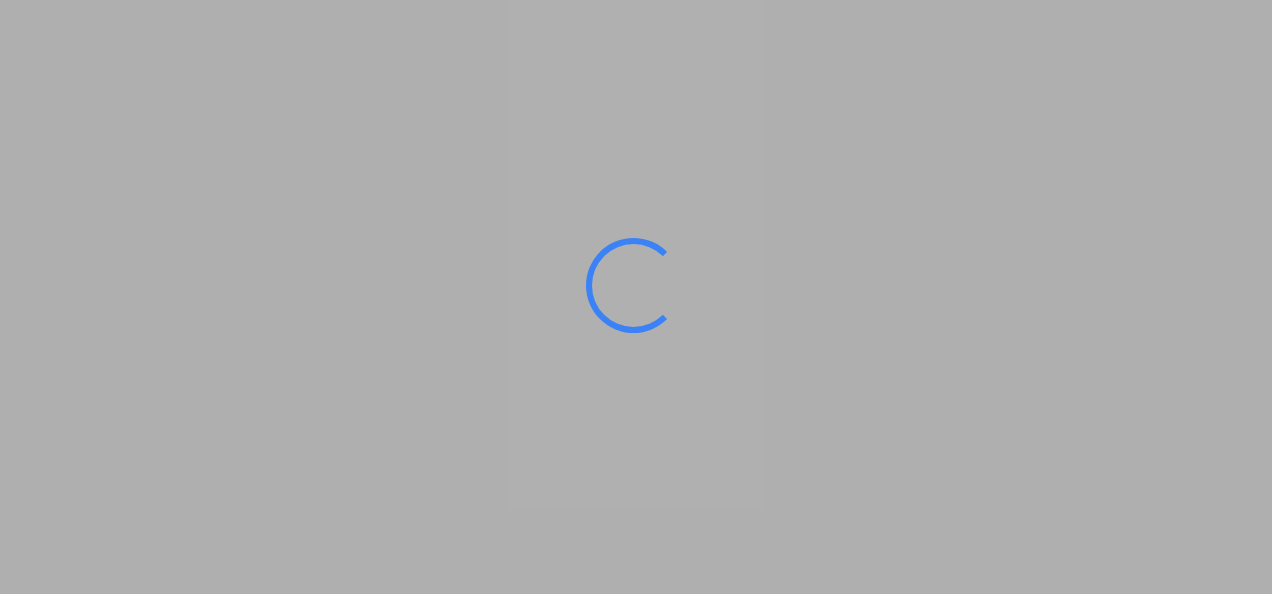 scroll, scrollTop: 0, scrollLeft: 0, axis: both 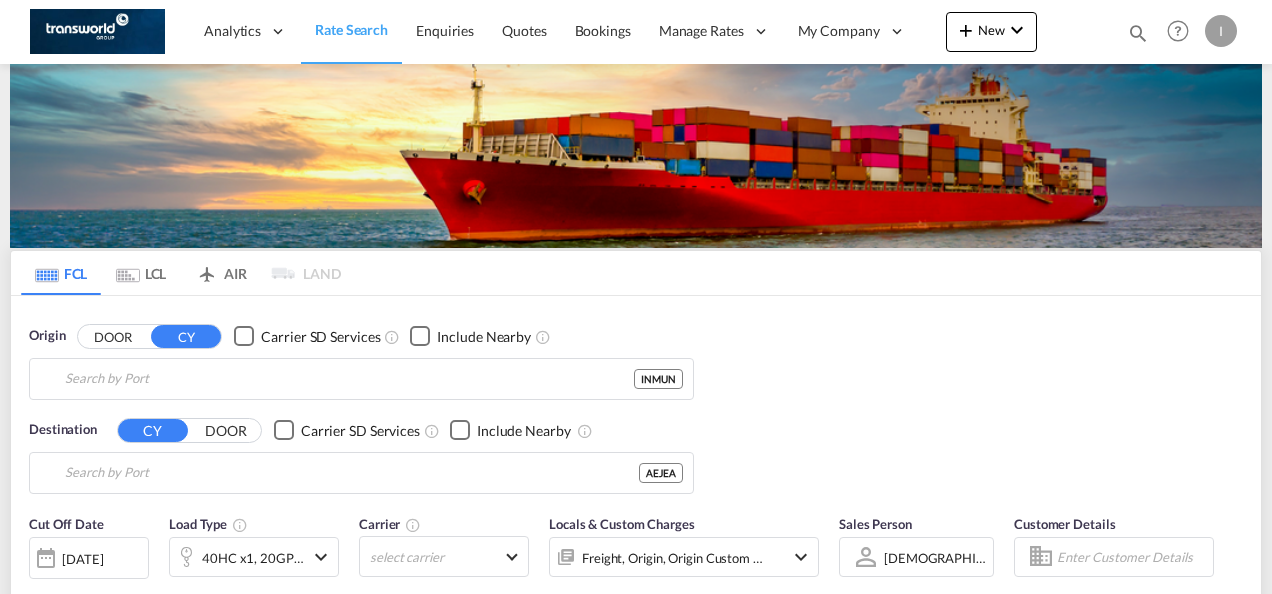 type on "Mundra, INMUN" 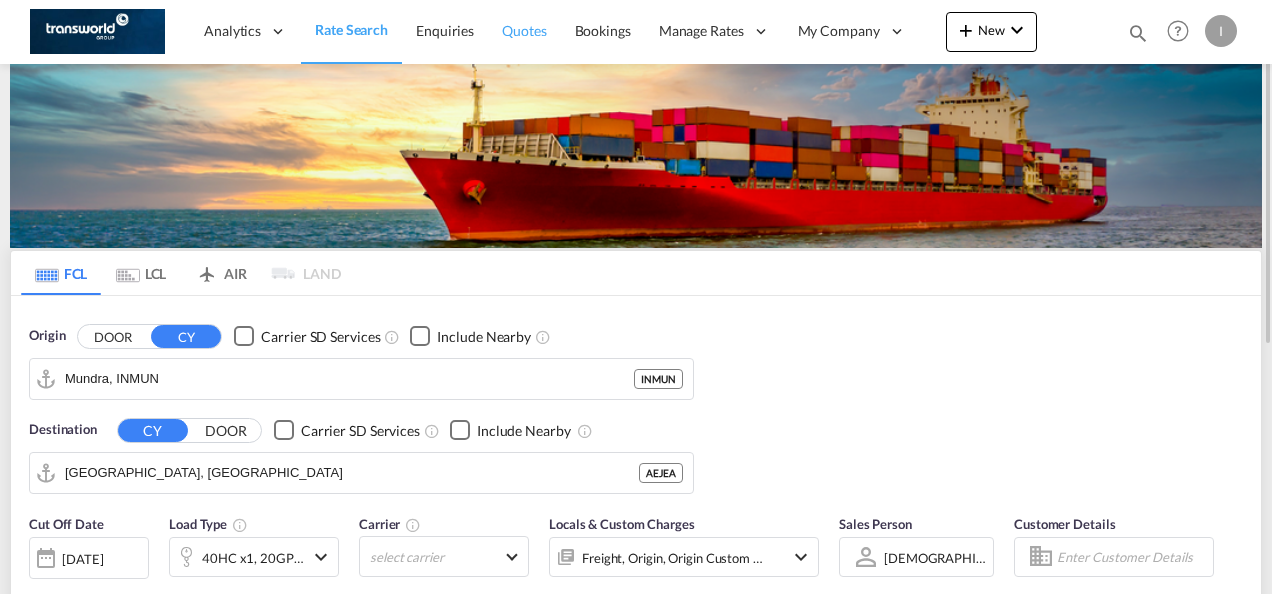 click on "Quotes" at bounding box center [524, 30] 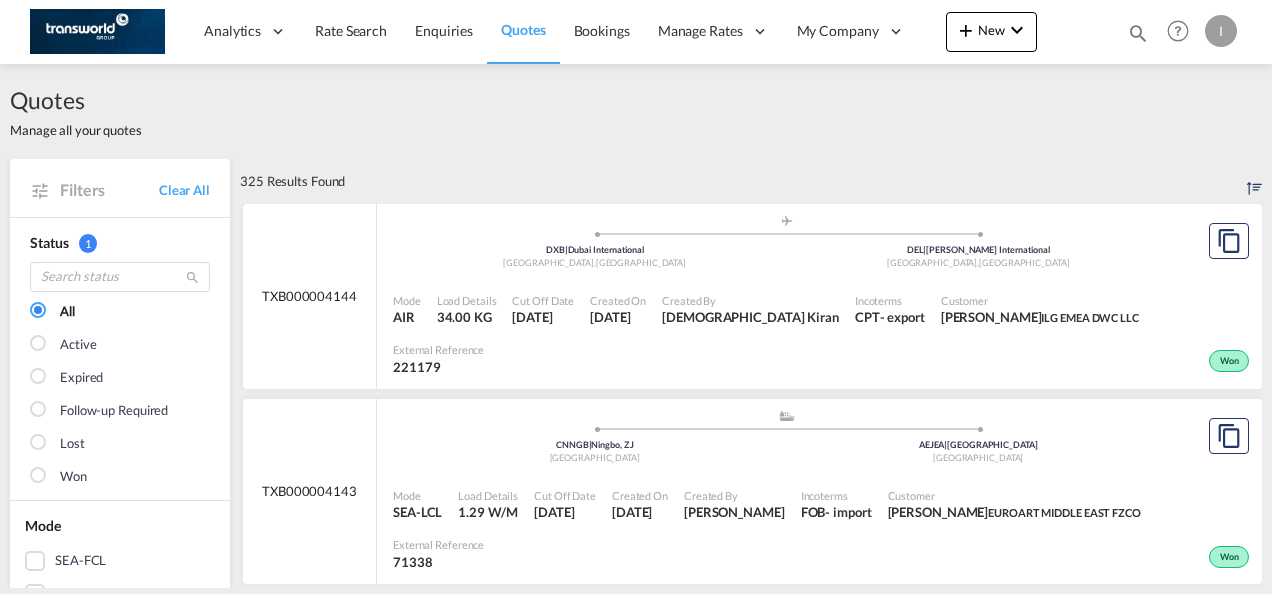 click on "Mode
AIR
Load Details
34.00 KG
Cut Off Date
[DATE] Created On   [DATE]
Created By
Irishi Kiran Incoterms   CPT - export Customer
[PERSON_NAME] [PERSON_NAME] EMEA DWC LLC
External Reference   221179
Won" at bounding box center (819, 334) 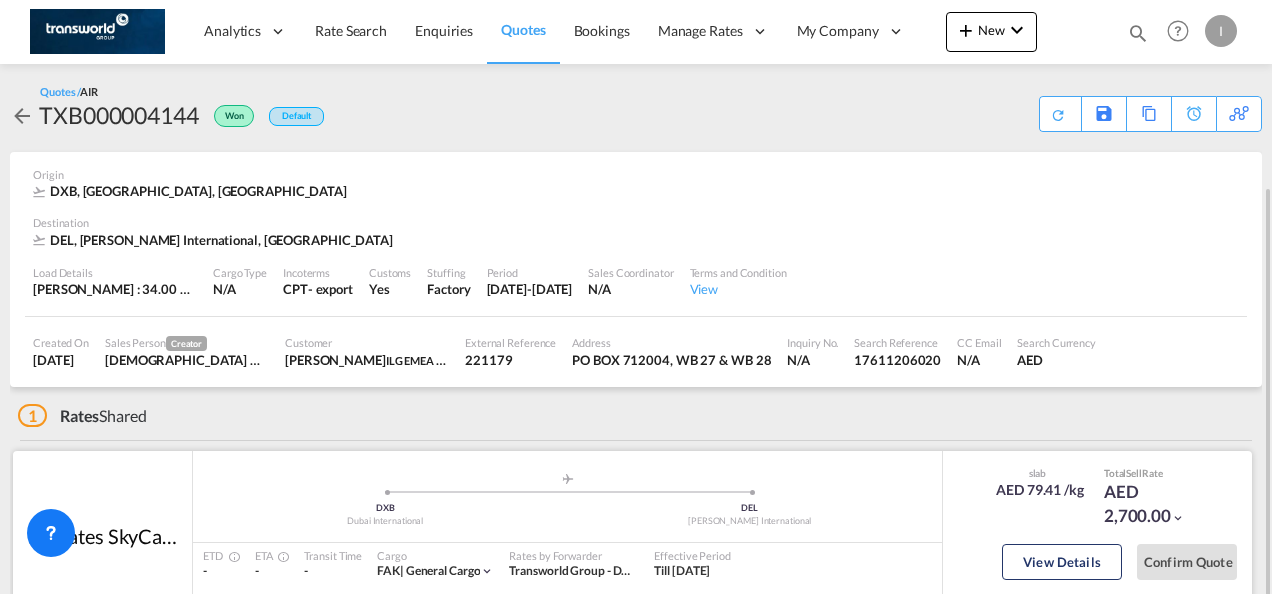 scroll, scrollTop: 100, scrollLeft: 0, axis: vertical 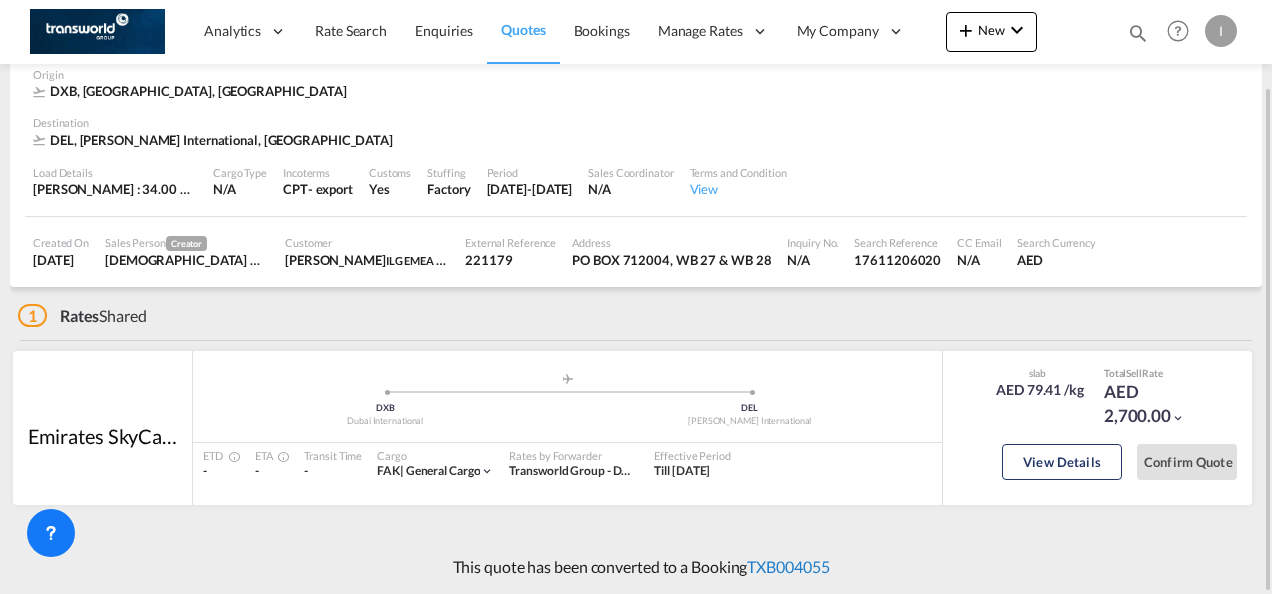 click on "TXB004055" at bounding box center (788, 566) 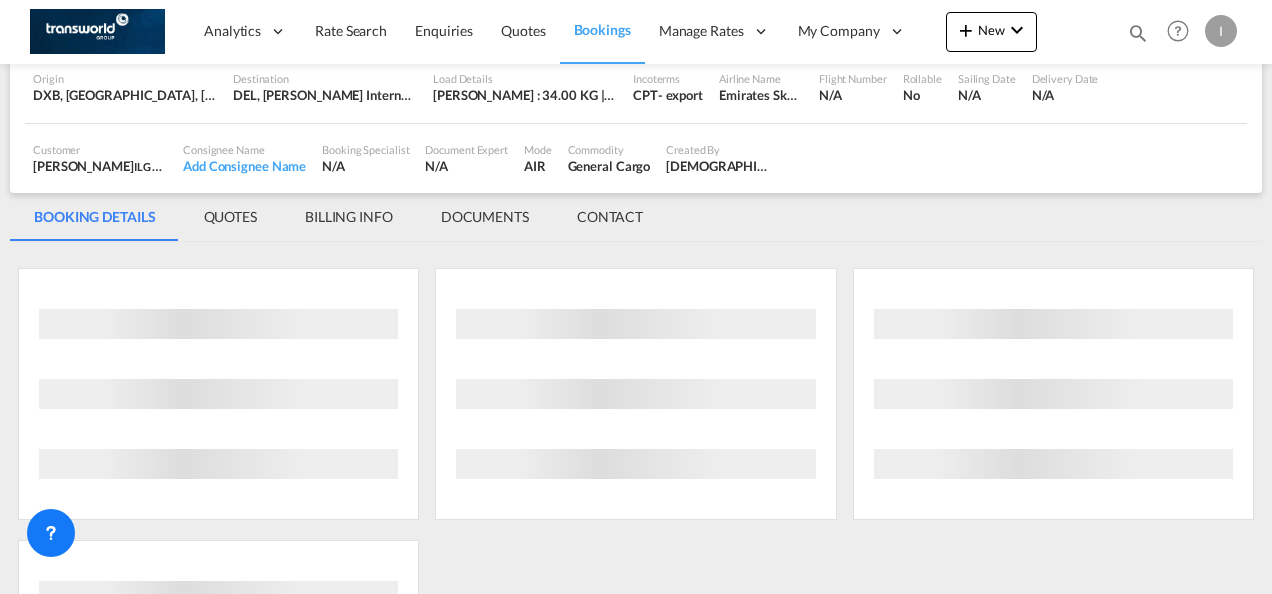 scroll, scrollTop: 1176, scrollLeft: 0, axis: vertical 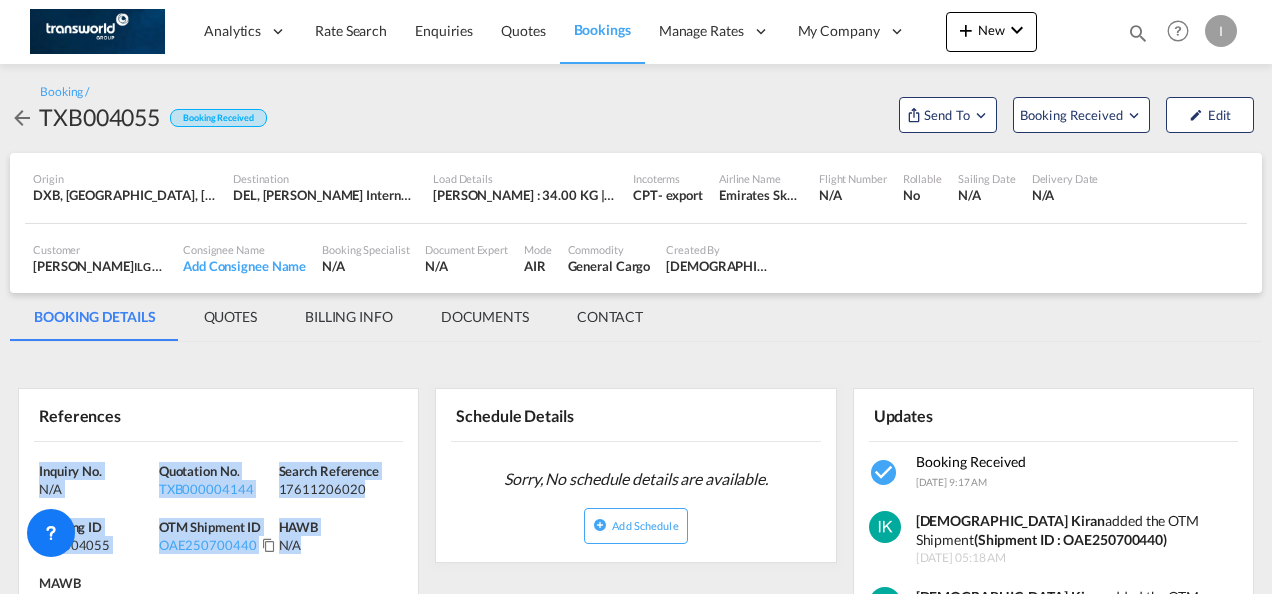 drag, startPoint x: 322, startPoint y: 563, endPoint x: -4, endPoint y: 442, distance: 347.73123 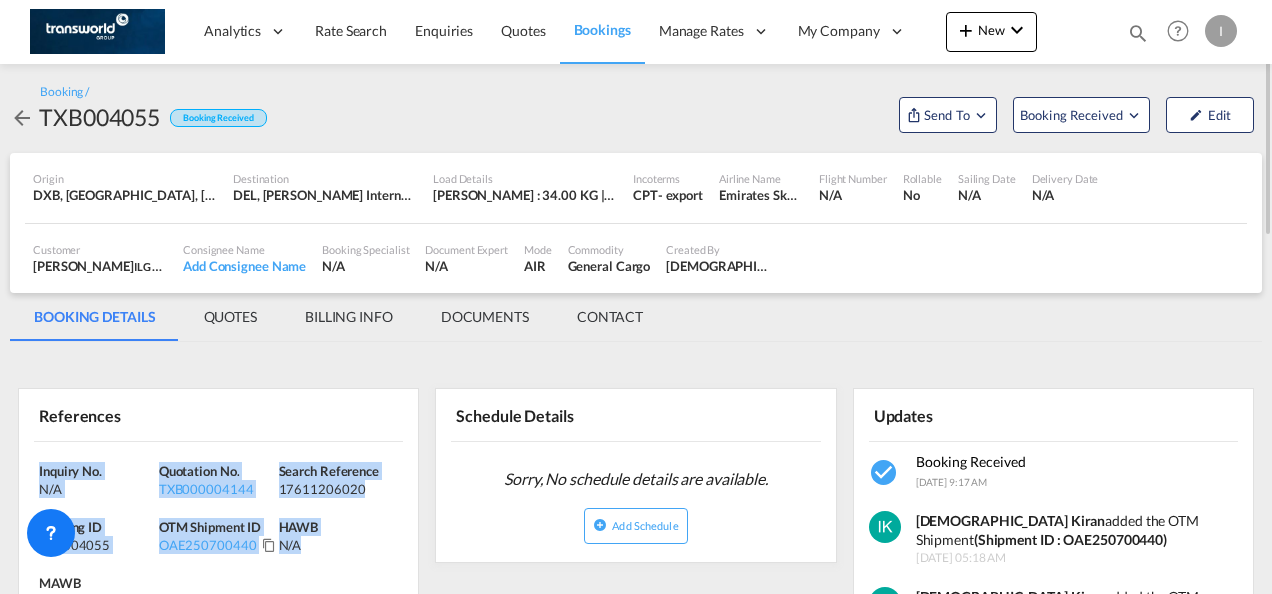 copy on "Inquiry No. N/A Quotation No. TXB000004144 Search Reference 17611206020 Booking ID TXB004055 OTM Shipment ID OAE250700440 HAWB N/A" 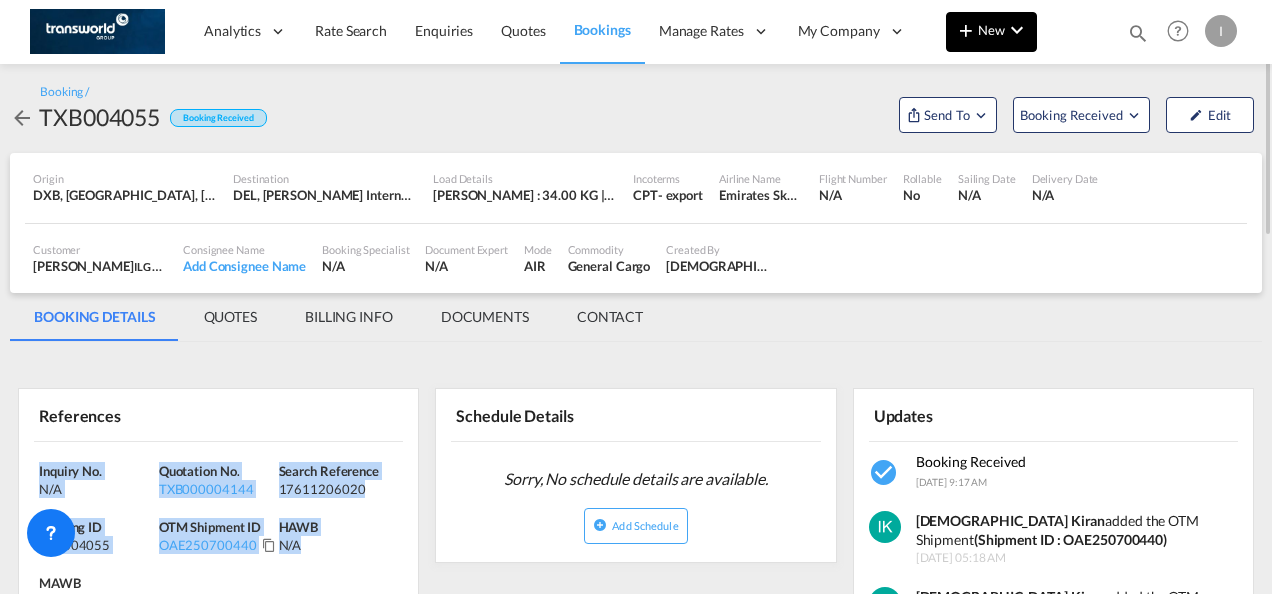 click at bounding box center [966, 30] 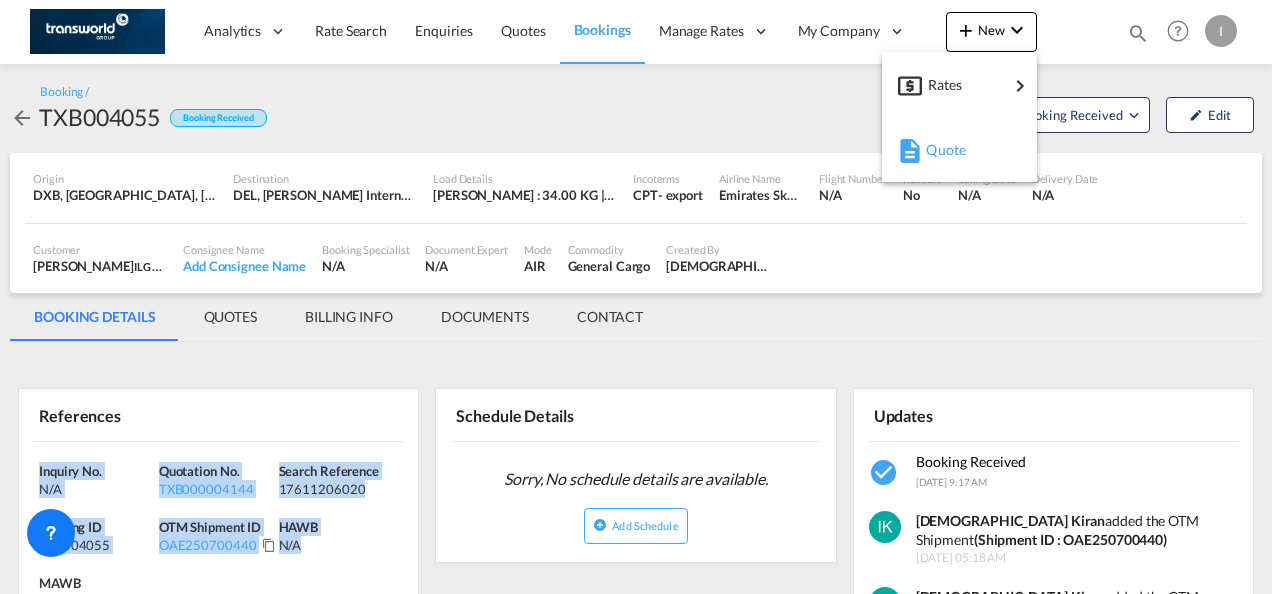 click on "Quote" at bounding box center [937, 150] 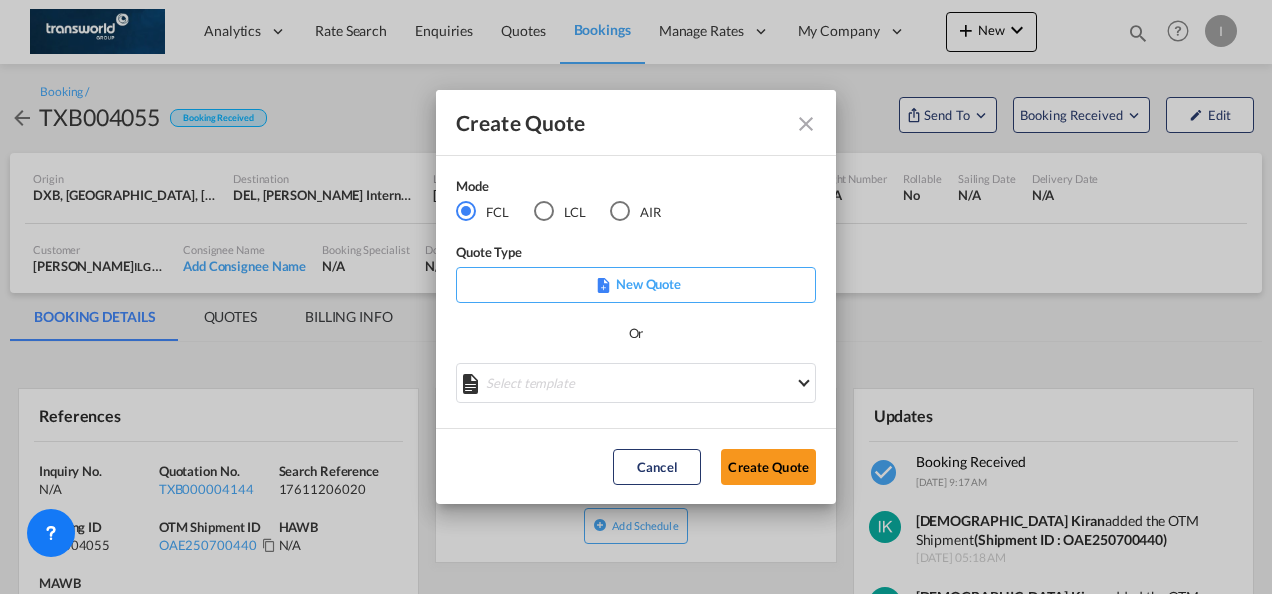 click on "AIR" at bounding box center [635, 212] 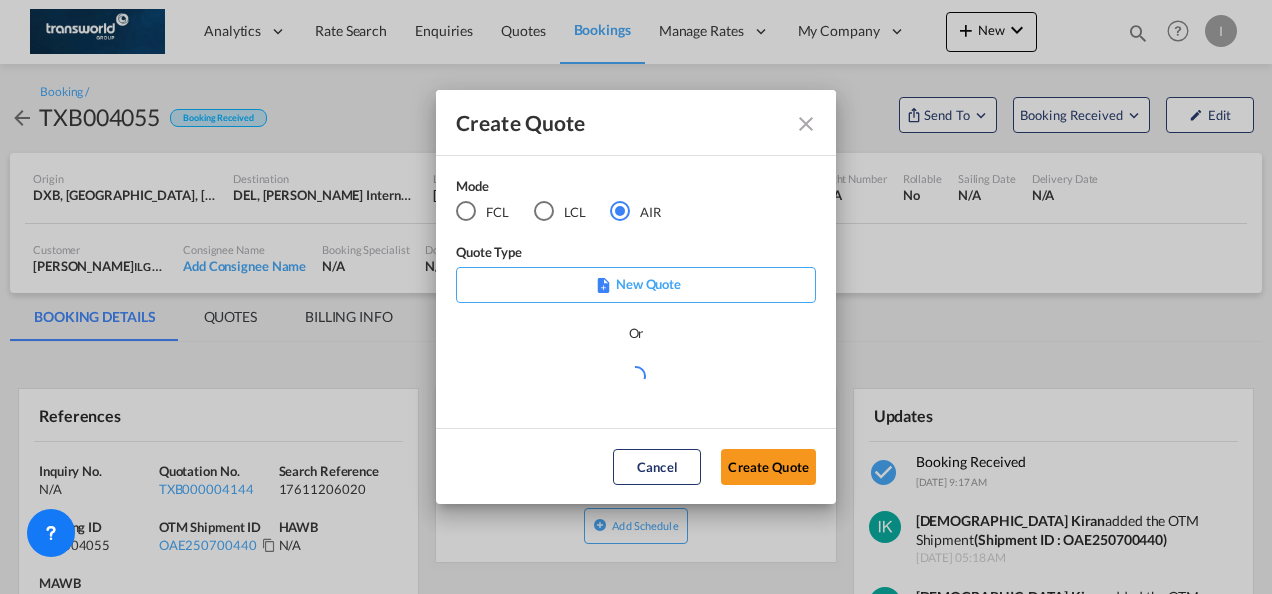 drag, startPoint x: 745, startPoint y: 470, endPoint x: 801, endPoint y: 524, distance: 77.7946 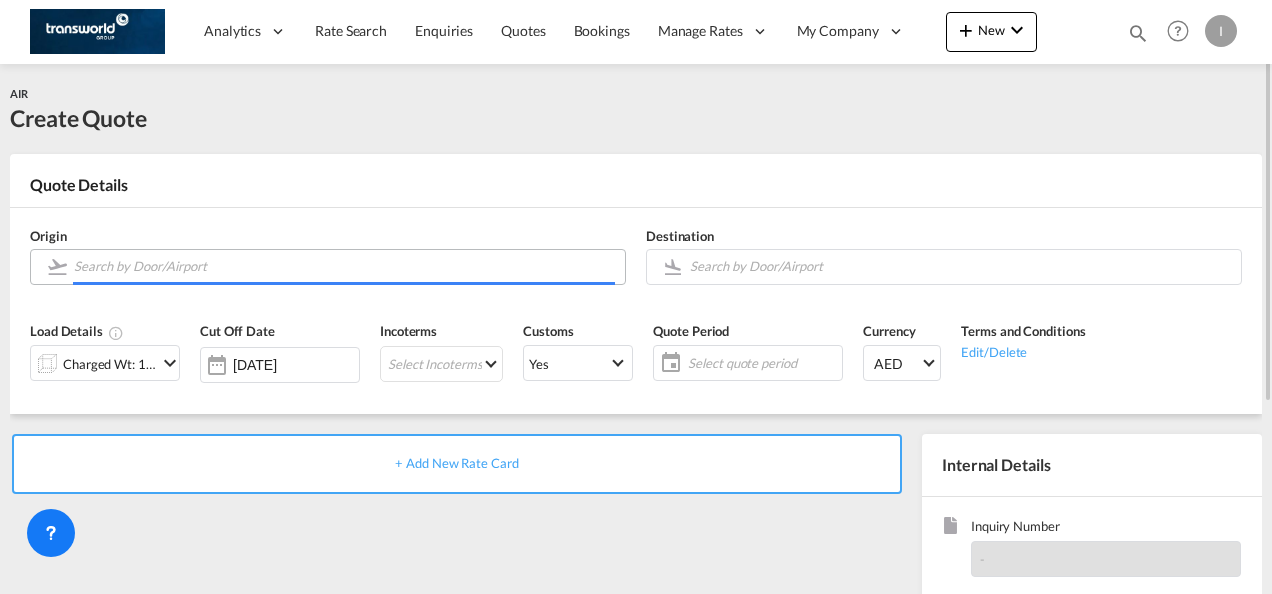 click at bounding box center (344, 266) 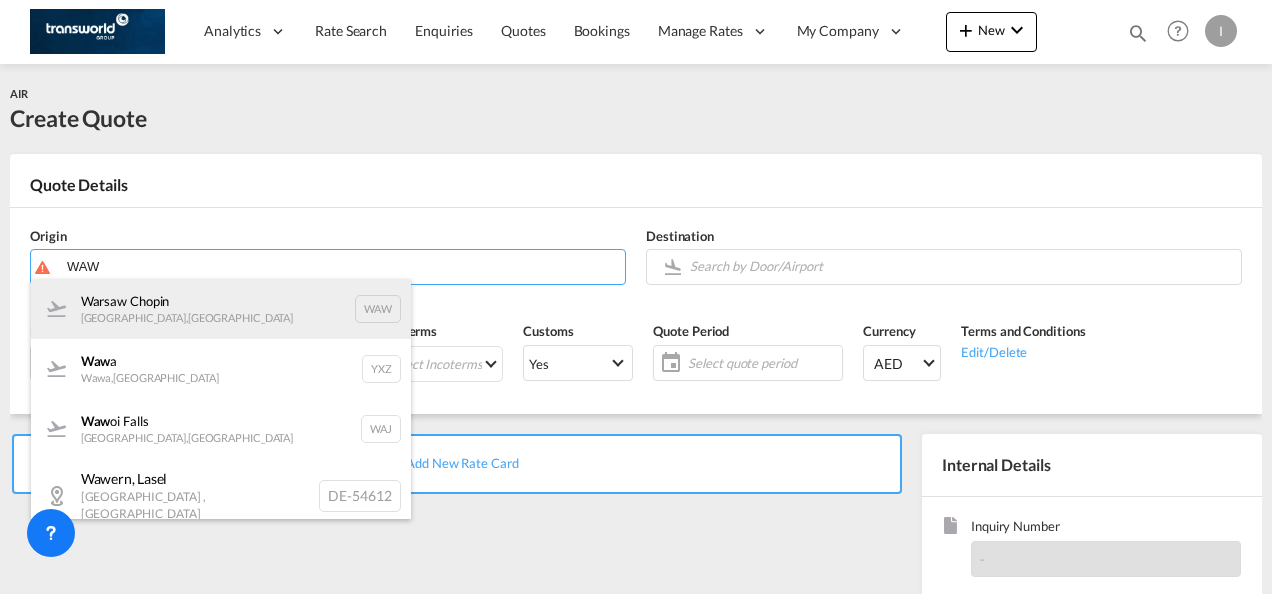 click on "Warsaw Chopin [GEOGRAPHIC_DATA] ,  [GEOGRAPHIC_DATA]
WAW" at bounding box center (221, 309) 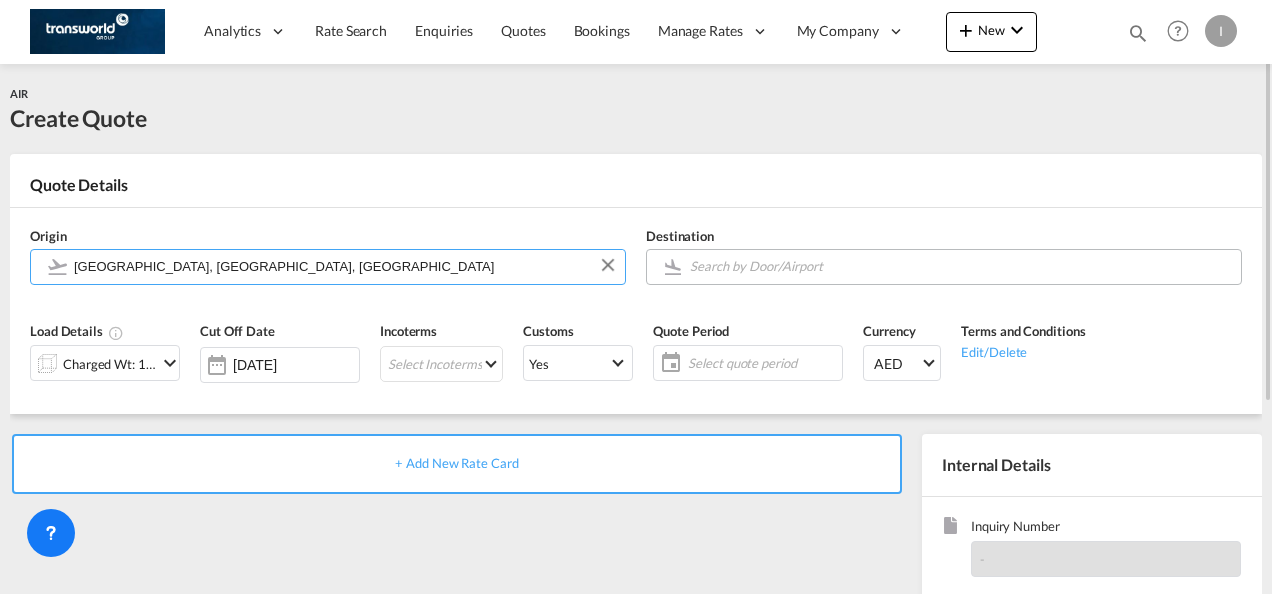 click at bounding box center [960, 266] 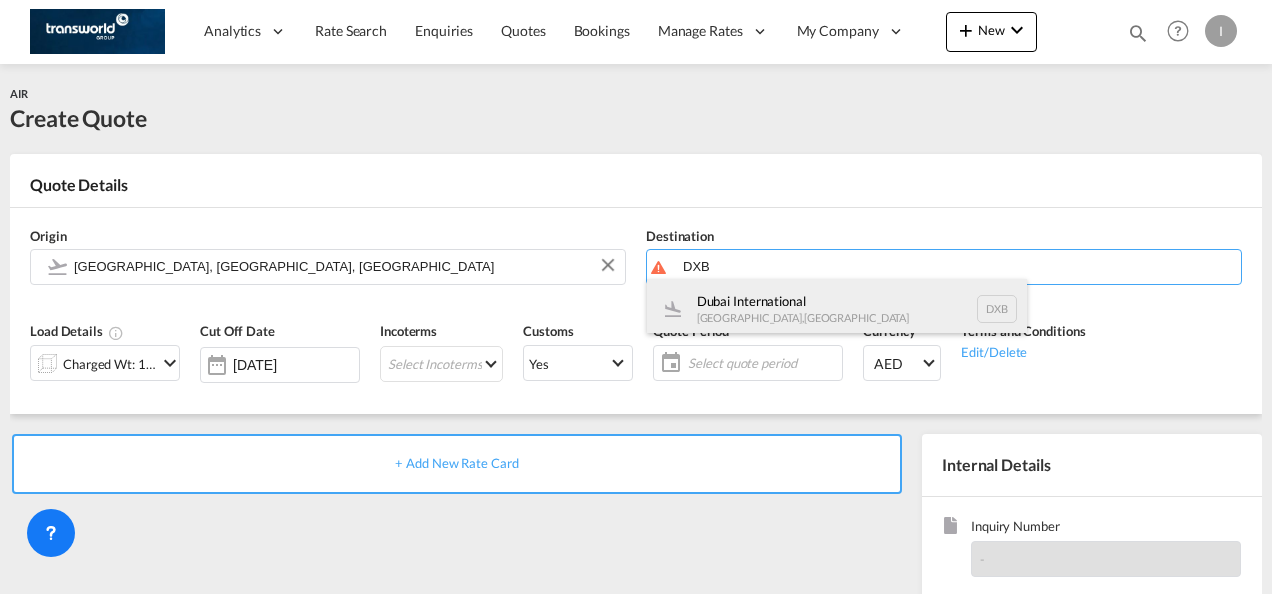 click on "Dubai International
[GEOGRAPHIC_DATA] ,  [GEOGRAPHIC_DATA]
DXB" at bounding box center [837, 309] 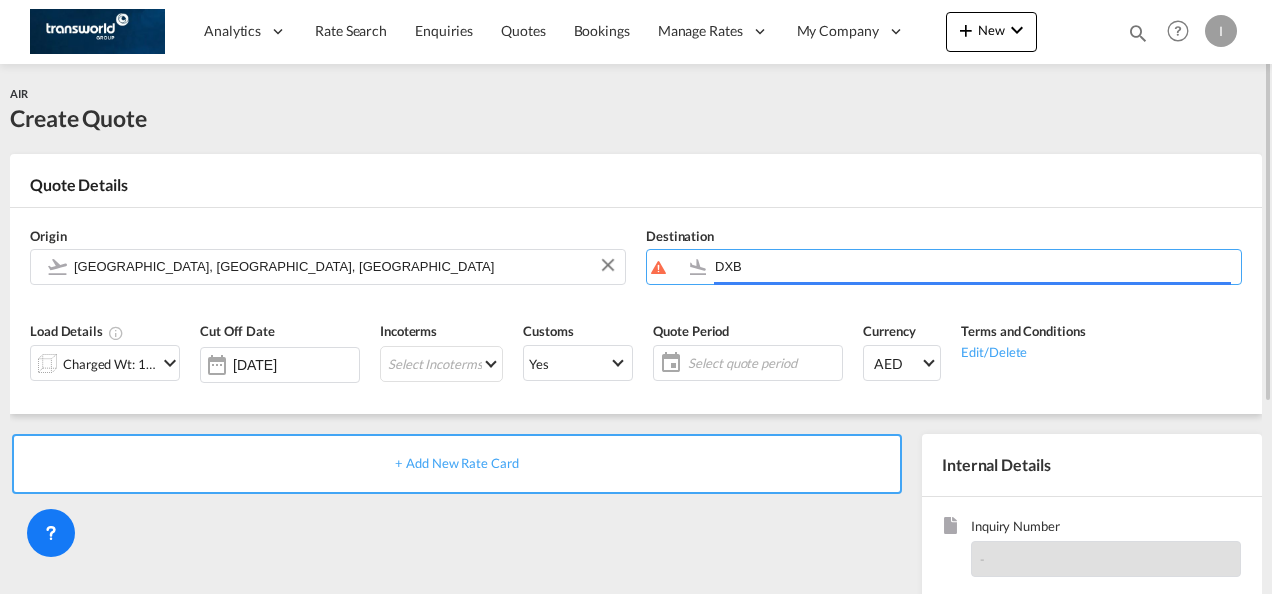 type on "Dubai International, [GEOGRAPHIC_DATA], DXB" 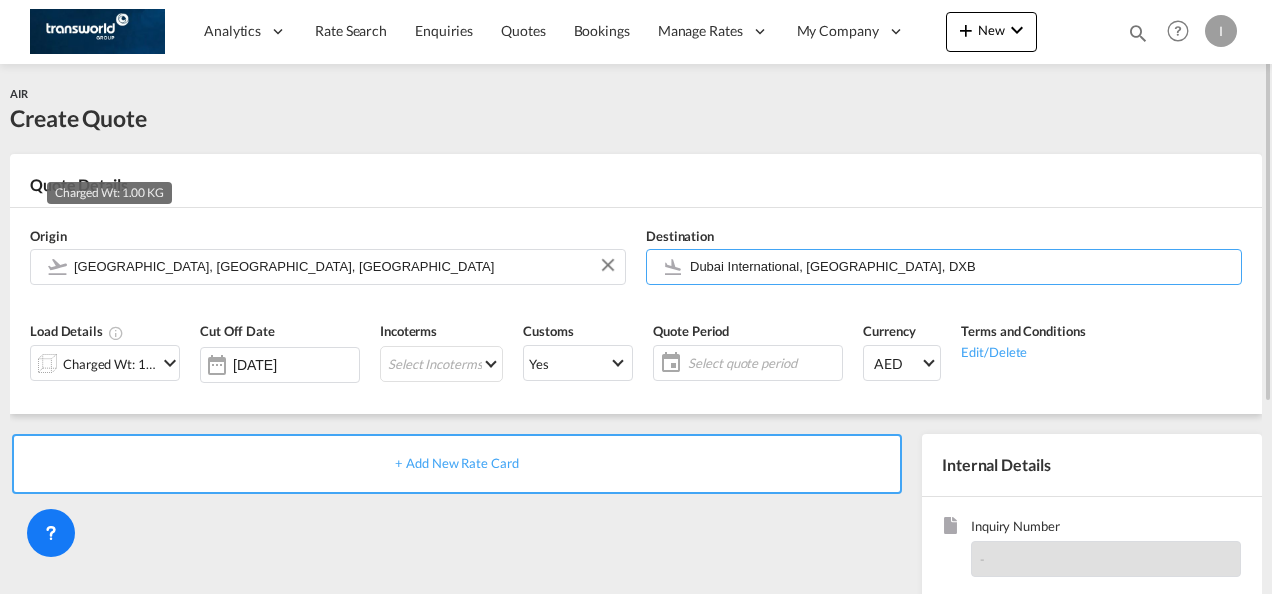 click on "Charged Wt: 1.00 KG" at bounding box center (110, 364) 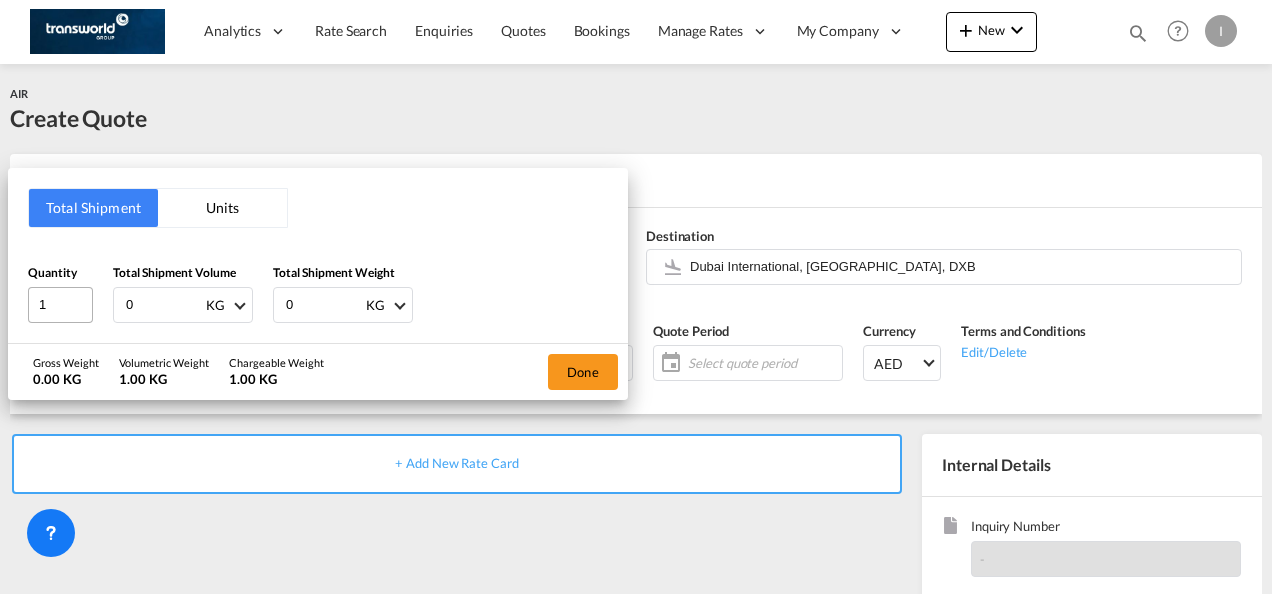 drag, startPoint x: 136, startPoint y: 300, endPoint x: 82, endPoint y: 302, distance: 54.037025 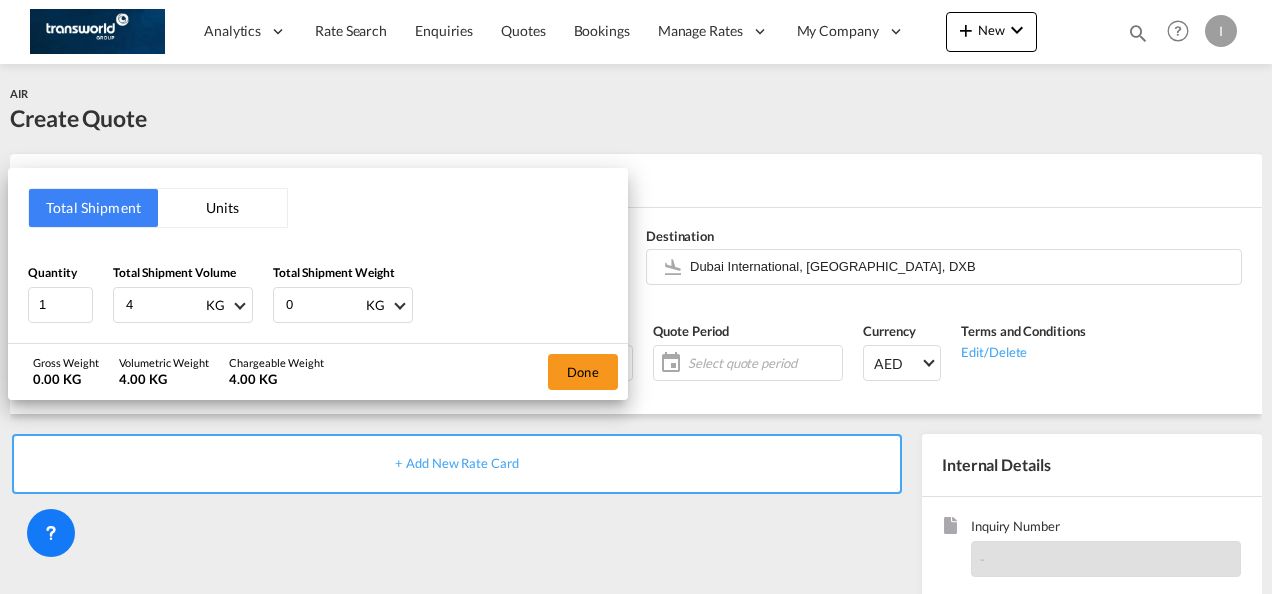 type on "4" 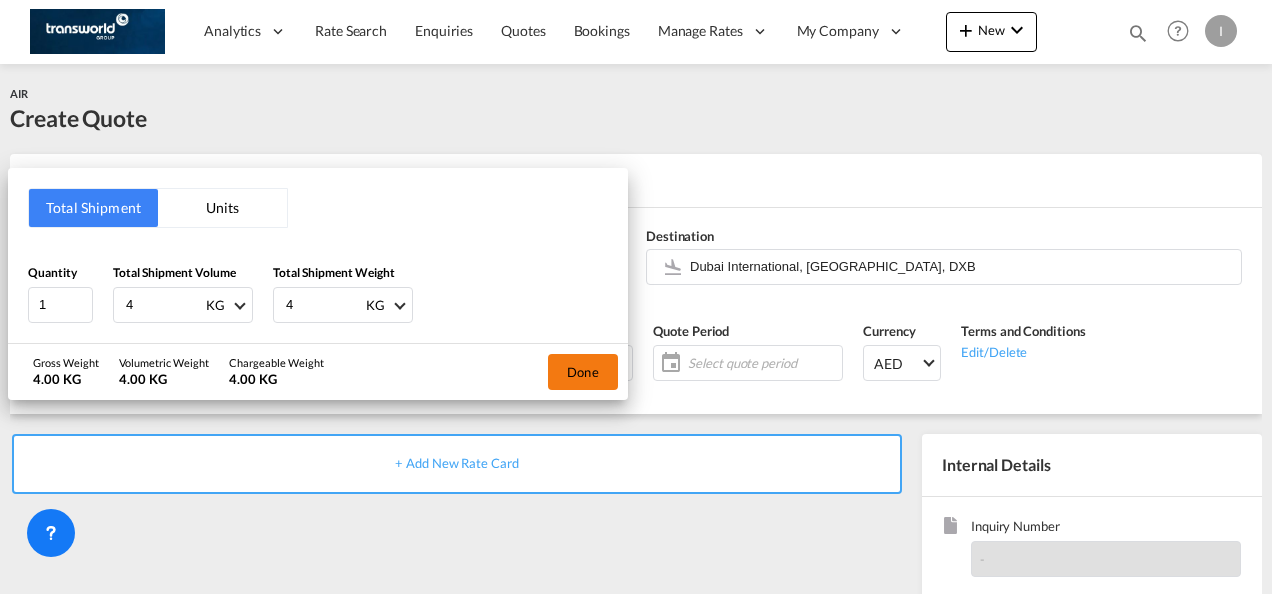 type on "4" 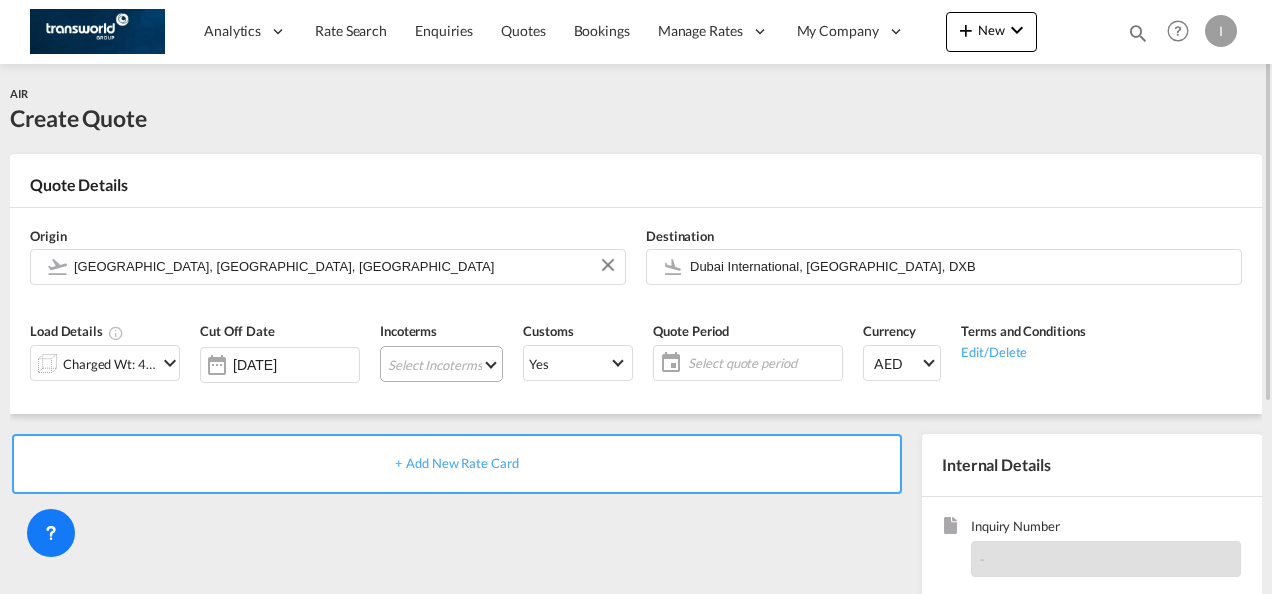 click on "Select Incoterms
EXW - import
Ex Works CIF - export
Cost,Insurance and Freight CIP - export
Carriage and Insurance Paid to CIF - import
Cost,Insurance and Freight DDP - export
Delivery Duty Paid CPT - import
Carrier Paid to DAP - export
Delivered at Place CPT - export
Carrier Paid to DPU - export
Delivery at Place Unloaded CFR - import
Cost and Freight FAS - import
Free Alongside Ship FOB - export
Free on Board FOB - import
Free on Board CFR - export
Cost and Freight DAP - import
Delivered at Place CIP - import
Carriage and Insurance Paid to EXW - export
Ex Works DPU - import
Delivery at Place Unloaded FAS - export
Free Alongside Ship FCA - export
Free Carrier FCA - import
Free Carrier" at bounding box center (441, 364) 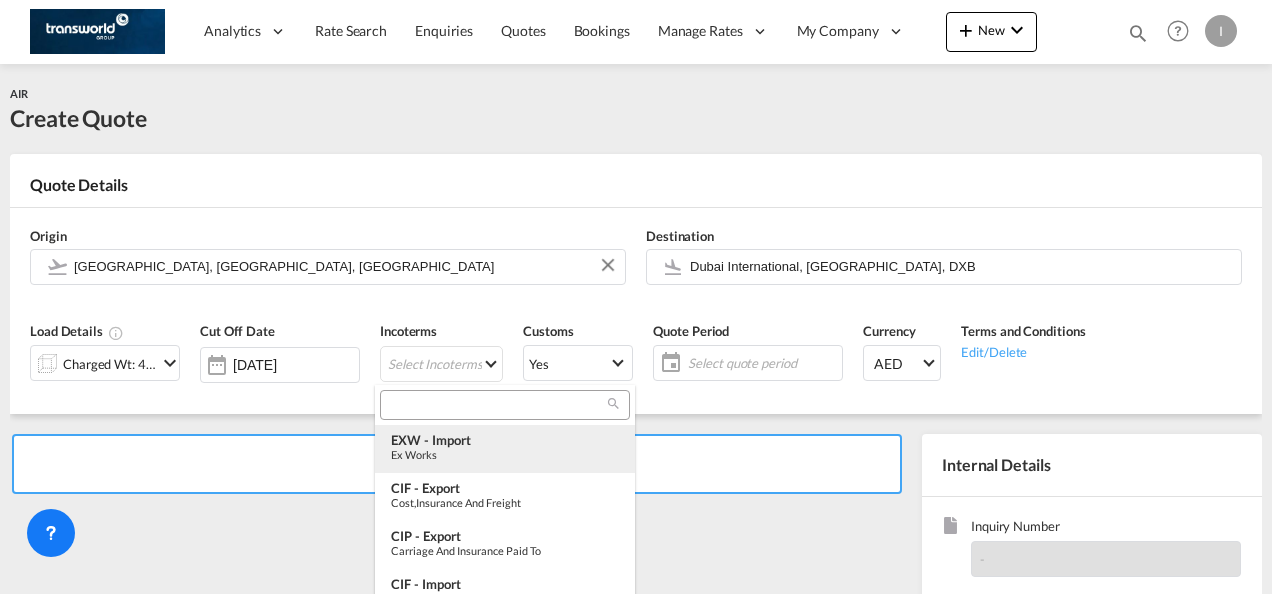 click on "Ex Works" at bounding box center [505, 454] 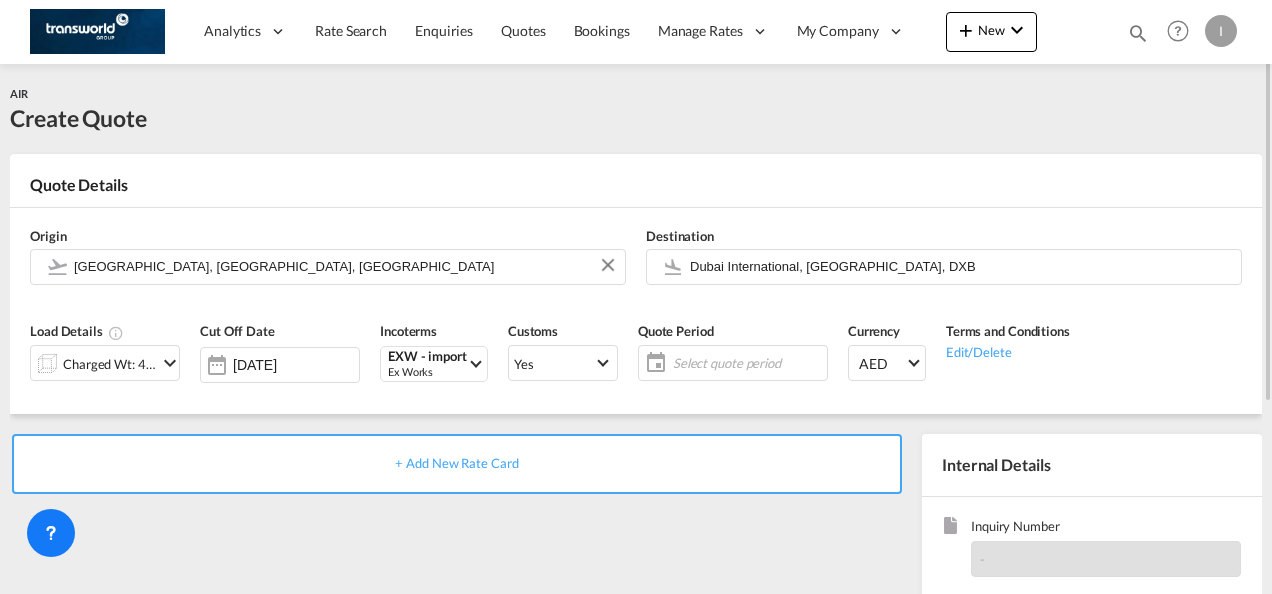 click on "Select quote period" 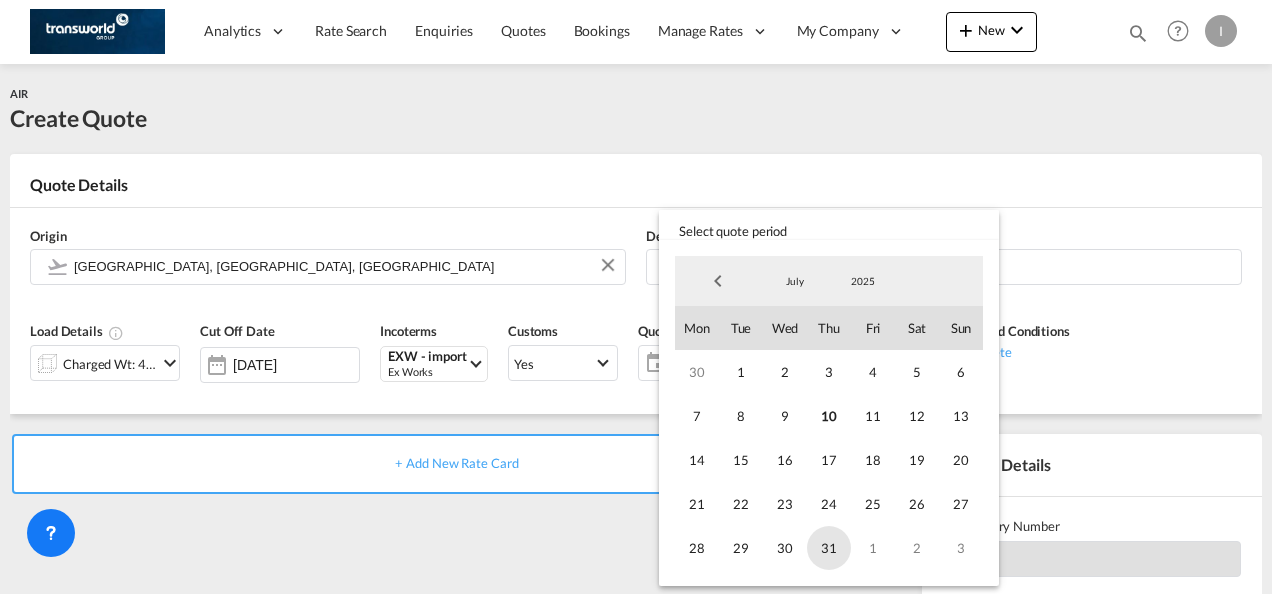 click on "31" at bounding box center (829, 548) 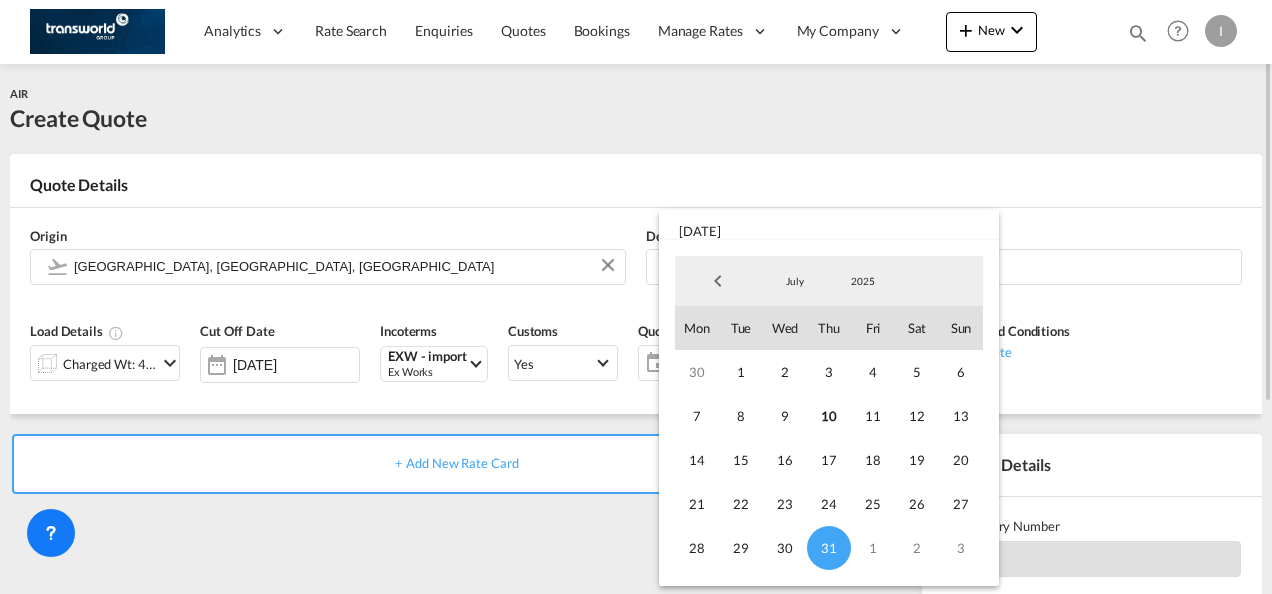 click at bounding box center [636, 297] 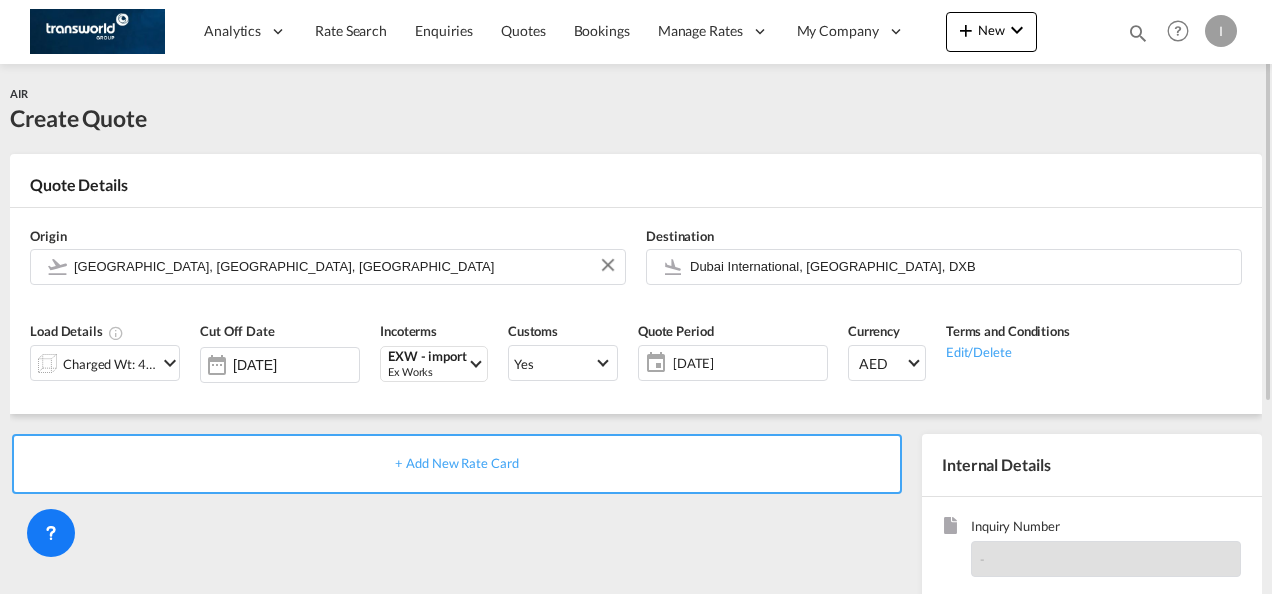scroll, scrollTop: 182, scrollLeft: 0, axis: vertical 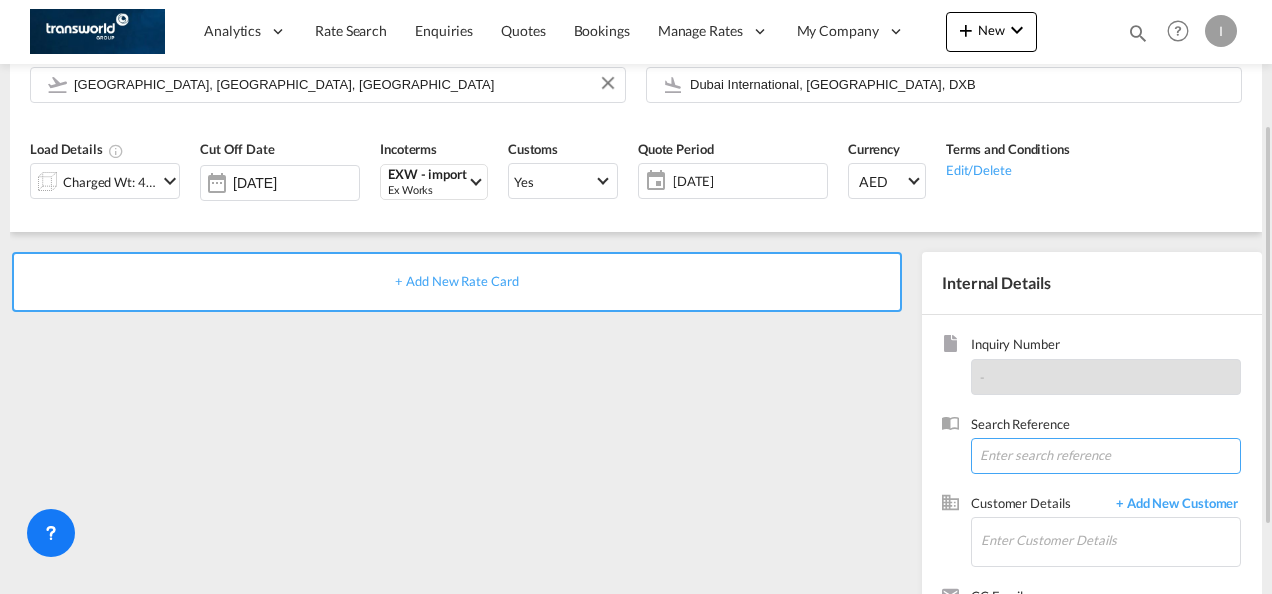 click at bounding box center (1106, 456) 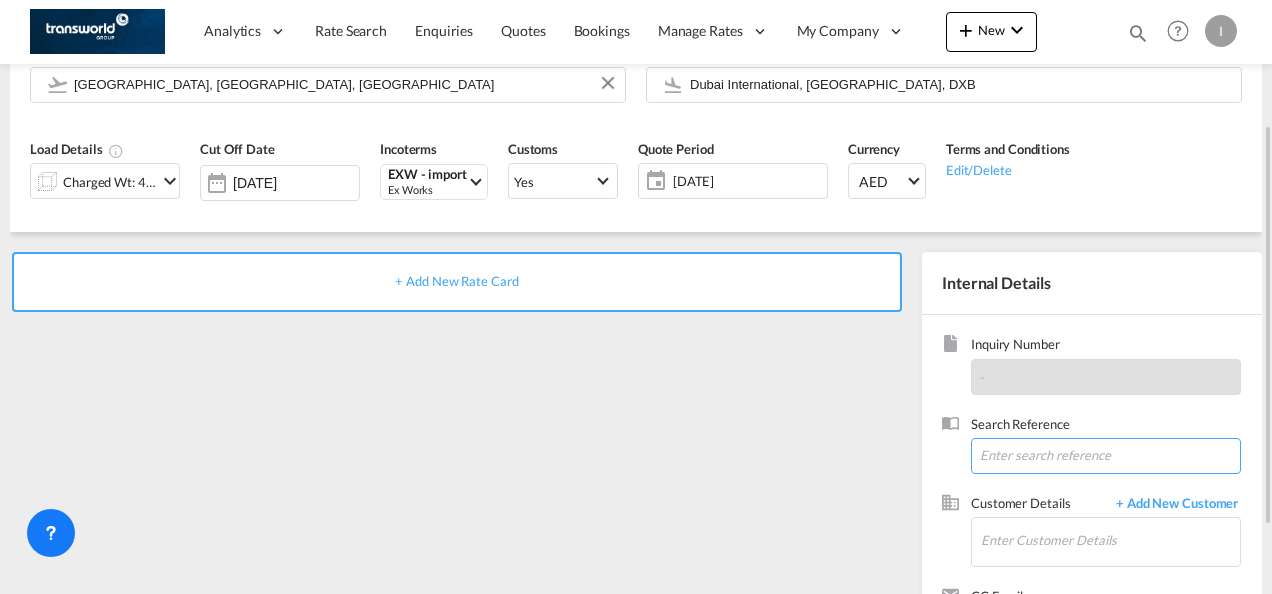 paste on "02031829066" 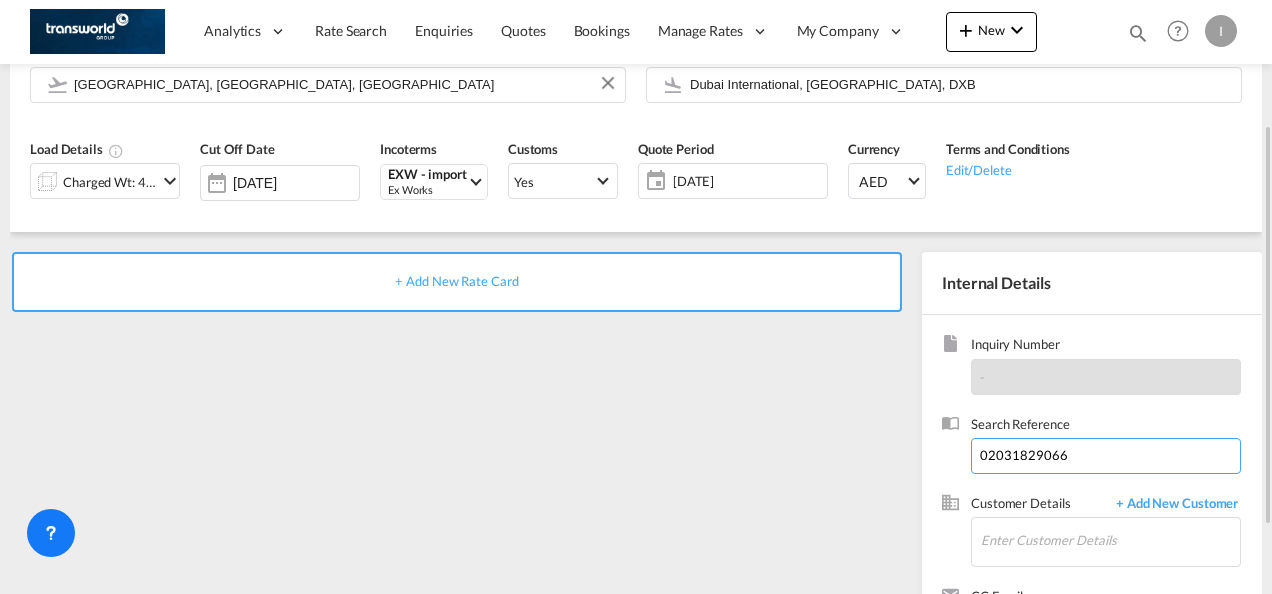 type on "02031829066" 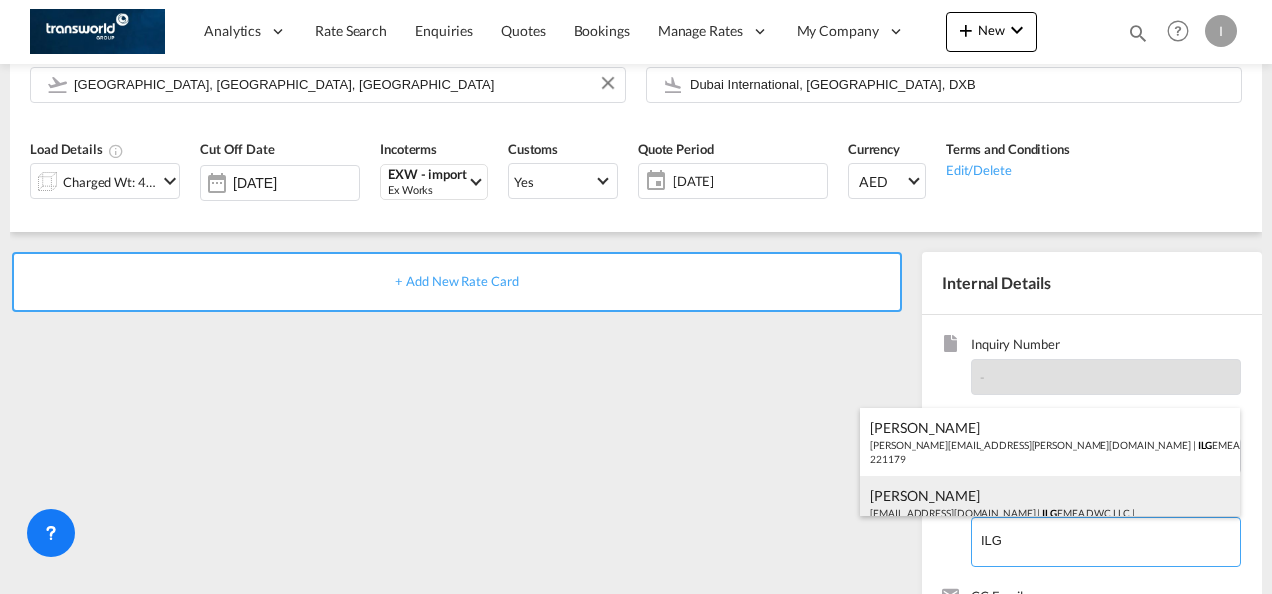 click on "[PERSON_NAME] [EMAIL_ADDRESS][DOMAIN_NAME]    |    ILG  EMEA DWC LLC
|      221179" at bounding box center [1050, 510] 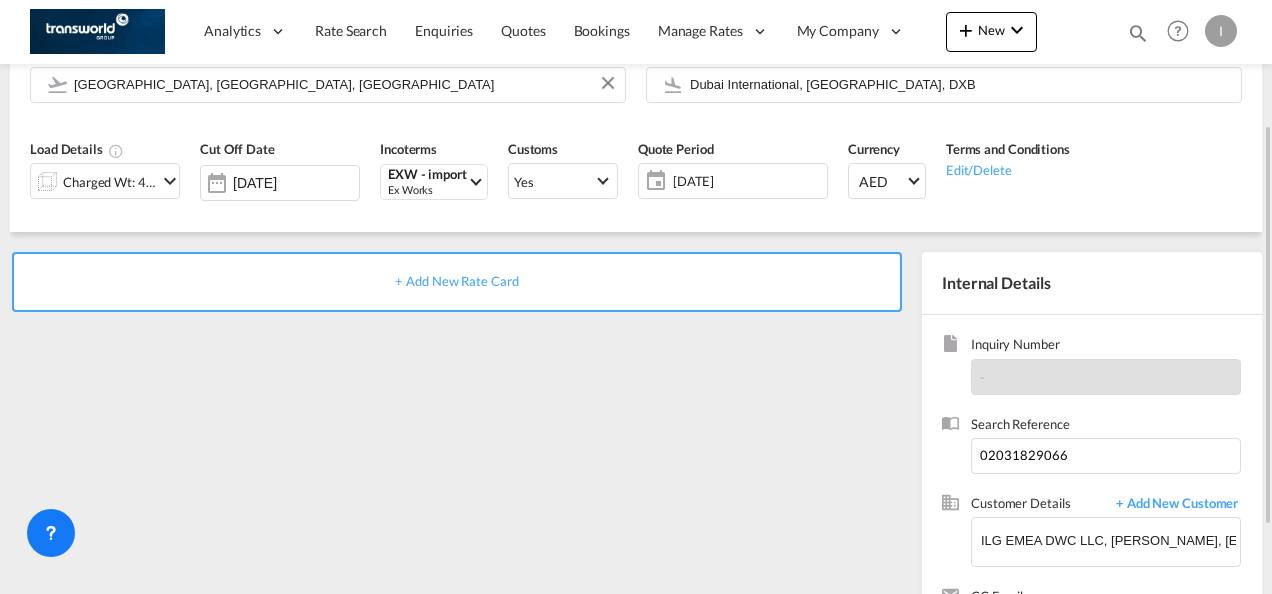 click on "+ Add New Rate Card" at bounding box center (457, 282) 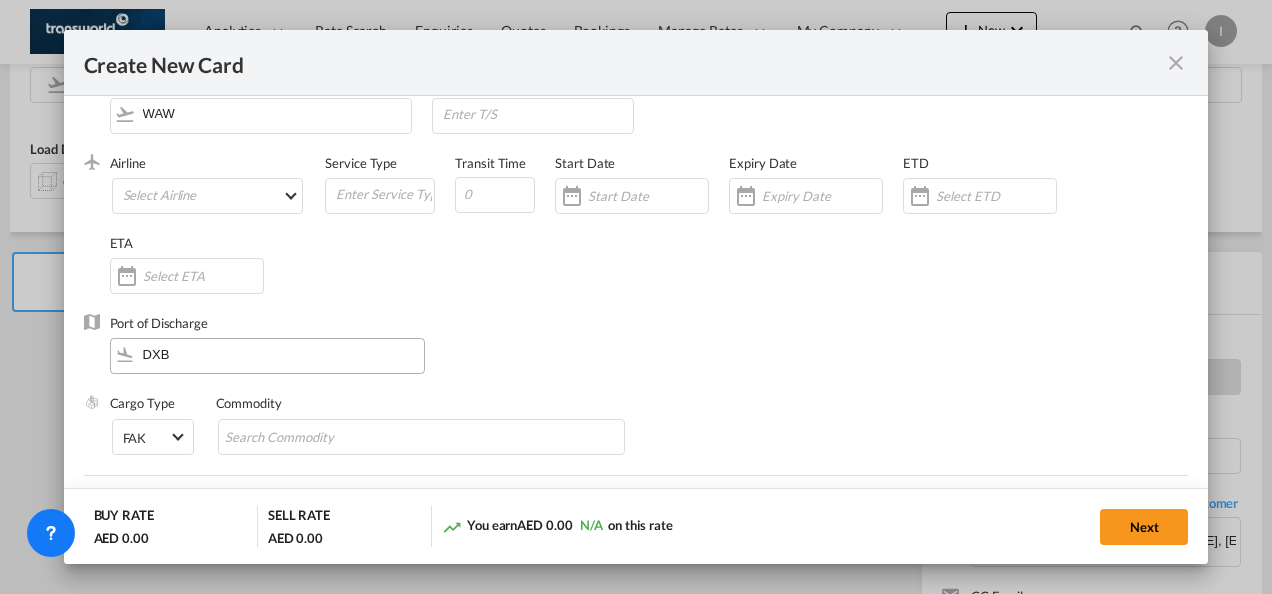scroll, scrollTop: 0, scrollLeft: 0, axis: both 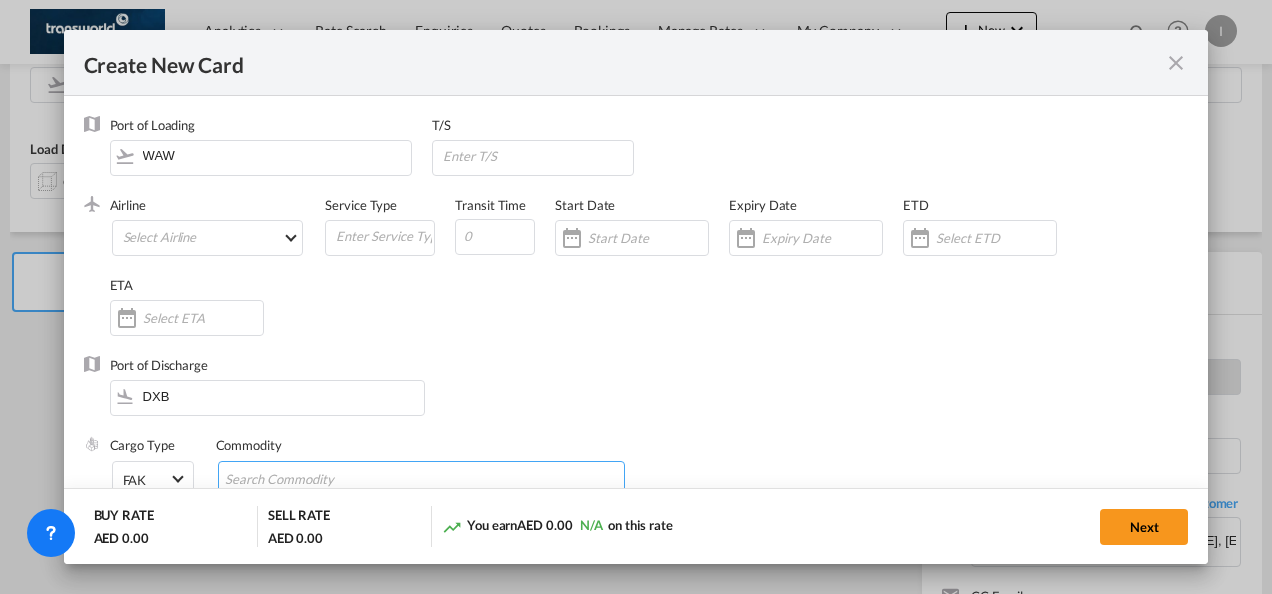 click at bounding box center [316, 480] 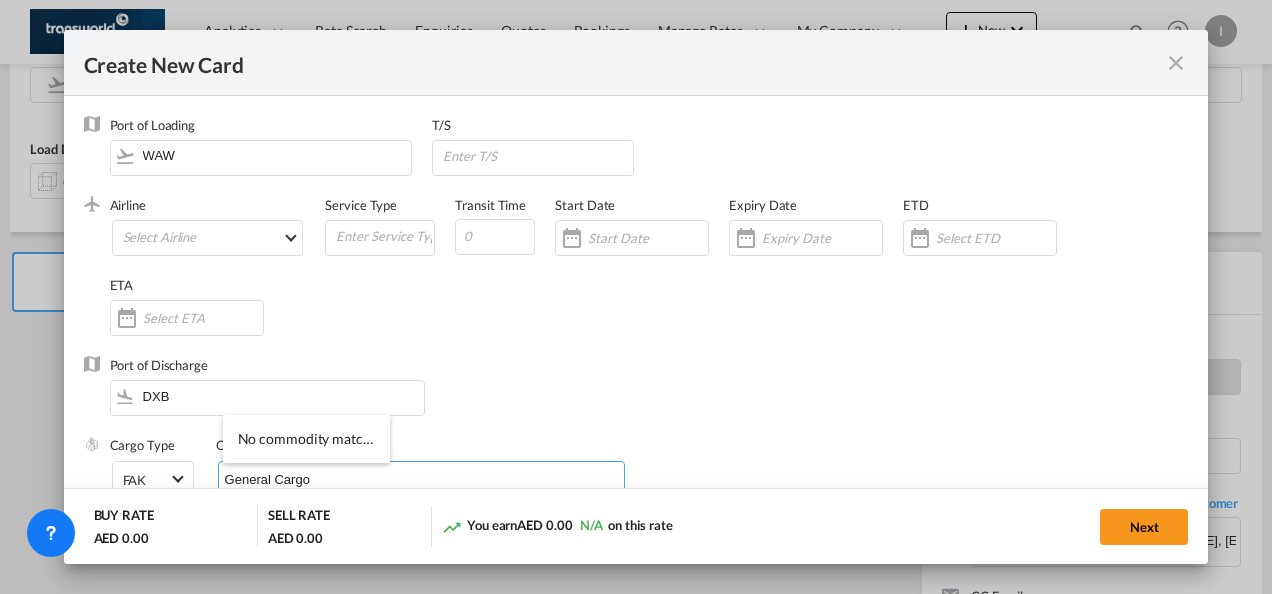 type on "General Cargo" 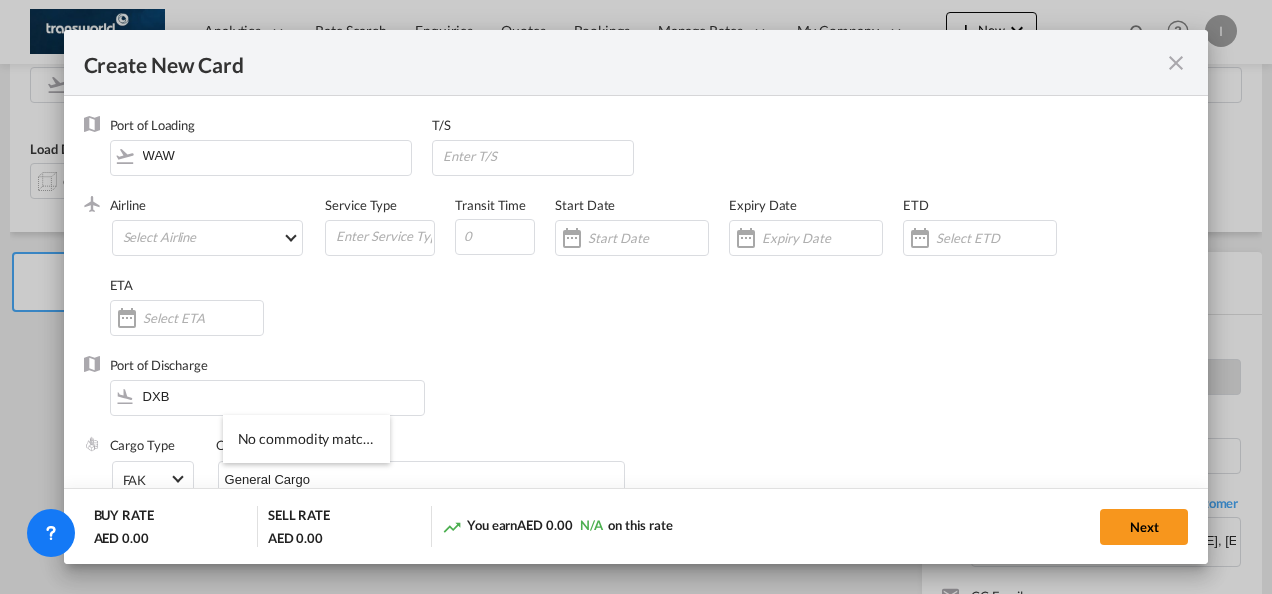 click on "Airline Select Airline
AIR EXPRESS S.A. (1166- / -)
CMA CGM Air Cargo (1140-2C / -)
DDWL Logistics (1138-AU / -)
Fast Logistics (1150-AE / -)
NFS Airfreight (1137-NL / -)
PROAIR (1135-DE / -)
Transportdeal WW (1141-SE / -)
21 Air LLC (964-2I*-681-US / 681)
40-Mile Air, Ltd. (145-Q5* / -)
8165343 Canada Inc. dba Air Canada Rouge (164-RV / -)
9 Air Co Ltd (793-AQ-902-CN / 902)
9G Rail Limited (1101-9G* / -)
A.P.G. Distribution System (847-A1 / -)
AB AVIATION (821-Y6 / -)
ABC Aerolineas S.A. de C.V. (935-4O*-837-MX / 837)
ABSA  -  Aerolinhas Brasileiras S.A dba LATAM Cargo [GEOGRAPHIC_DATA] (95-M3-549-BR / 549)
ABX Air, Inc. (32-GB-832-US / 832)
AccesRail and Partner Railways (772-9B* / -)
ACE Belgium Freighters S.A. (222-X7-744-BE / 744)
ACP fly (1147-PA / -)
ACT Havayollari A.S. (624-9T*-556-TR / 556)
Adria Airways (JP / -)
Advanced Air, LLC (1055-AN / -)
Aegean Airlines (575-A3-390-GR / 390)
[PERSON_NAME], LLC dba Aloha Air Cargo (427-KH-687-US / 687)
Aer Lingus Limited (369-EI-53-IE / 53)" at bounding box center (649, 276) 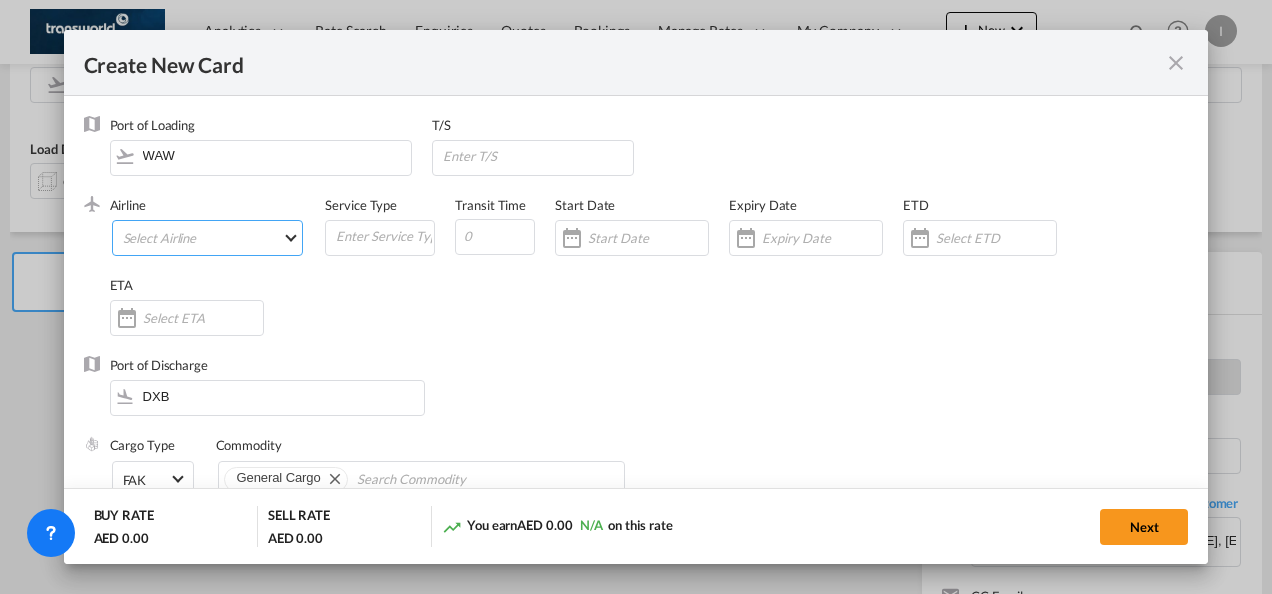 click on "Select Airline
AIR EXPRESS S.A. (1166- / -)
CMA CGM Air Cargo (1140-2C / -)
DDWL Logistics (1138-AU / -)
Fast Logistics (1150-AE / -)
NFS Airfreight (1137-NL / -)
PROAIR (1135-DE / -)
Transportdeal WW (1141-SE / -)
21 Air LLC (964-2I*-681-US / 681)
40-Mile Air, Ltd. (145-Q5* / -)
8165343 Canada Inc. dba Air Canada Rouge (164-RV / -)
9 Air Co Ltd (793-AQ-902-CN / 902)
9G Rail Limited (1101-9G* / -)
A.P.G. Distribution System (847-A1 / -)
AB AVIATION (821-Y6 / -)
ABC Aerolineas S.A. de C.V. (935-4O*-837-MX / 837)
ABSA  -  Aerolinhas Brasileiras S.A dba LATAM Cargo [GEOGRAPHIC_DATA] (95-M3-549-BR / 549)
ABX Air, Inc. (32-GB-832-US / 832)
AccesRail and Partner Railways (772-9B* / -)
ACE Belgium Freighters S.A. (222-X7-744-BE / 744)
ACP fly (1147-PA / -)
ACT Havayollari A.S. (624-9T*-556-TR / 556)
Adria Airways (JP / -)
Advanced Air, LLC (1055-AN / -)
Aegean Airlines (575-A3-390-GR / 390)
[PERSON_NAME], LLC dba Aloha Air Cargo (427-KH-687-US / 687)
Aer Lingus Limited (369-EI-53-IE / 53)" at bounding box center (208, 238) 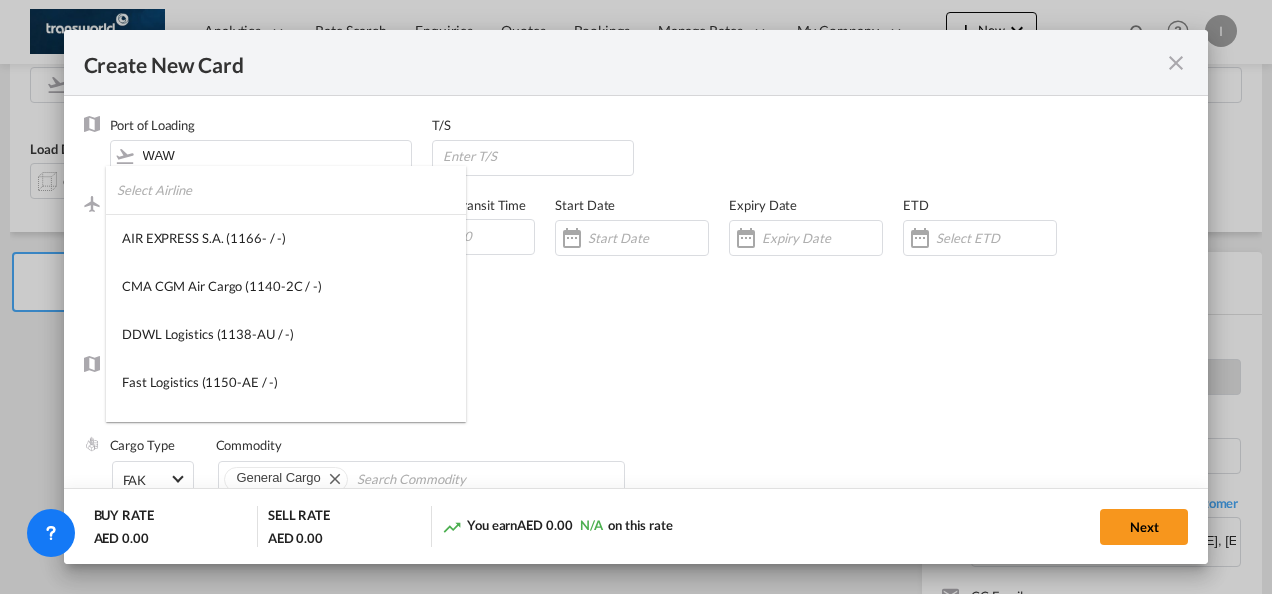 click at bounding box center (291, 190) 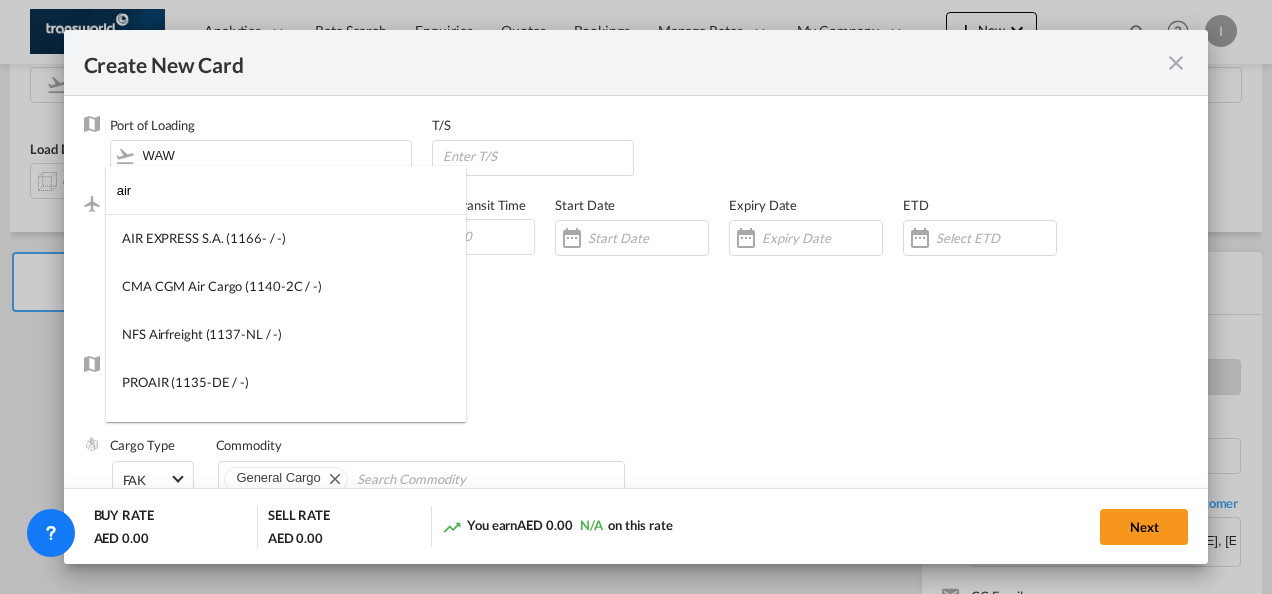 drag, startPoint x: 160, startPoint y: 188, endPoint x: 0, endPoint y: 188, distance: 160 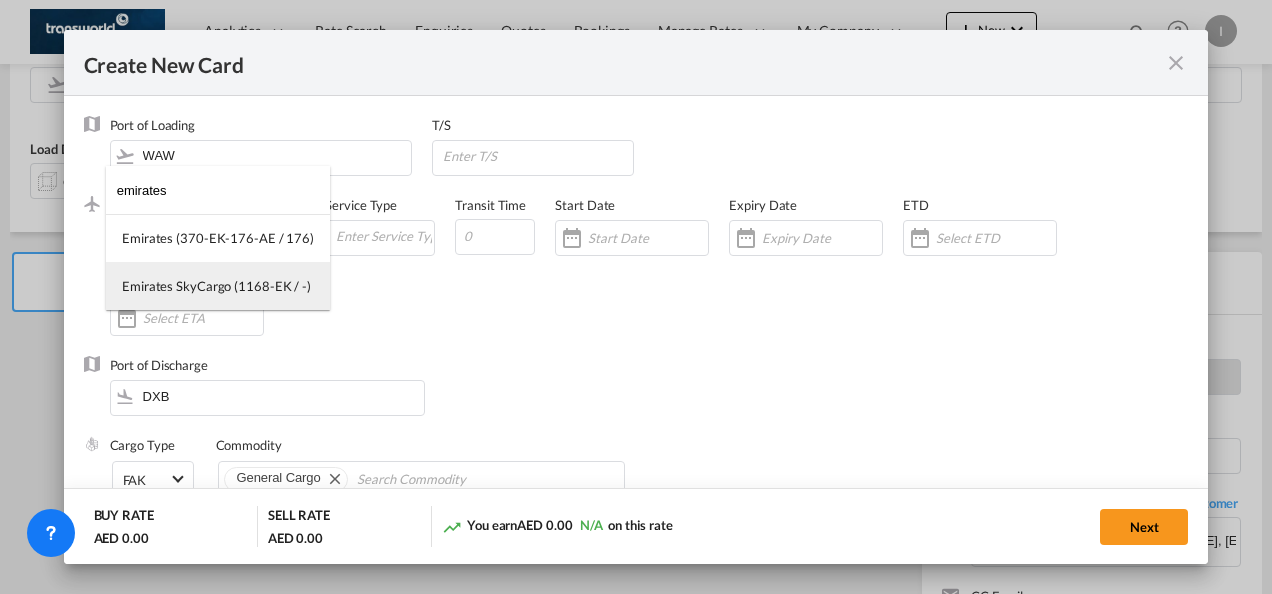 type on "emirates" 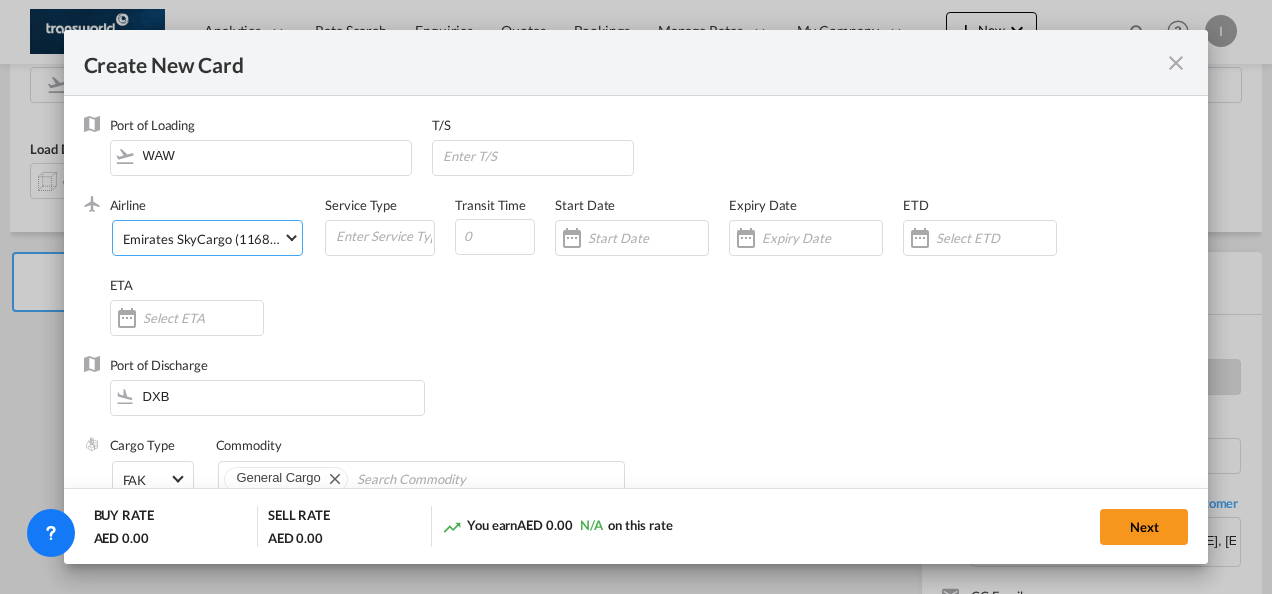 click on "Port of Discharge
DXB" at bounding box center (636, 396) 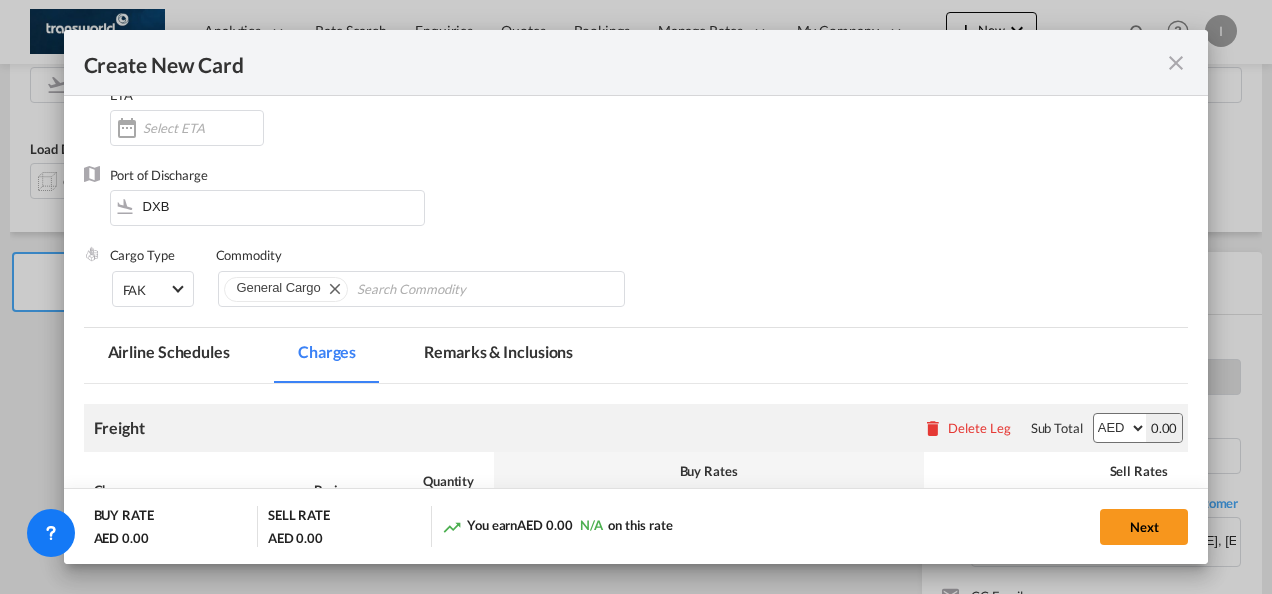 scroll, scrollTop: 300, scrollLeft: 0, axis: vertical 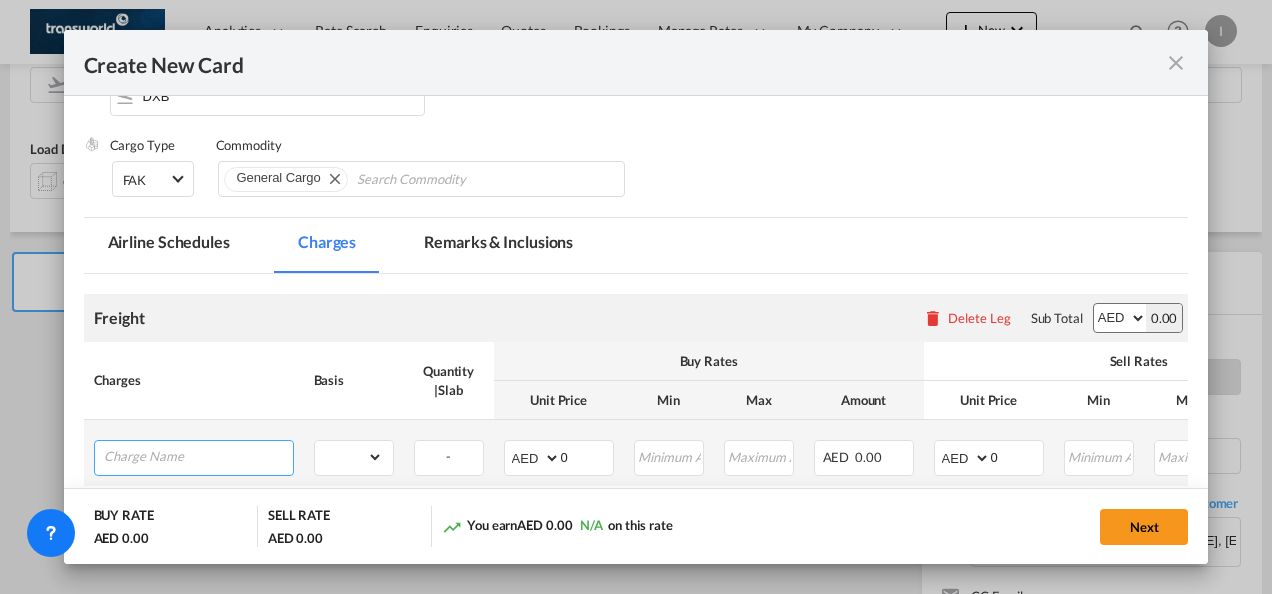 click at bounding box center [198, 456] 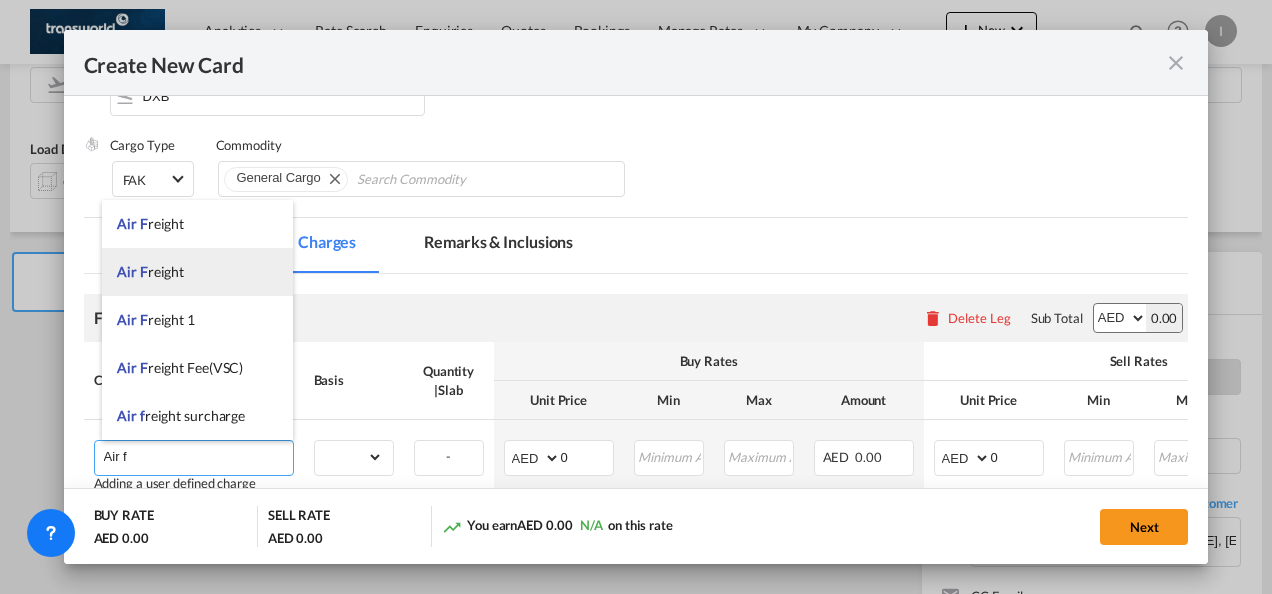 click on "Air F reight" at bounding box center [150, 271] 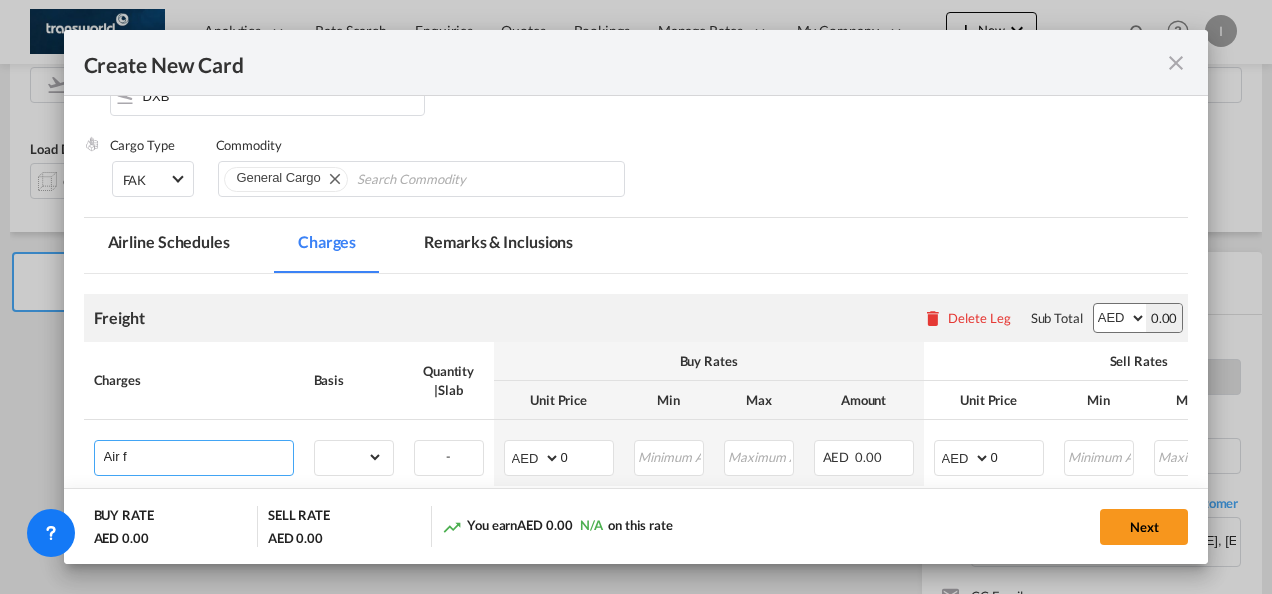 type on "Air Freight" 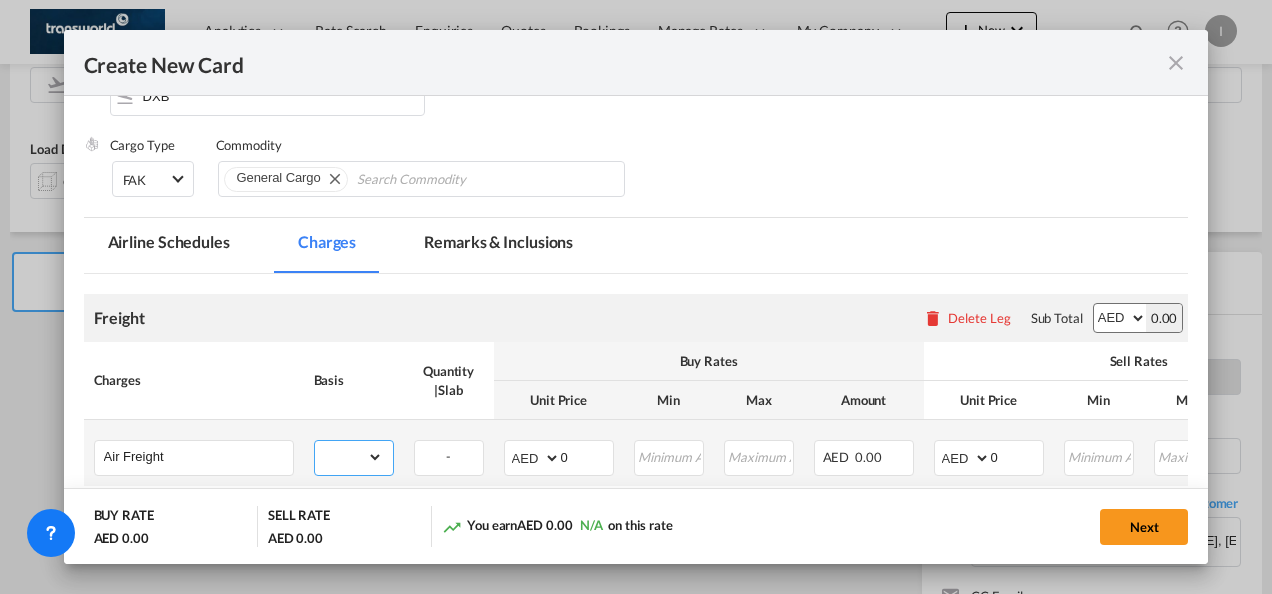 click on "gross_weight
volumetric_weight
per_shipment
per_bl
per_km
% on air freight
per_hawb
per_kg
per_pallet
per_carton
flat
chargeable_weight
per_ton
per_cbm
per_hbl
per_w/m
per_awb
per_sbl
per shipping bill
per_quintal
per_lbs
per_vehicle
per_shift
per_invoice
per_package
per_day
per_revalidation
per_declaration
per_document
per clearance" at bounding box center (349, 457) 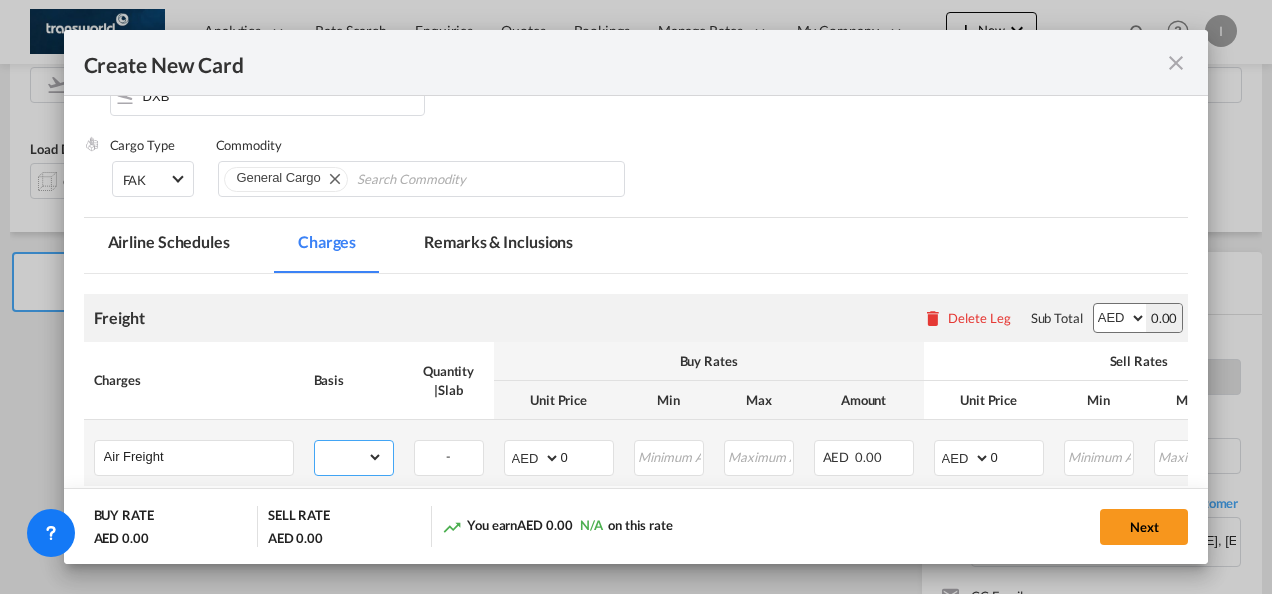 select on "per_shipment" 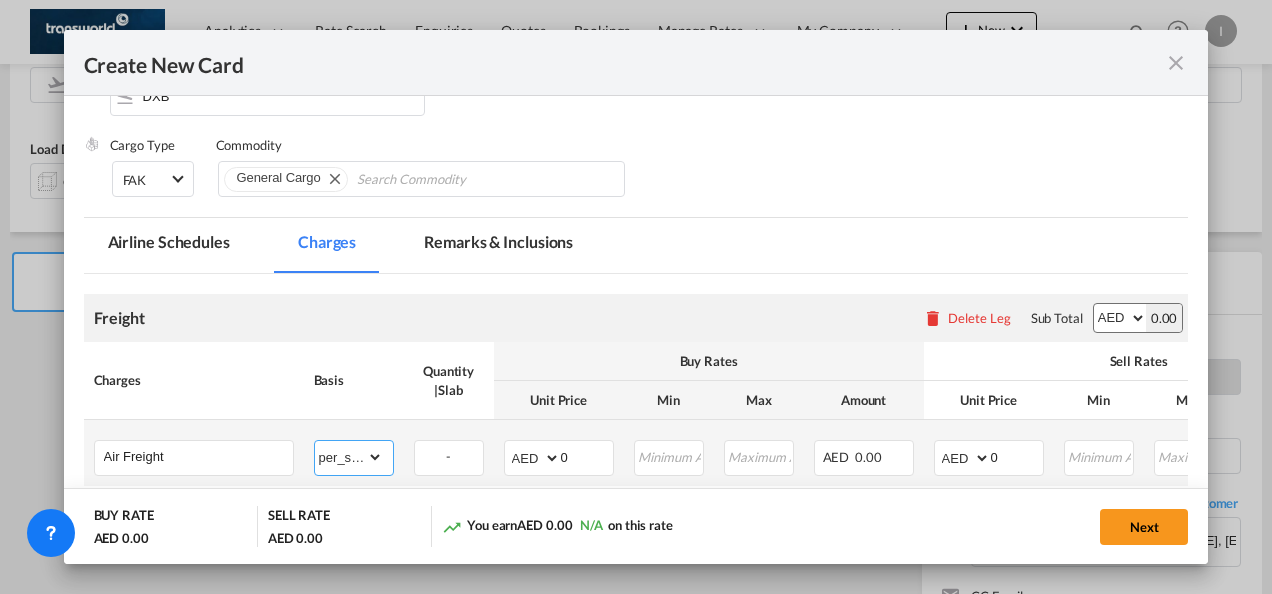 click on "gross_weight
volumetric_weight
per_shipment
per_bl
per_km
% on air freight
per_hawb
per_kg
per_pallet
per_carton
flat
chargeable_weight
per_ton
per_cbm
per_hbl
per_w/m
per_awb
per_sbl
per shipping bill
per_quintal
per_lbs
per_vehicle
per_shift
per_invoice
per_package
per_day
per_revalidation
per_declaration
per_document
per clearance" at bounding box center (349, 457) 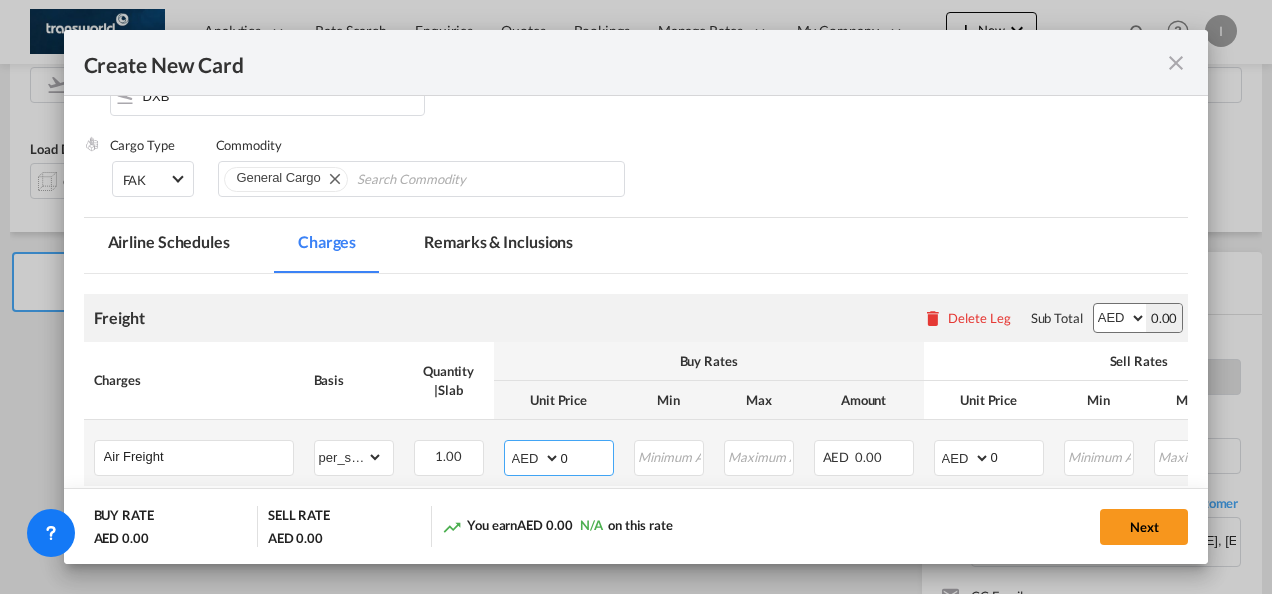 drag, startPoint x: 608, startPoint y: 457, endPoint x: 546, endPoint y: 456, distance: 62.008064 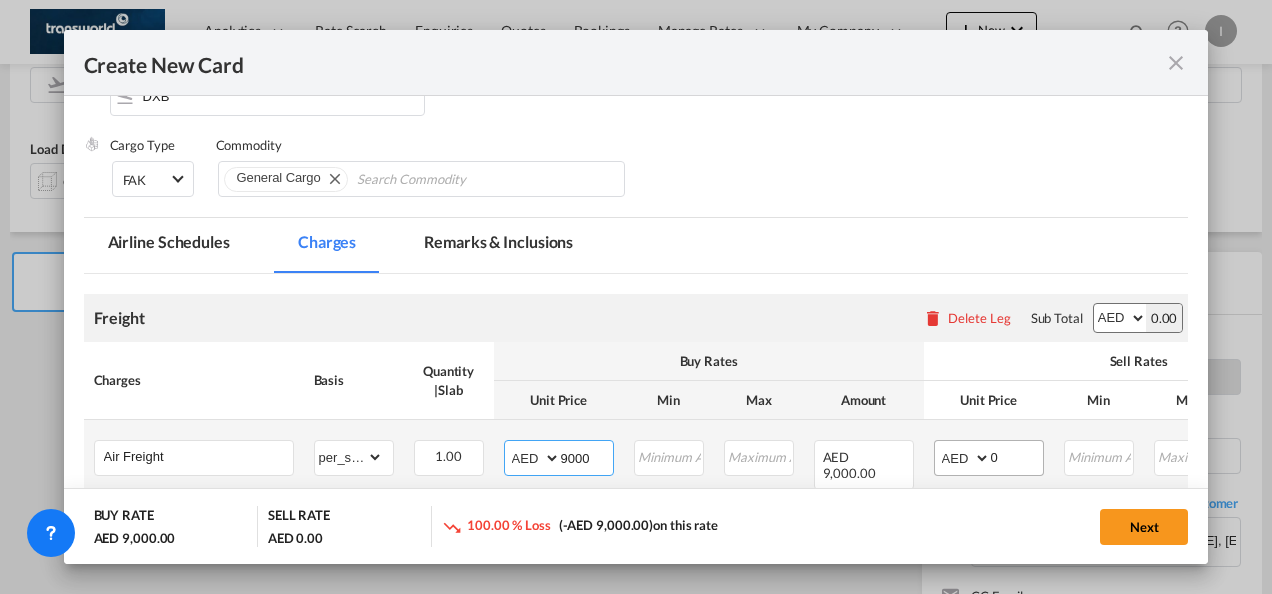 type on "9000" 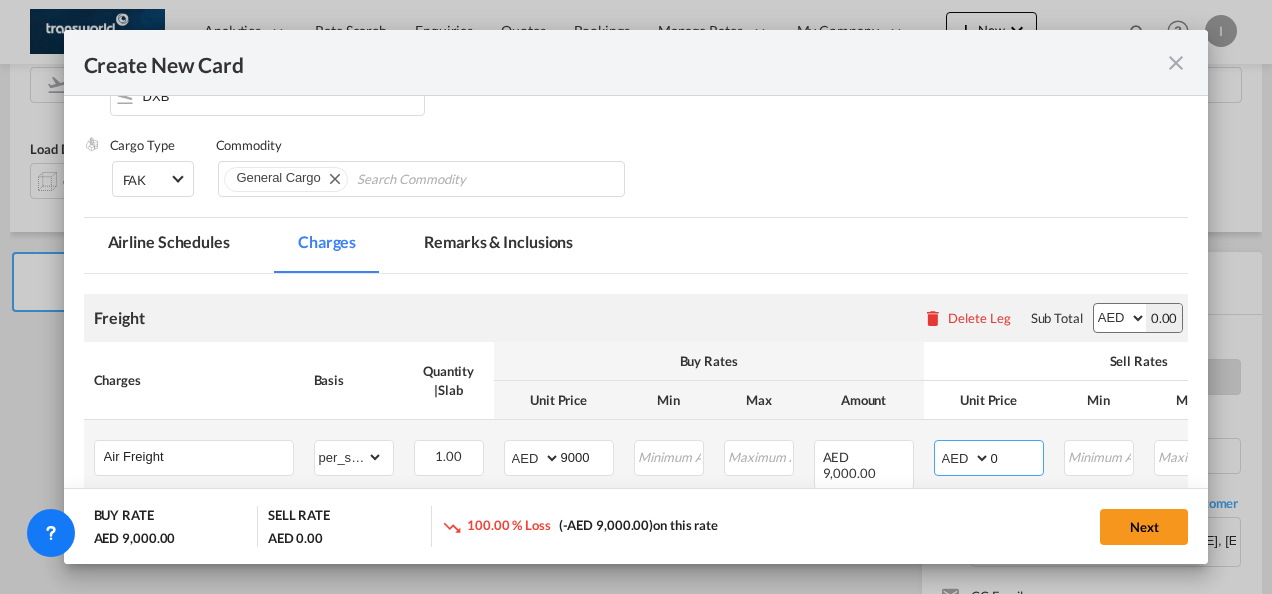 drag, startPoint x: 993, startPoint y: 458, endPoint x: 927, endPoint y: 458, distance: 66 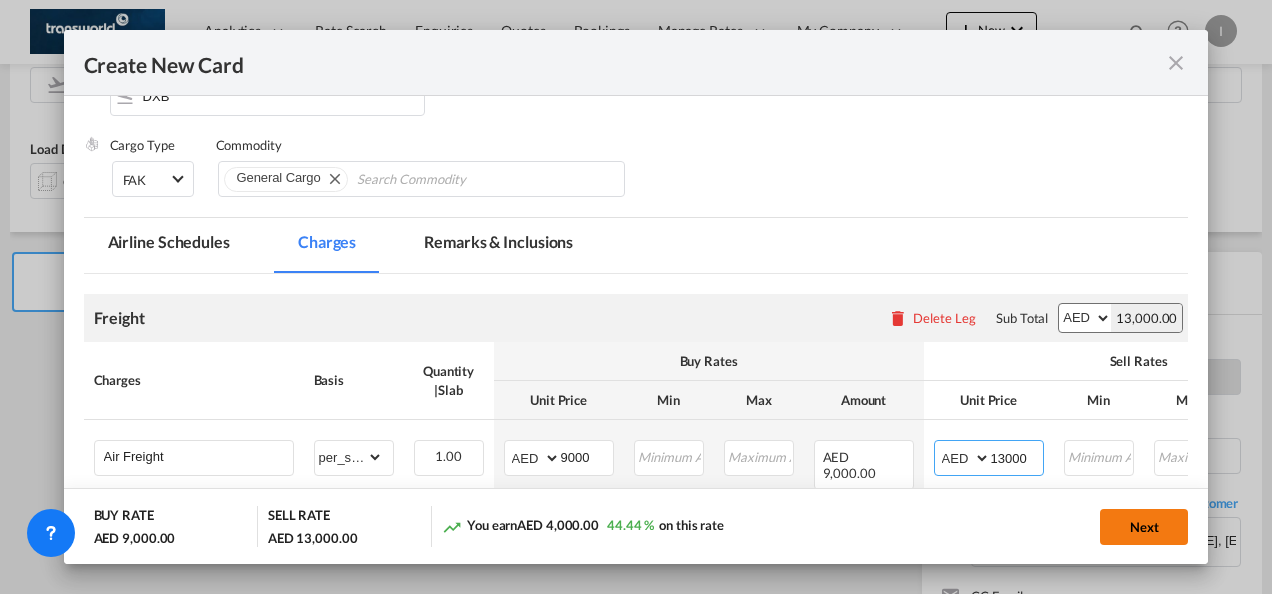type on "13000" 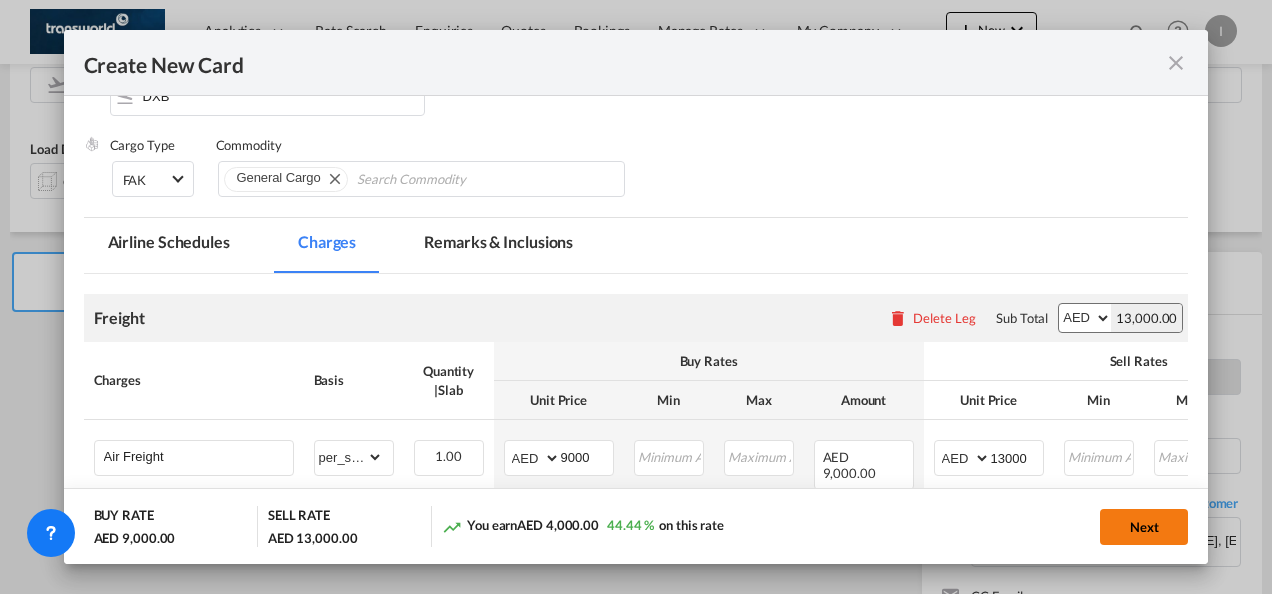 click on "Next" 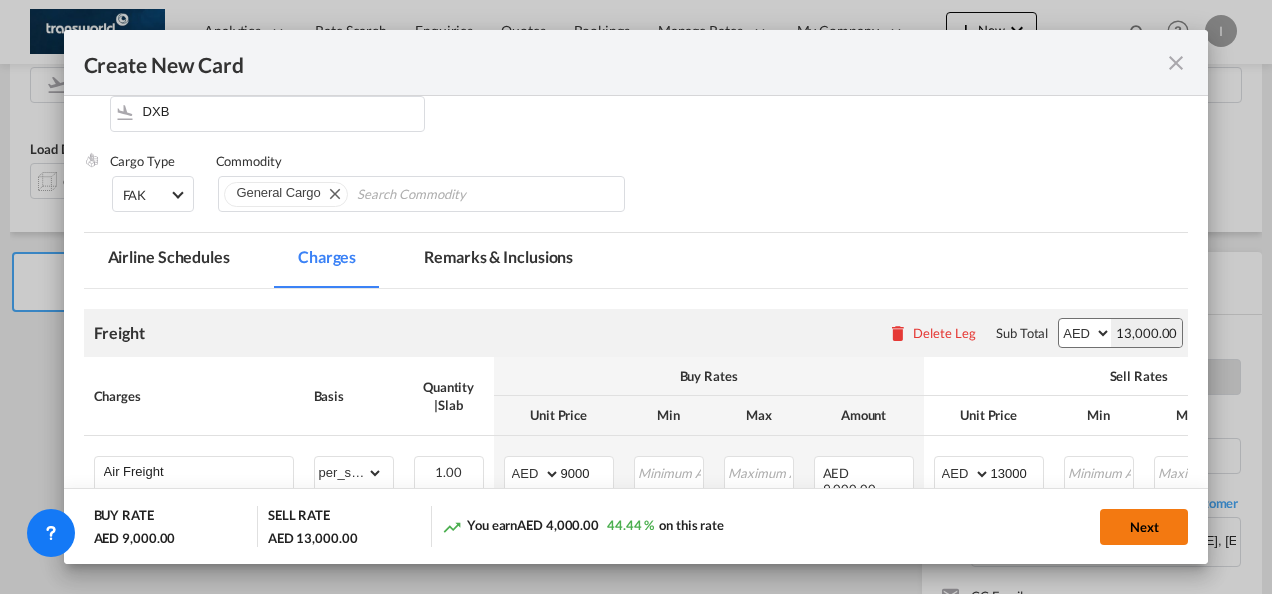 scroll, scrollTop: 0, scrollLeft: 0, axis: both 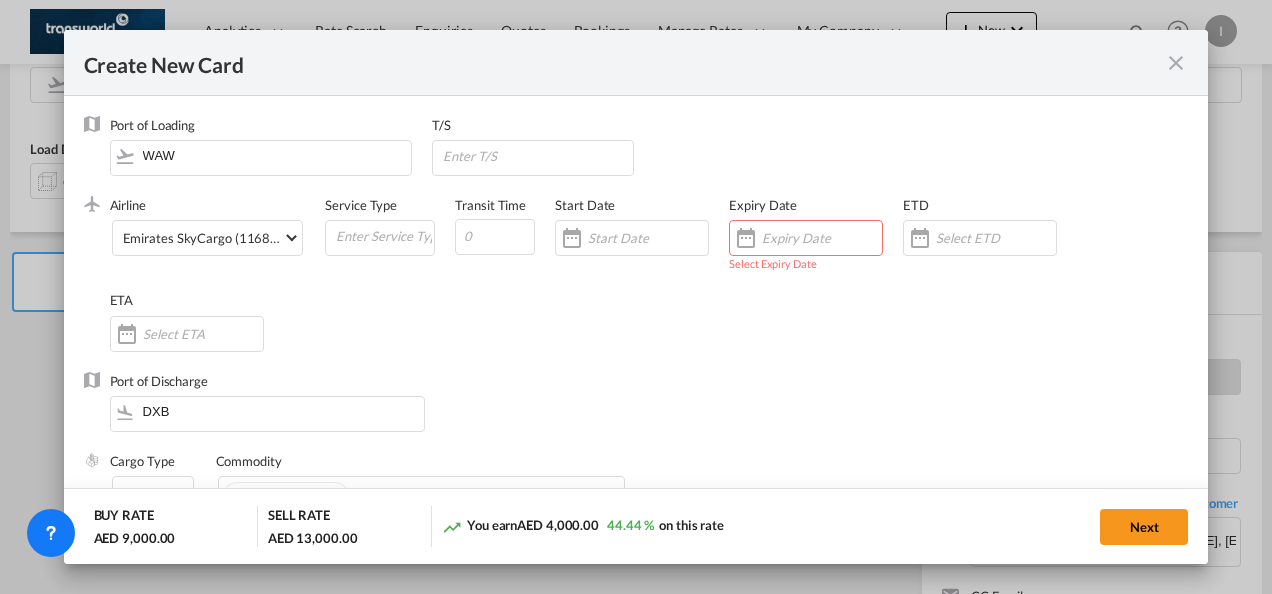 click at bounding box center [822, 238] 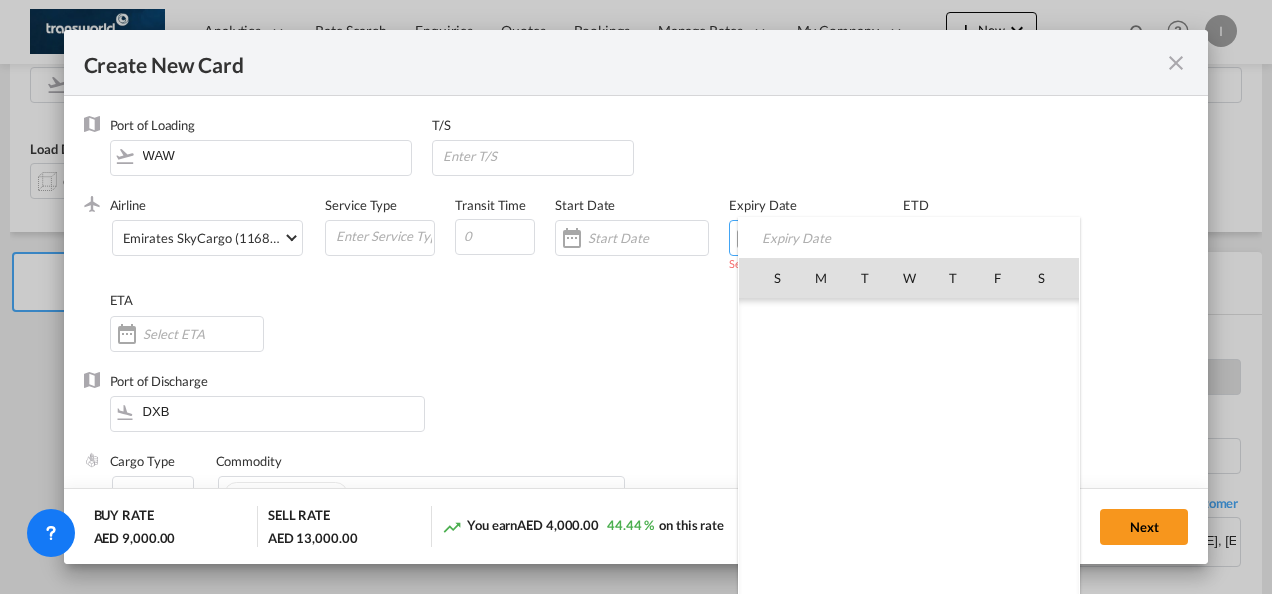 scroll, scrollTop: 462690, scrollLeft: 0, axis: vertical 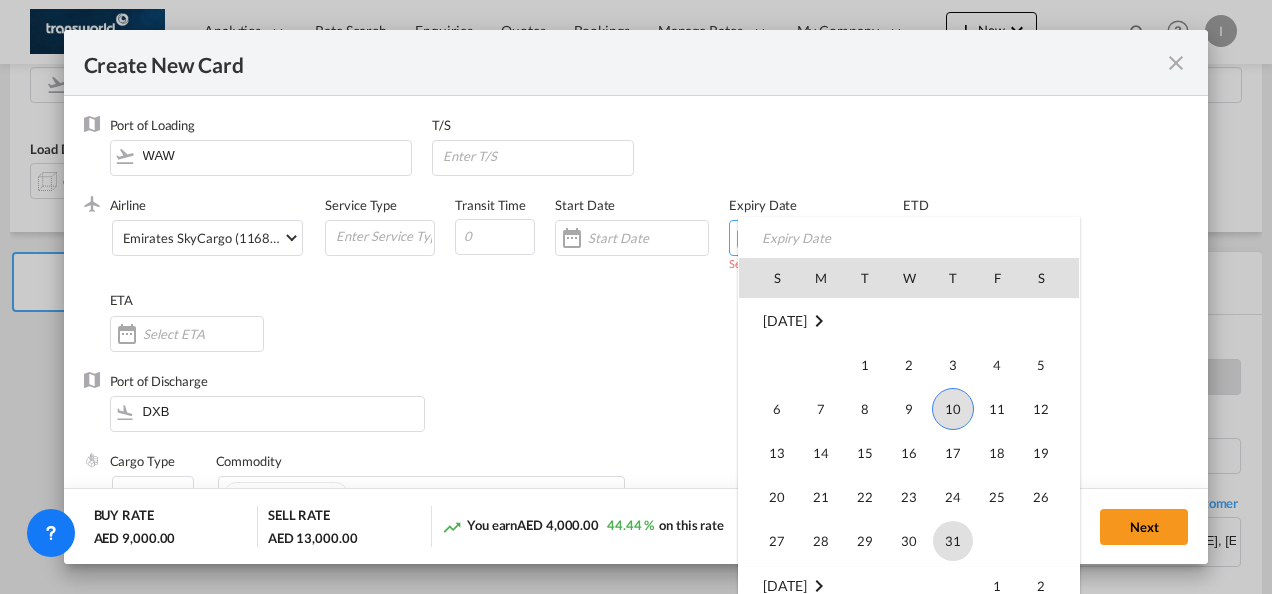 click on "31" at bounding box center (953, 541) 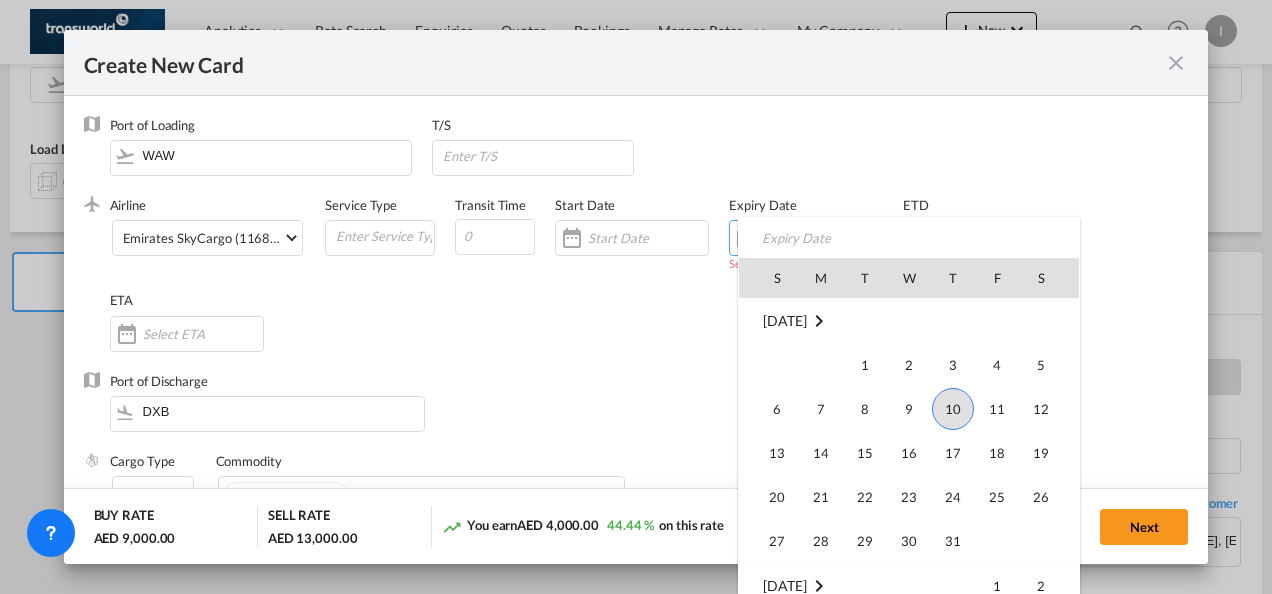 type on "[DATE]" 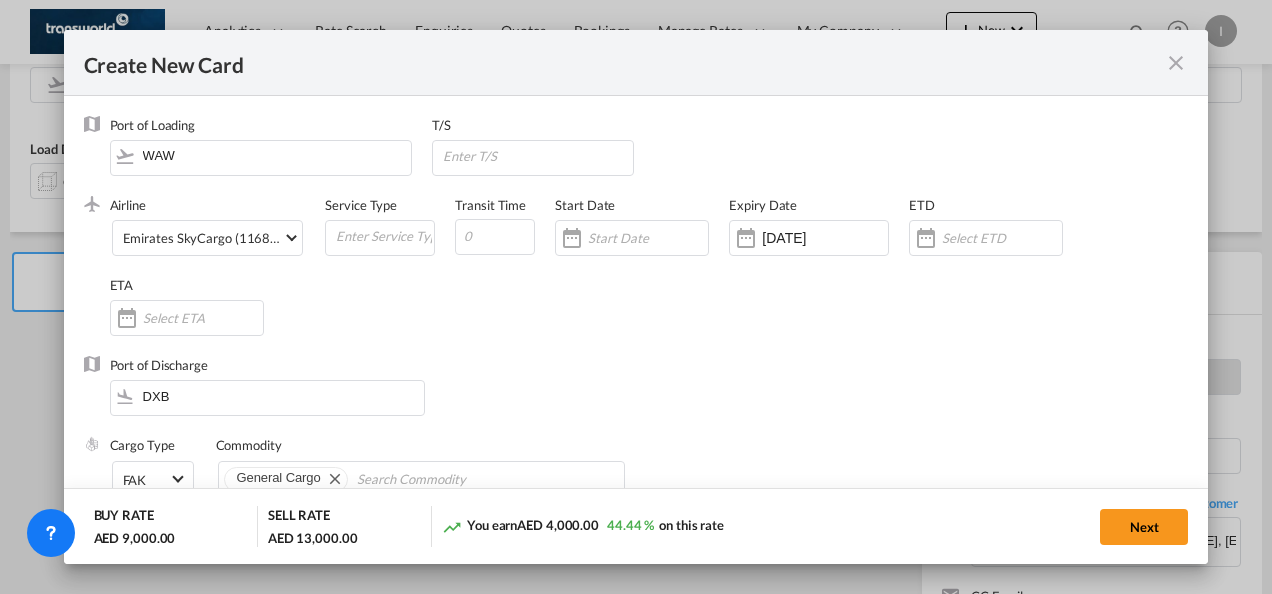 click on "Port of Discharge
DXB" at bounding box center (636, 396) 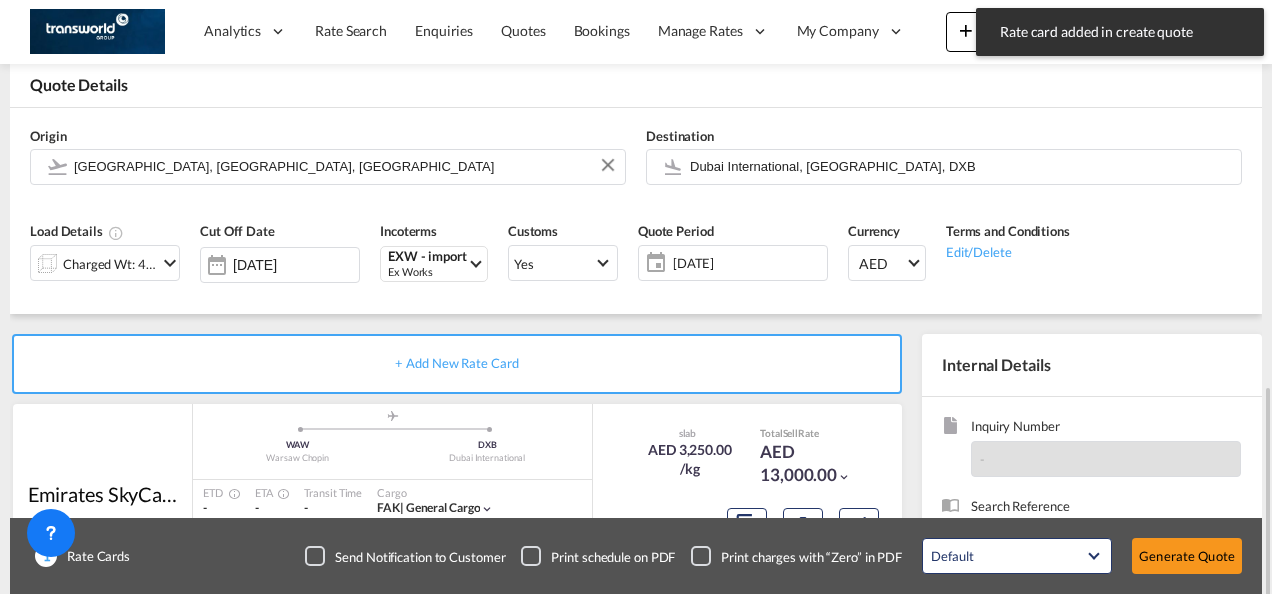 scroll, scrollTop: 300, scrollLeft: 0, axis: vertical 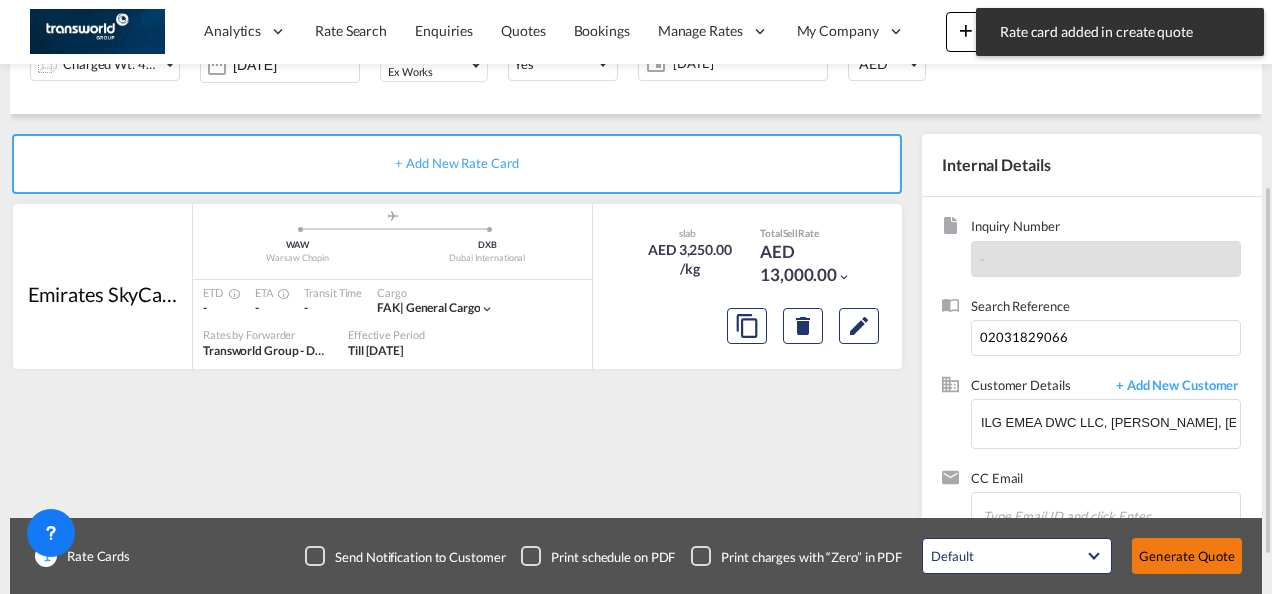 click on "Generate Quote" at bounding box center [1187, 556] 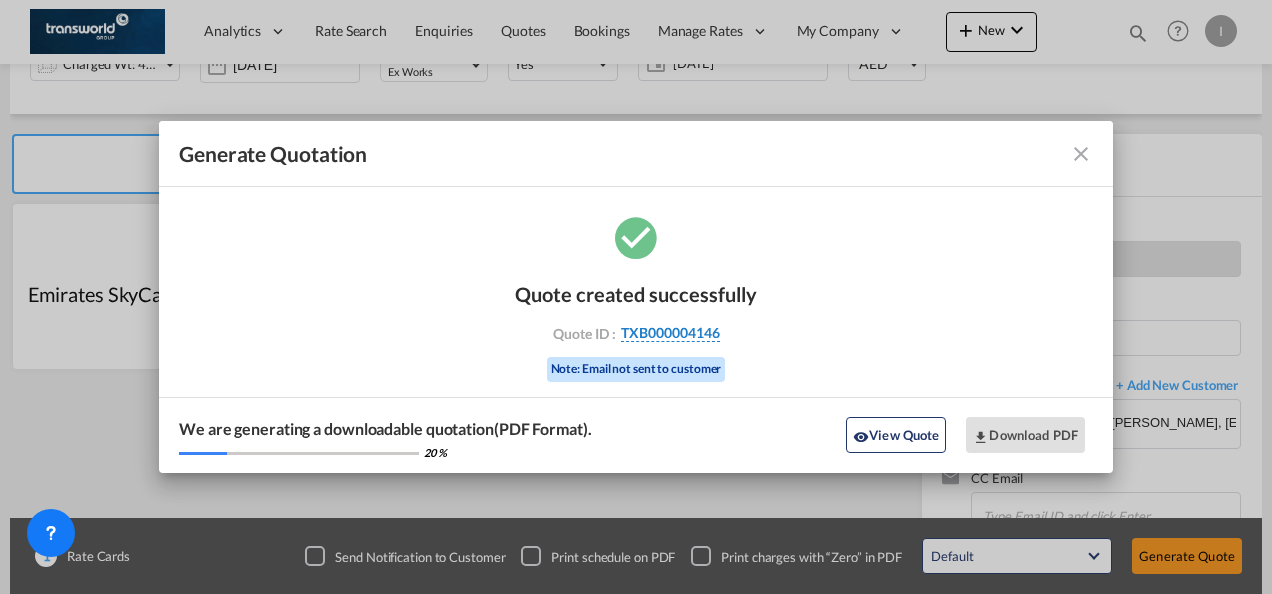 click on "TXB000004146" at bounding box center (670, 333) 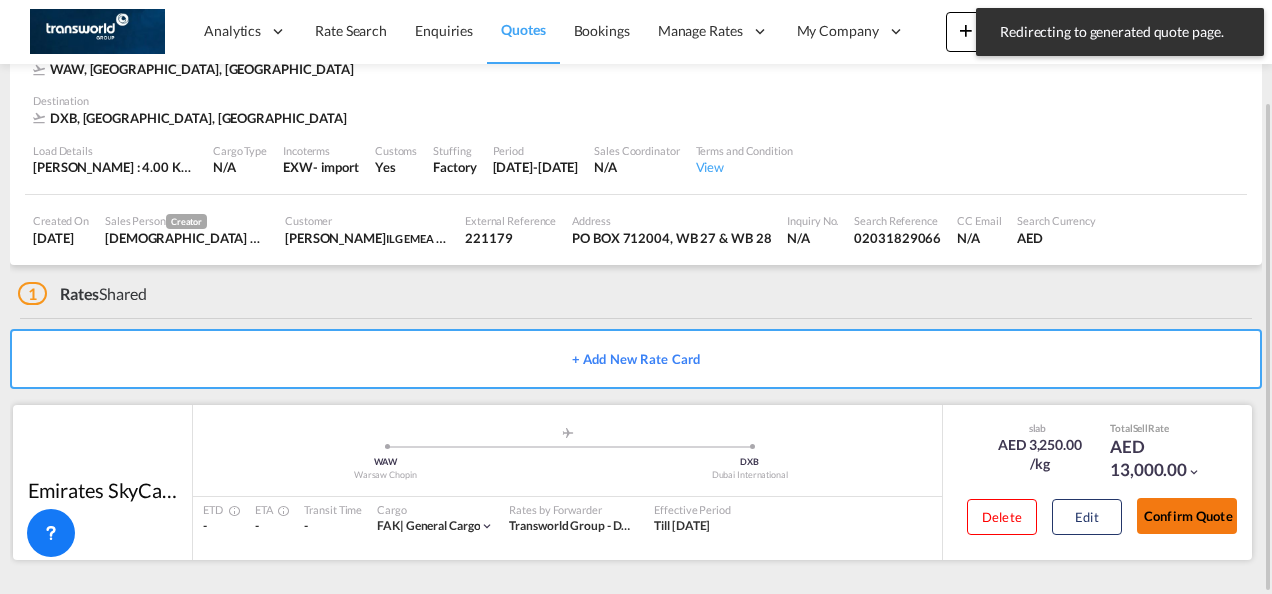 click on "Confirm Quote" at bounding box center [1187, 516] 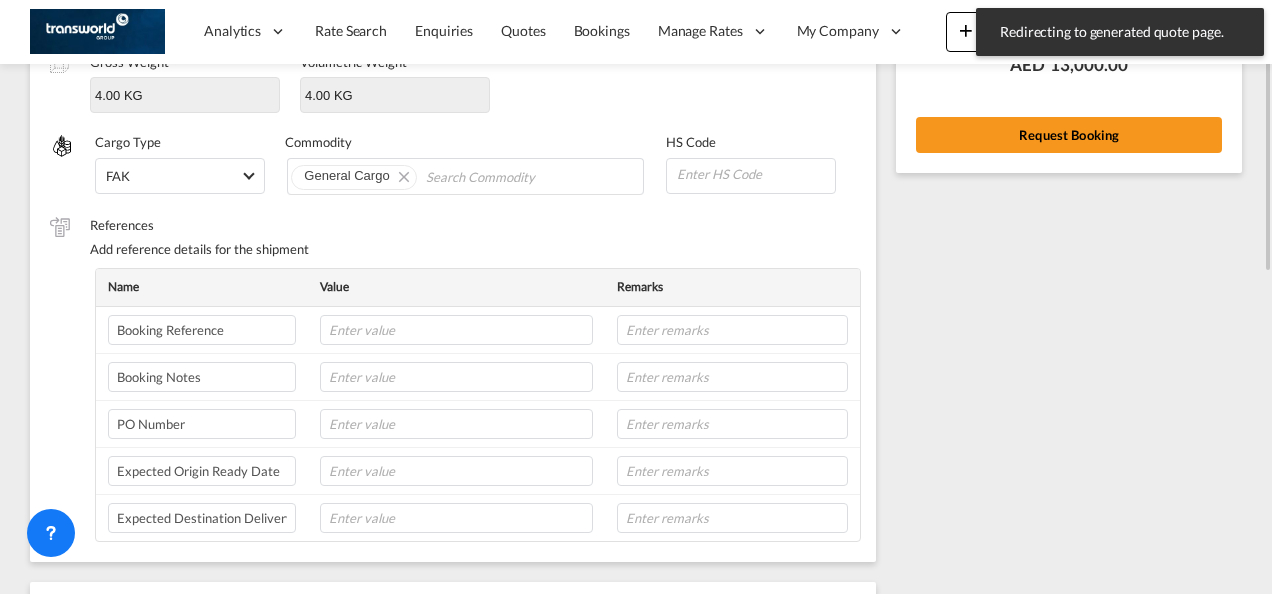 scroll, scrollTop: 242, scrollLeft: 0, axis: vertical 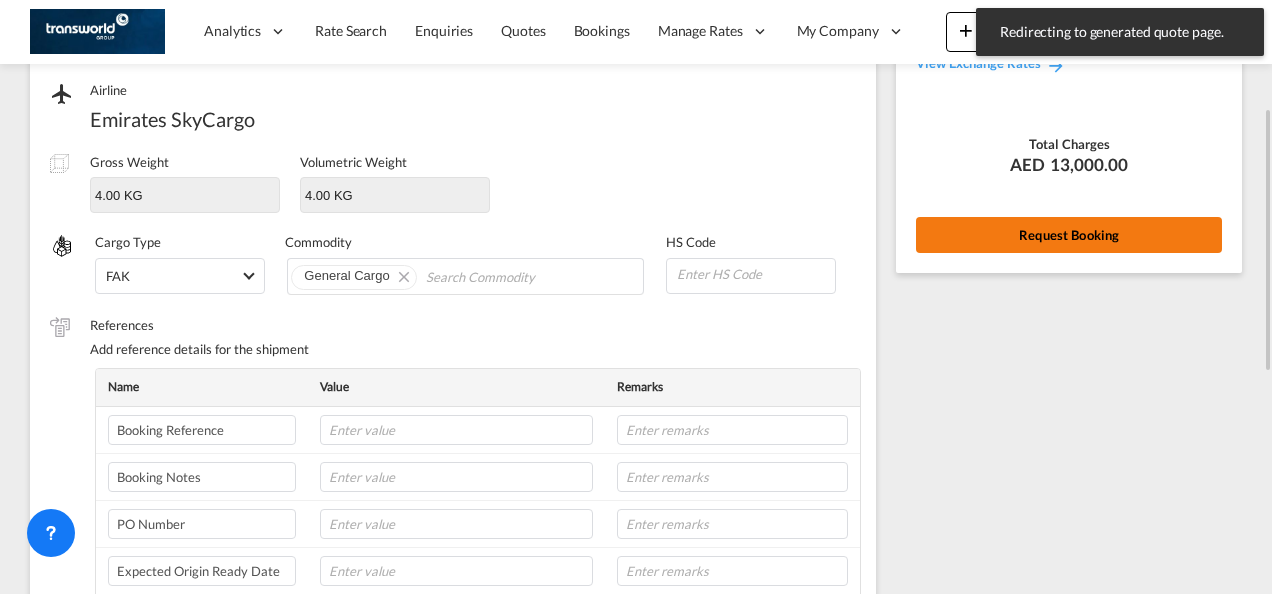 click on "Request Booking" at bounding box center [1069, 235] 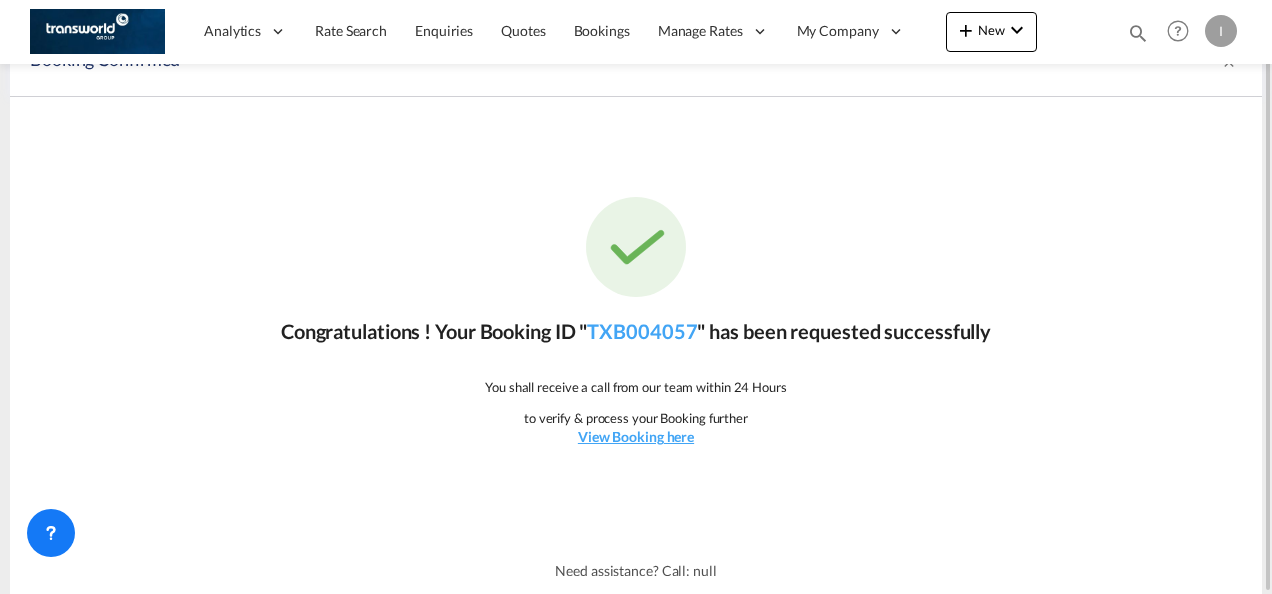 scroll, scrollTop: 0, scrollLeft: 0, axis: both 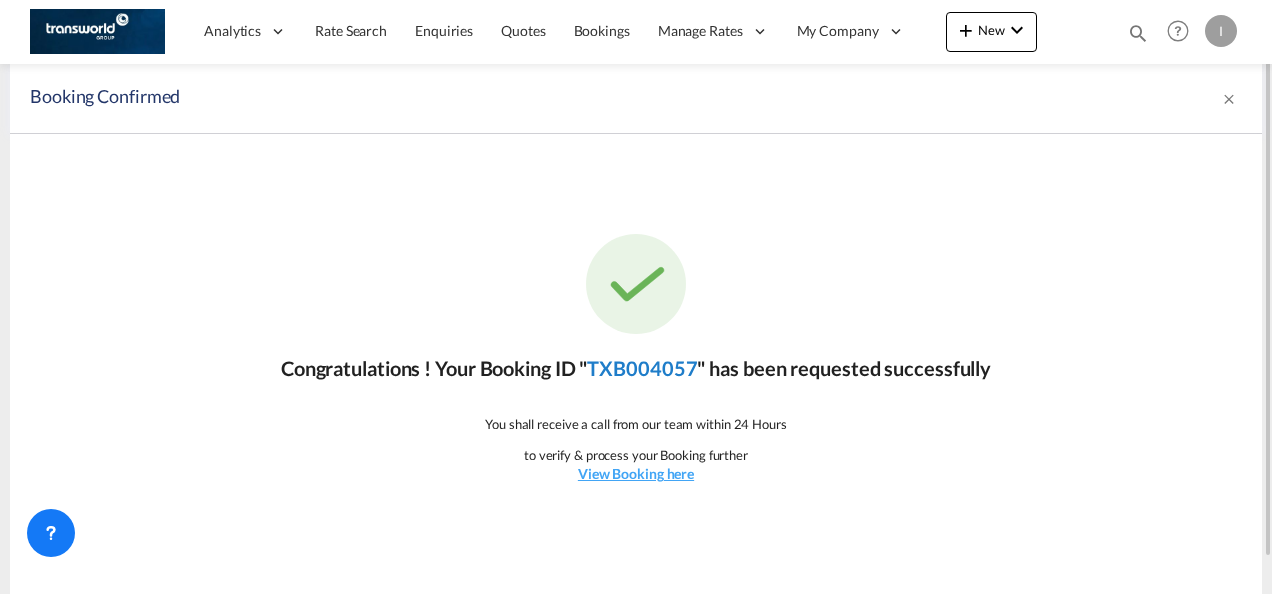 click on "TXB004057" 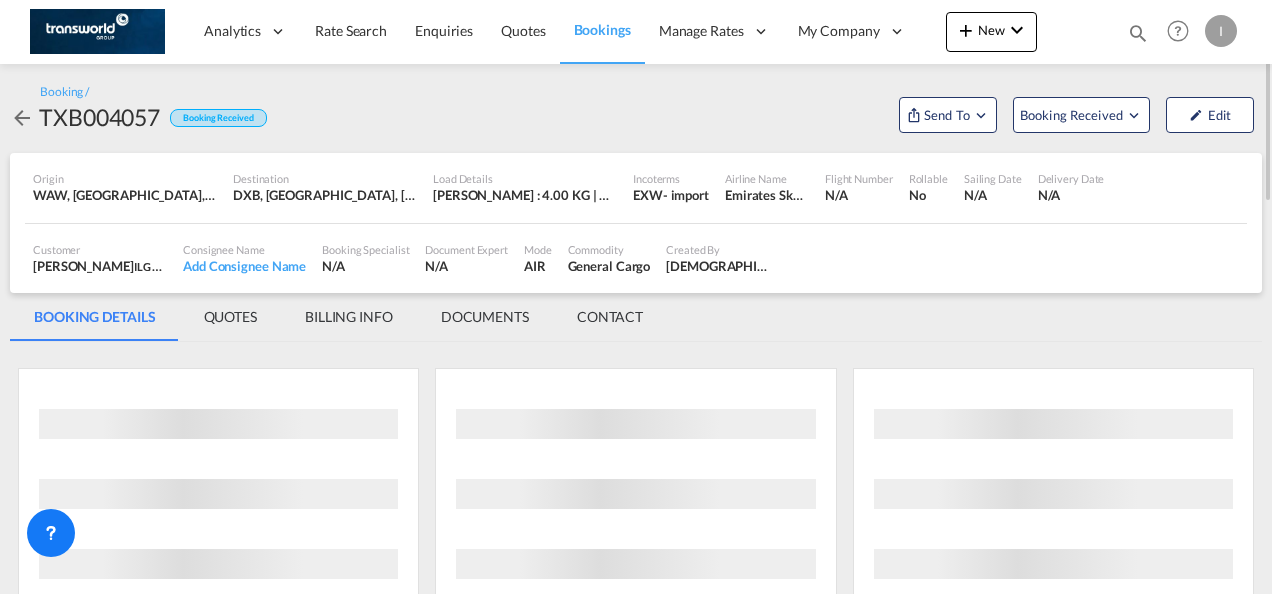 scroll, scrollTop: 0, scrollLeft: 0, axis: both 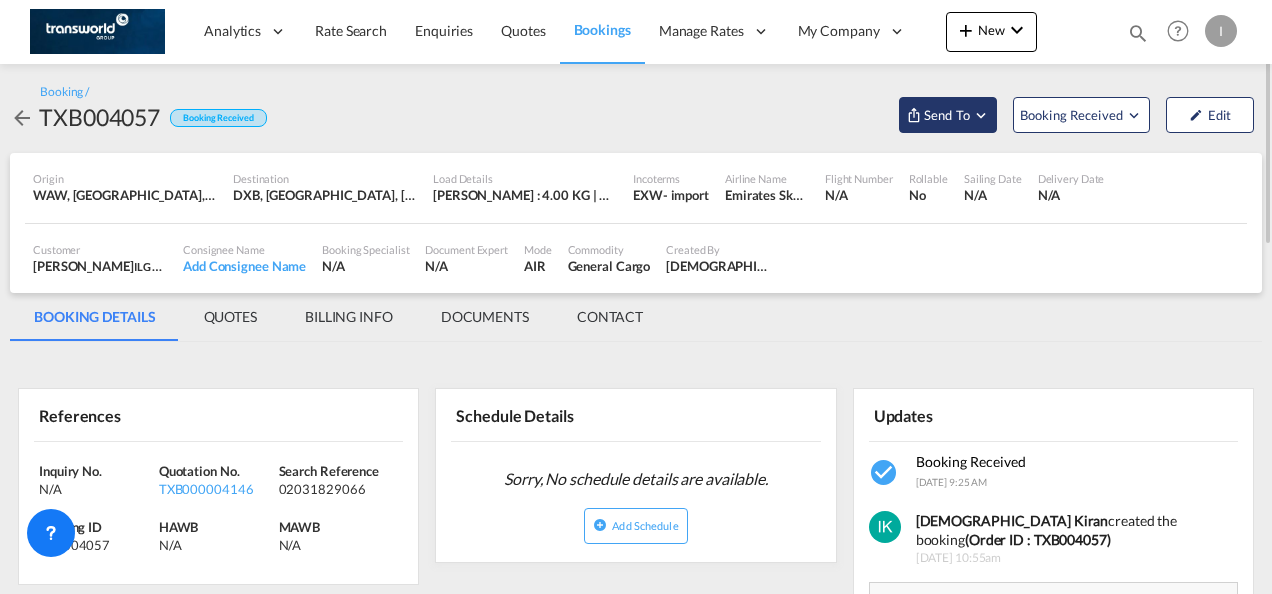 click at bounding box center (914, 115) 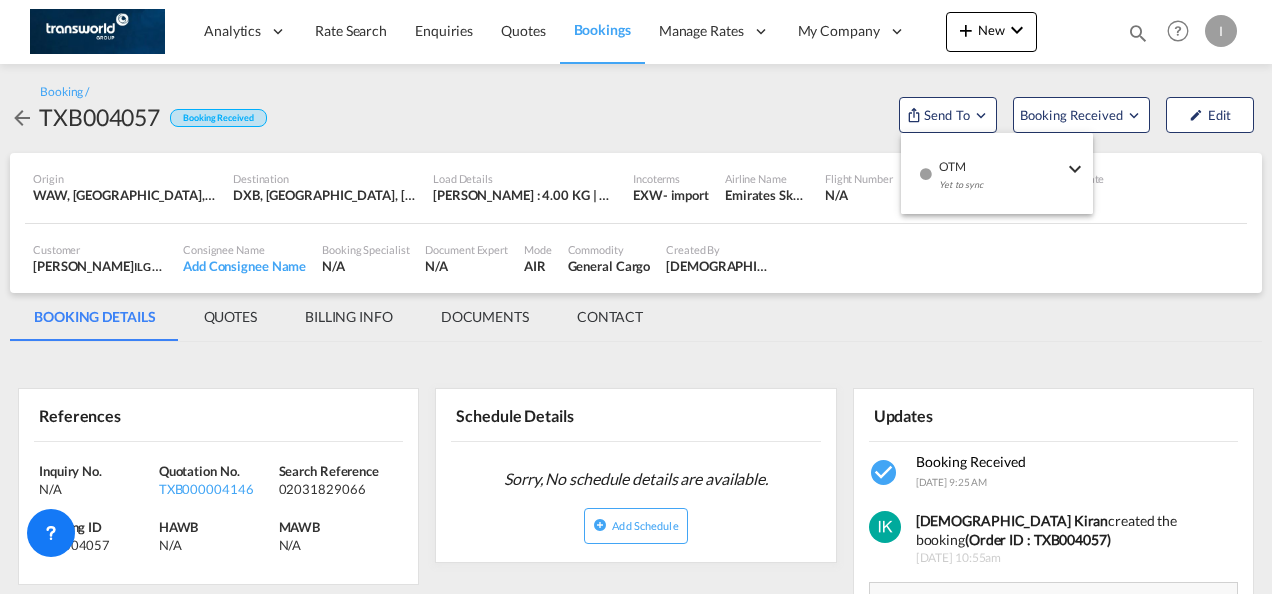 click on "Yet to sync" at bounding box center [1001, 190] 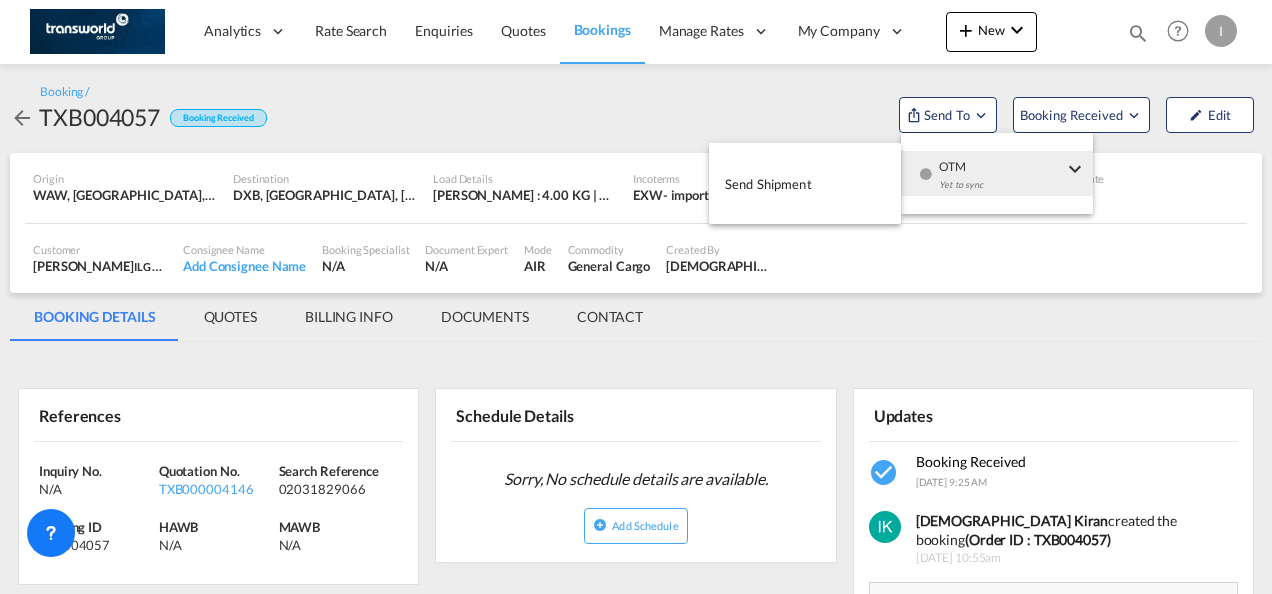 click on "Send Shipment" at bounding box center [805, 183] 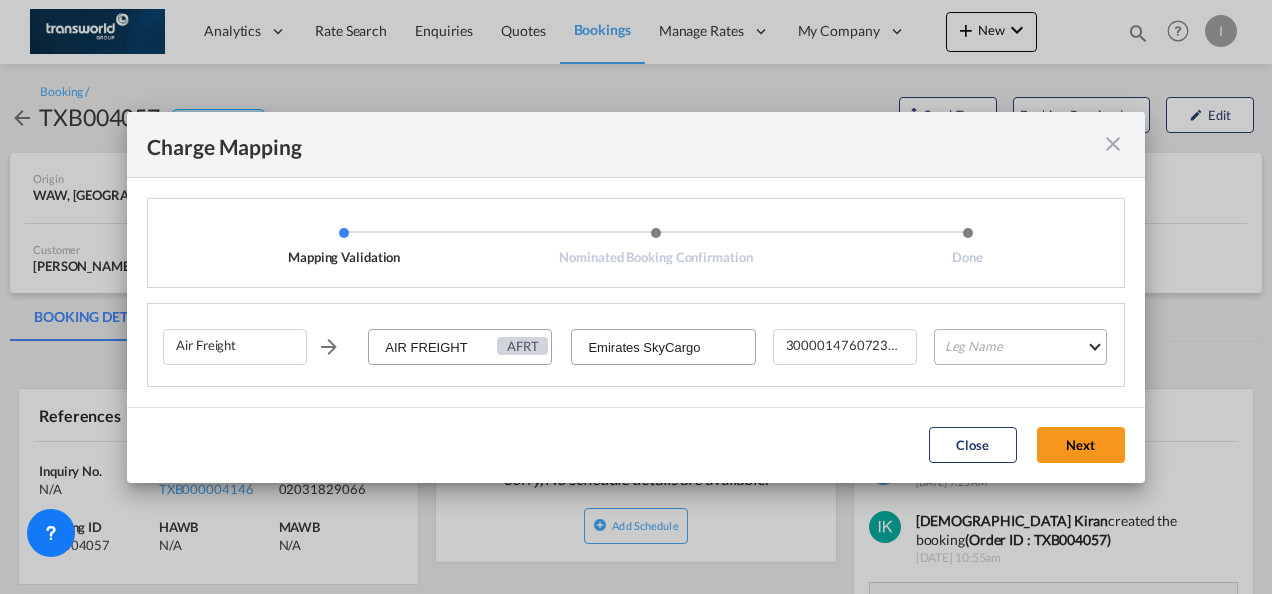 click on "Leg Name HANDLING ORIGIN HANDLING DESTINATION OTHERS TL PICK UP CUSTOMS ORIGIN AIR CUSTOMS DESTINATION TL DELIVERY" at bounding box center (1020, 347) 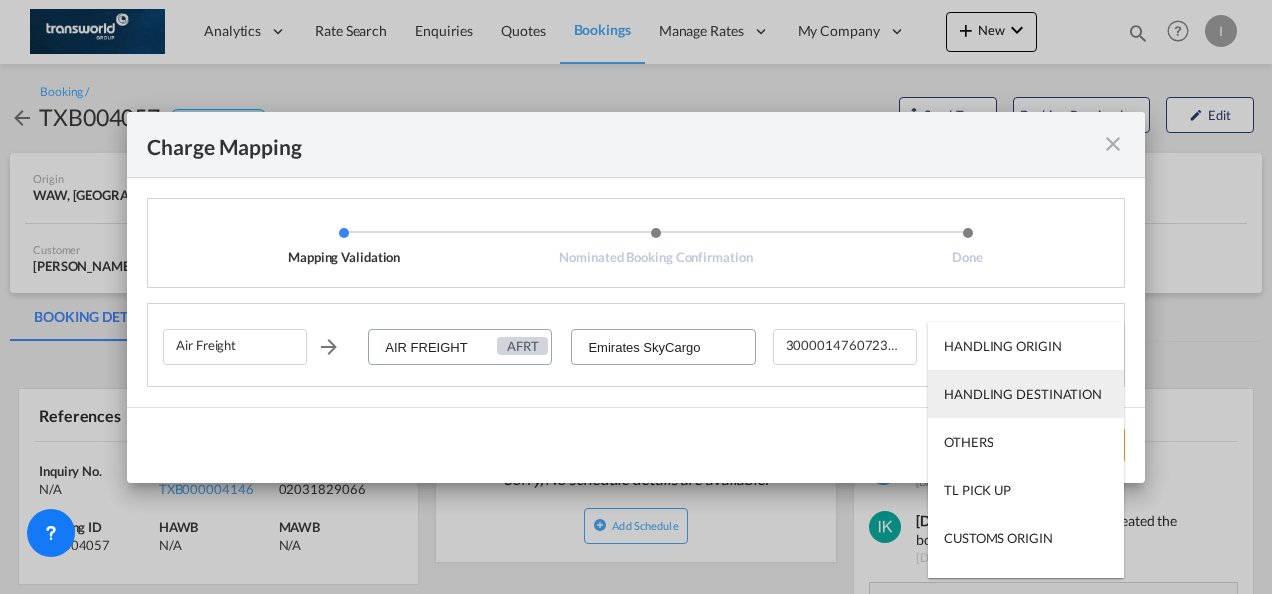 click on "HANDLING DESTINATION" at bounding box center (1023, 394) 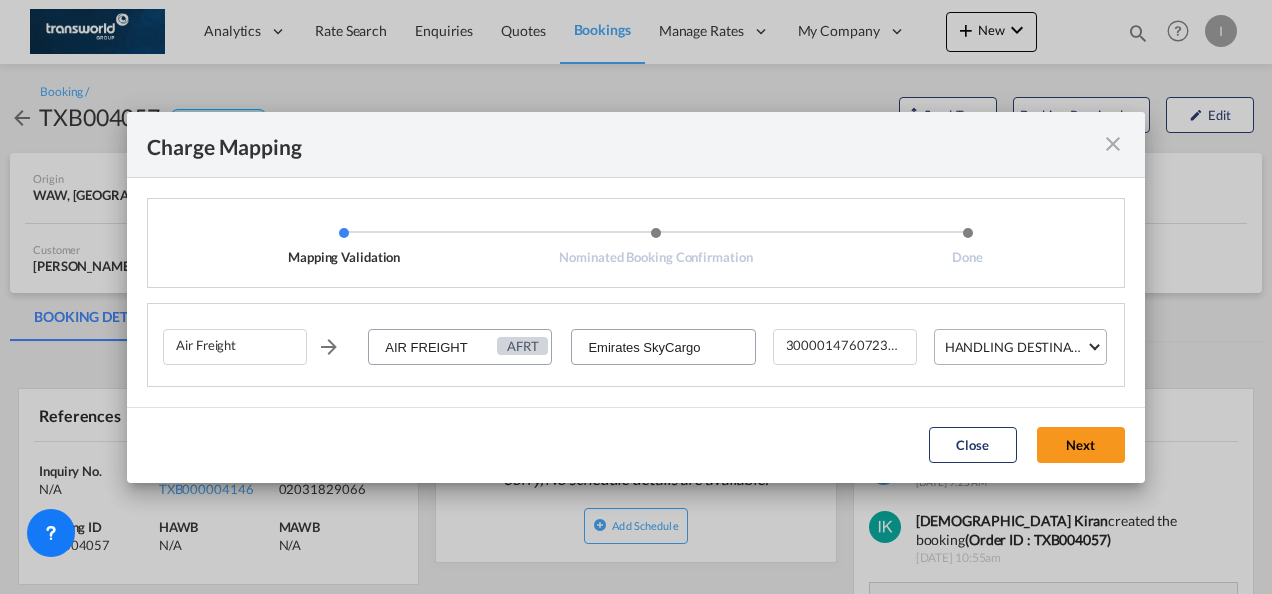 click on "HANDLING DESTINATION" at bounding box center [1024, 346] 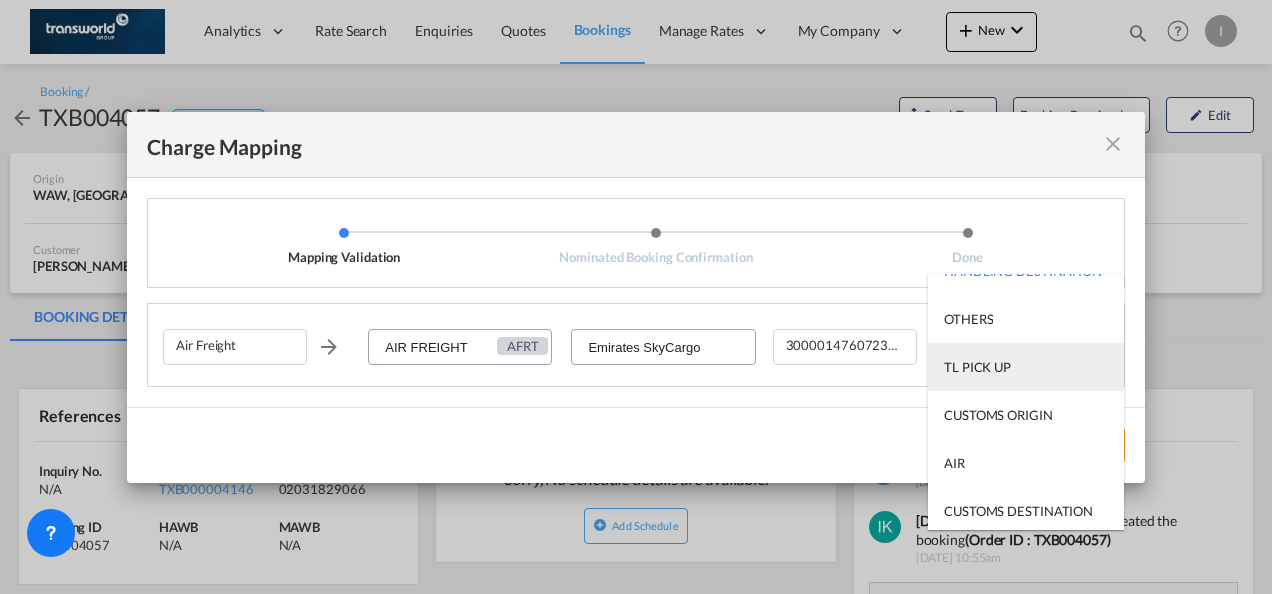 scroll, scrollTop: 128, scrollLeft: 0, axis: vertical 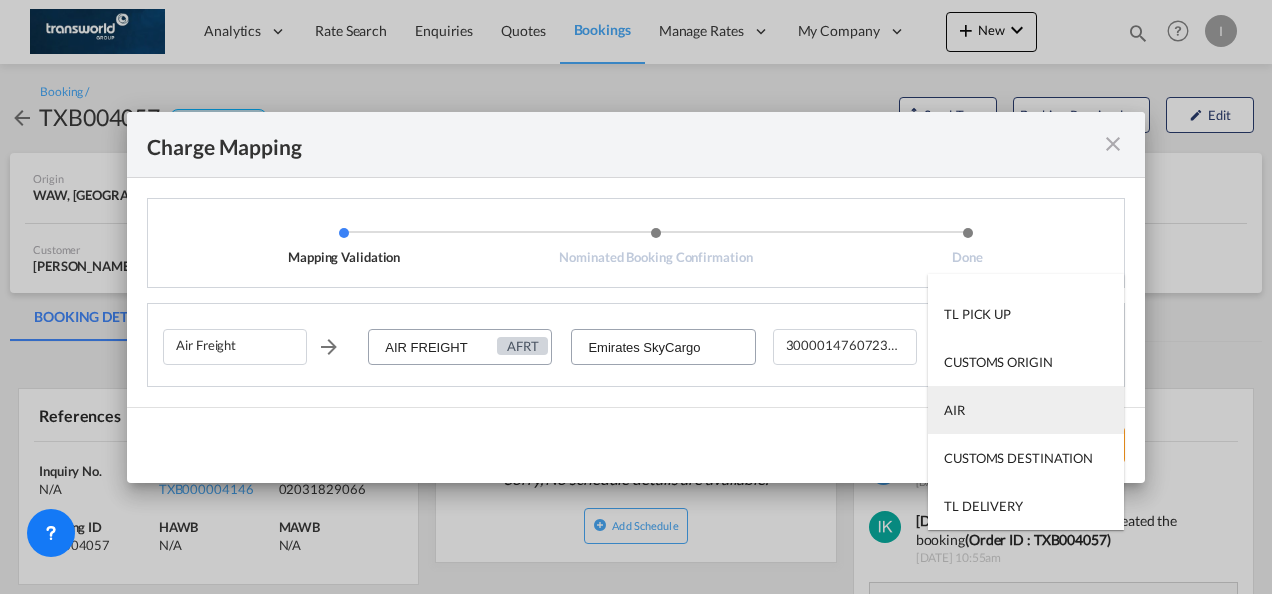 click on "AIR" at bounding box center [954, 410] 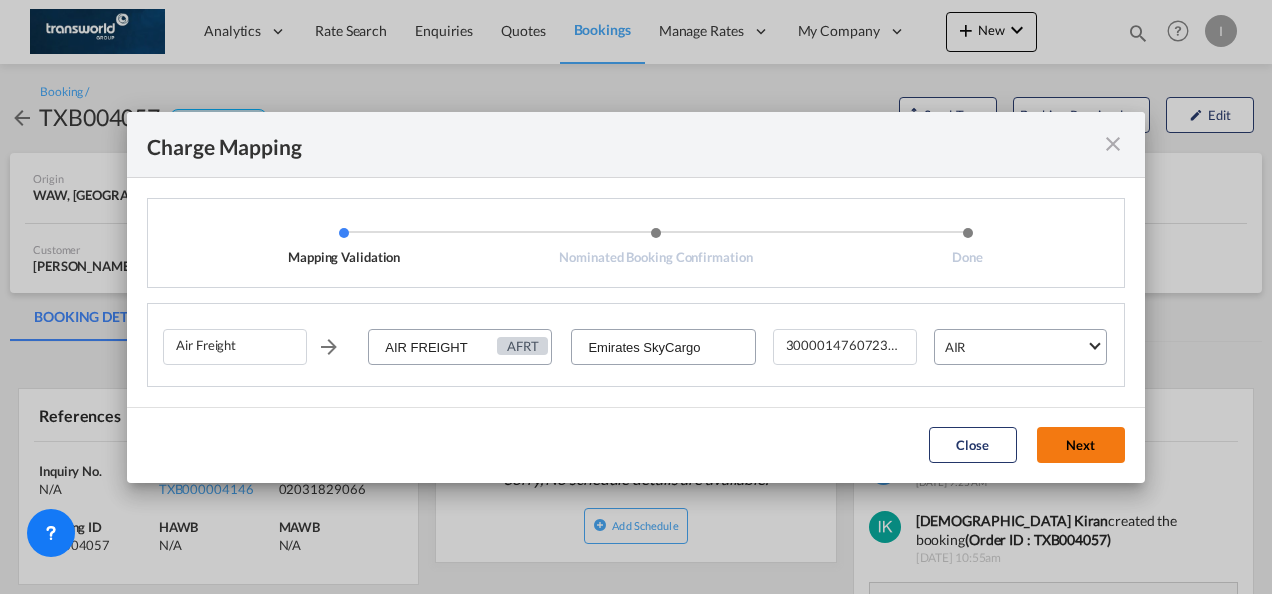 click on "Next" 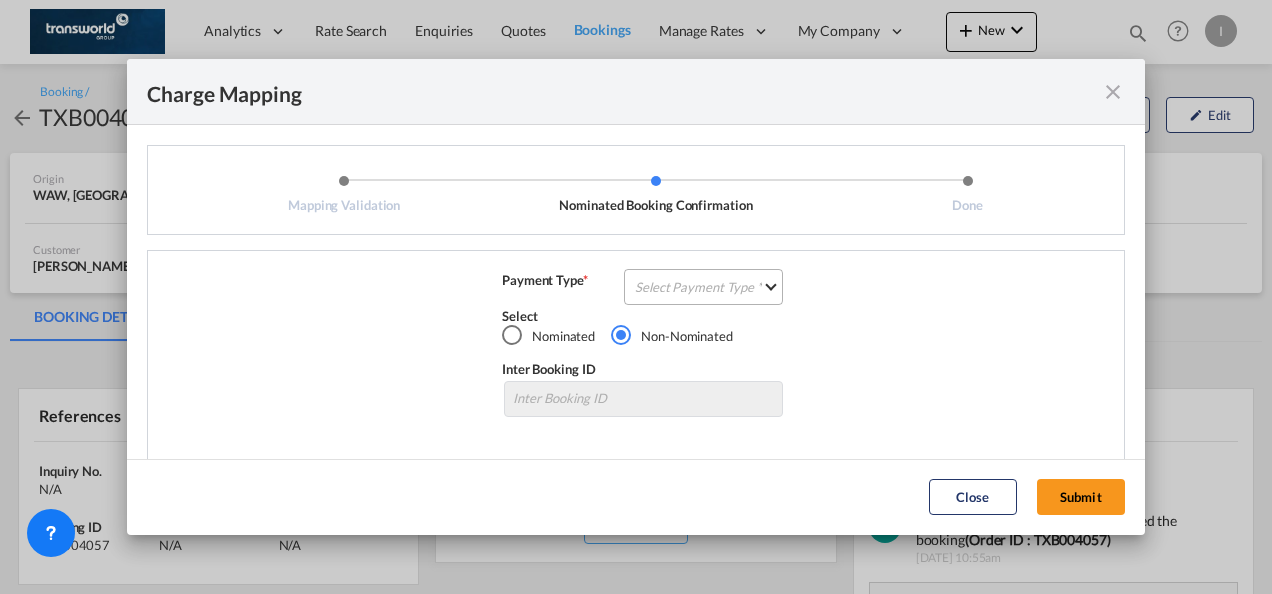 click on "Select Payment Type
COLLECT
PREPAID" at bounding box center [703, 287] 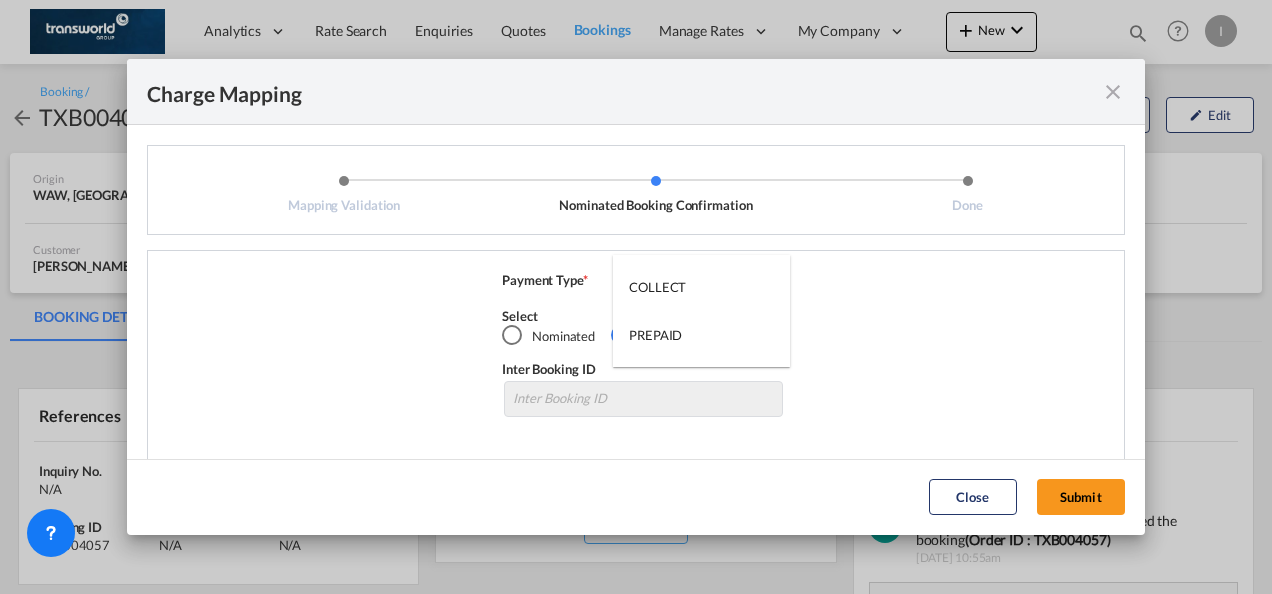 click on "COLLECT" at bounding box center [701, 287] 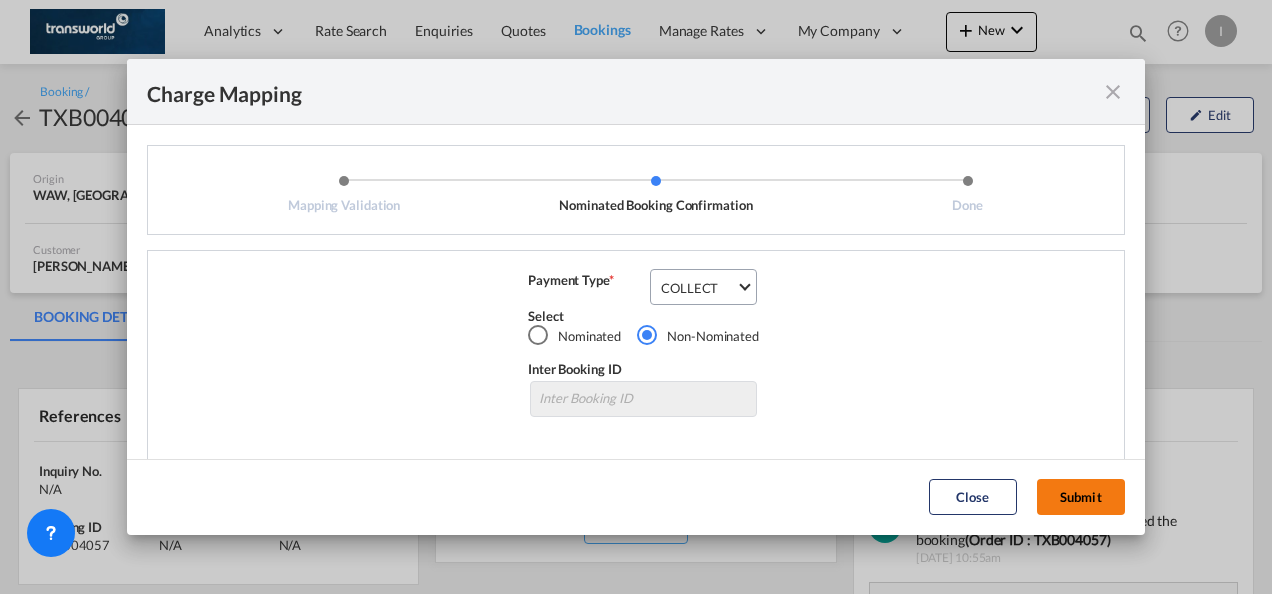 click on "Submit" 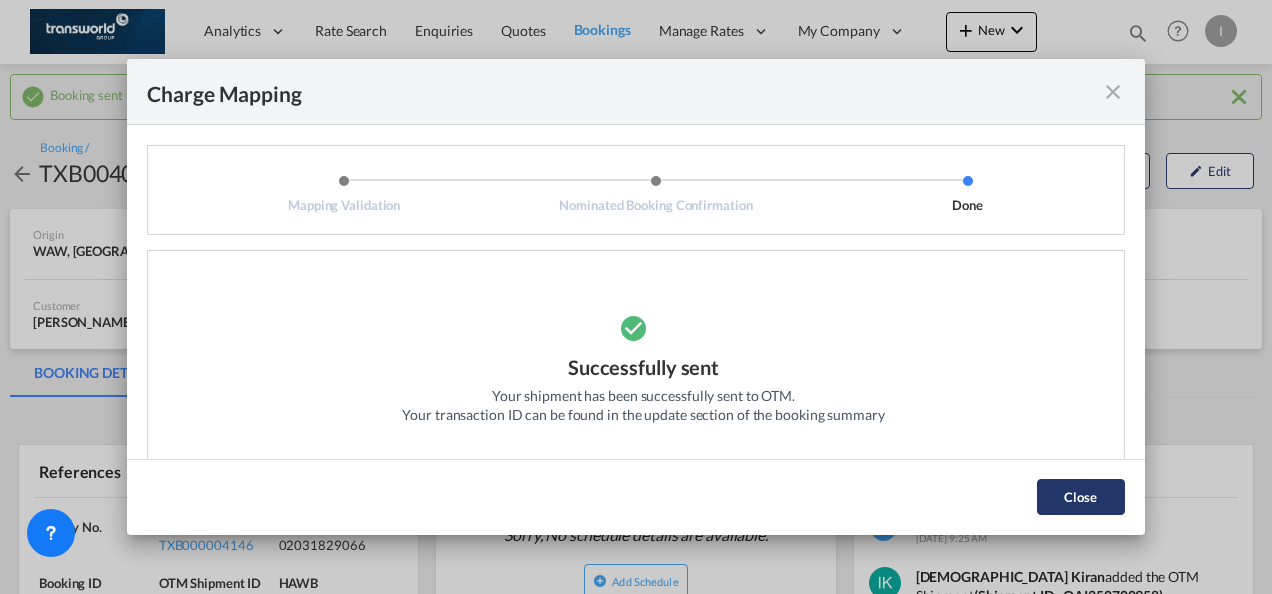click on "Close" 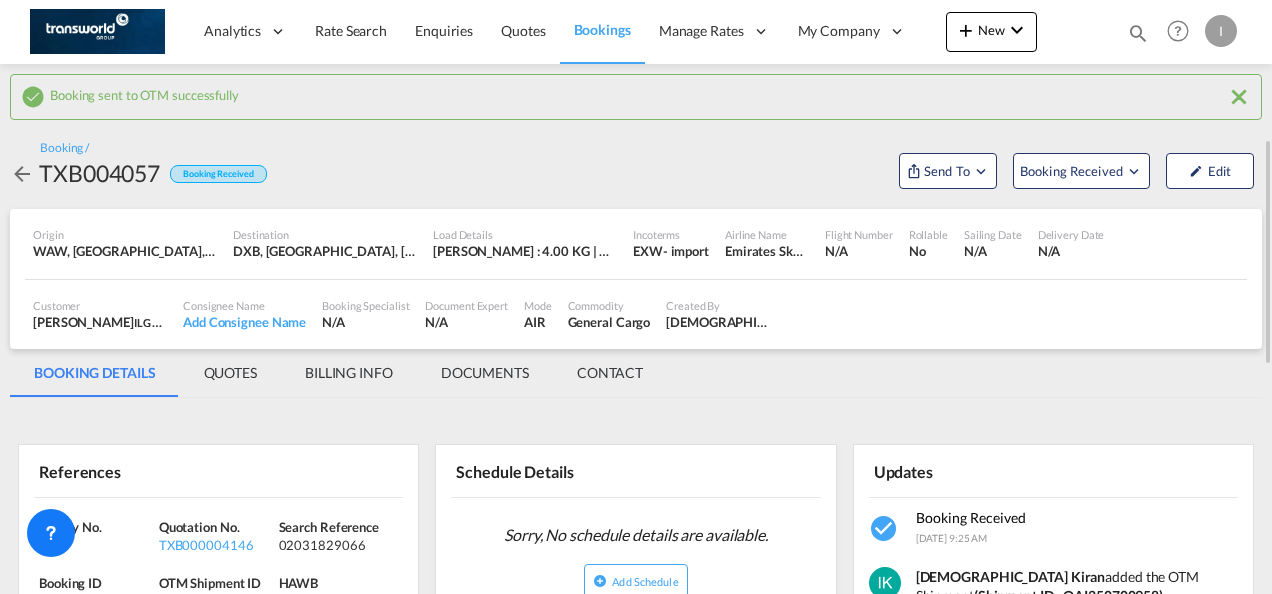 scroll, scrollTop: 100, scrollLeft: 0, axis: vertical 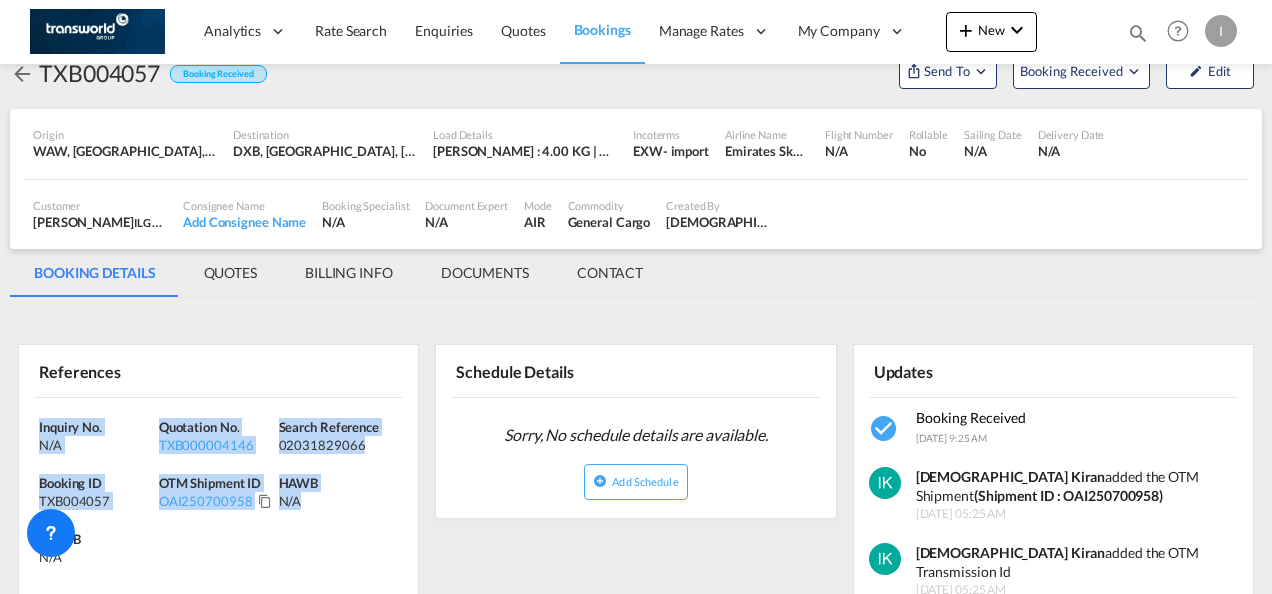 drag, startPoint x: 349, startPoint y: 510, endPoint x: -4, endPoint y: 410, distance: 366.891 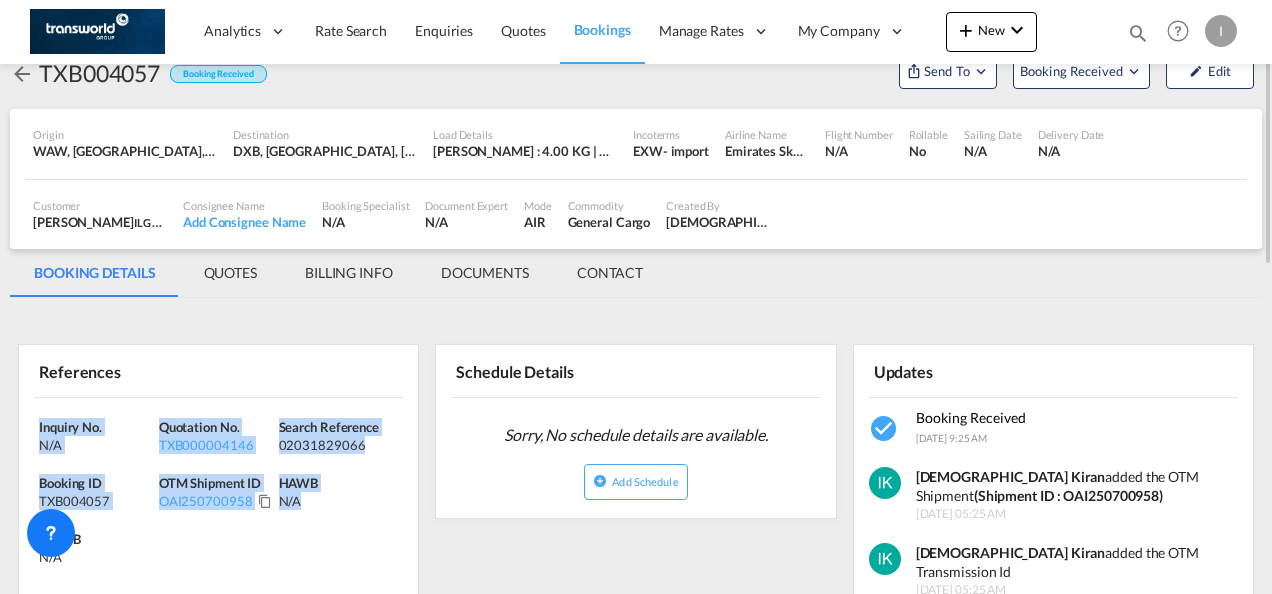 copy on "Inquiry No. N/A Quotation No. TXB000004146 Search Reference 02031829066 Booking ID TXB004057 OTM Shipment ID OAI250700958 HAWB N/A" 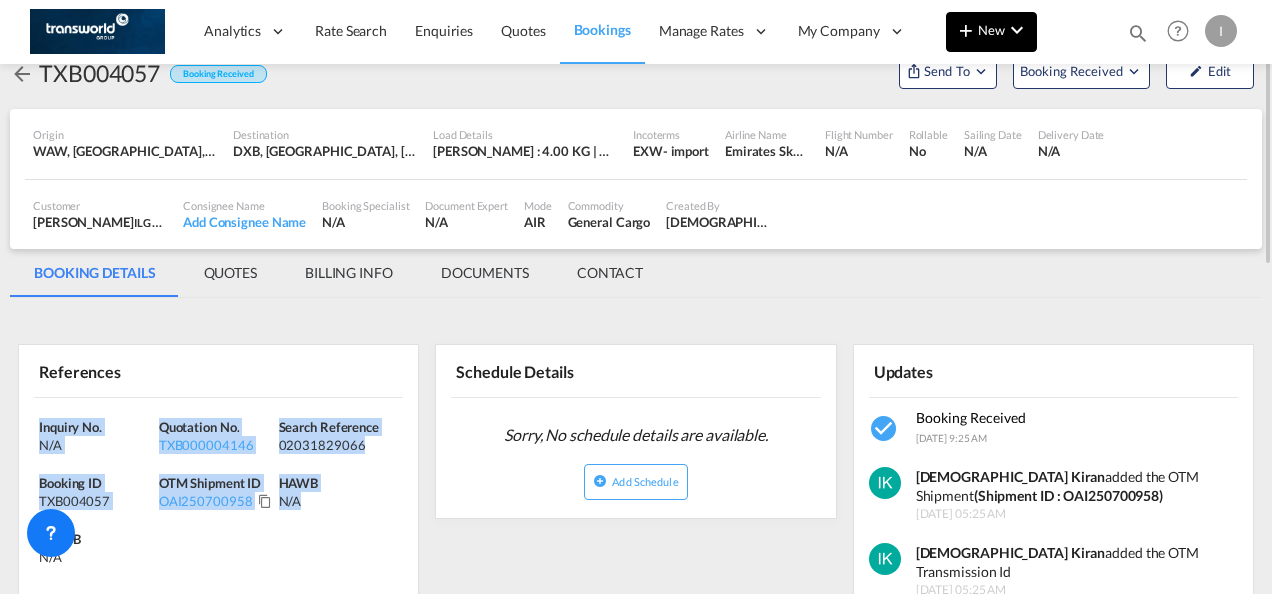 click at bounding box center [966, 30] 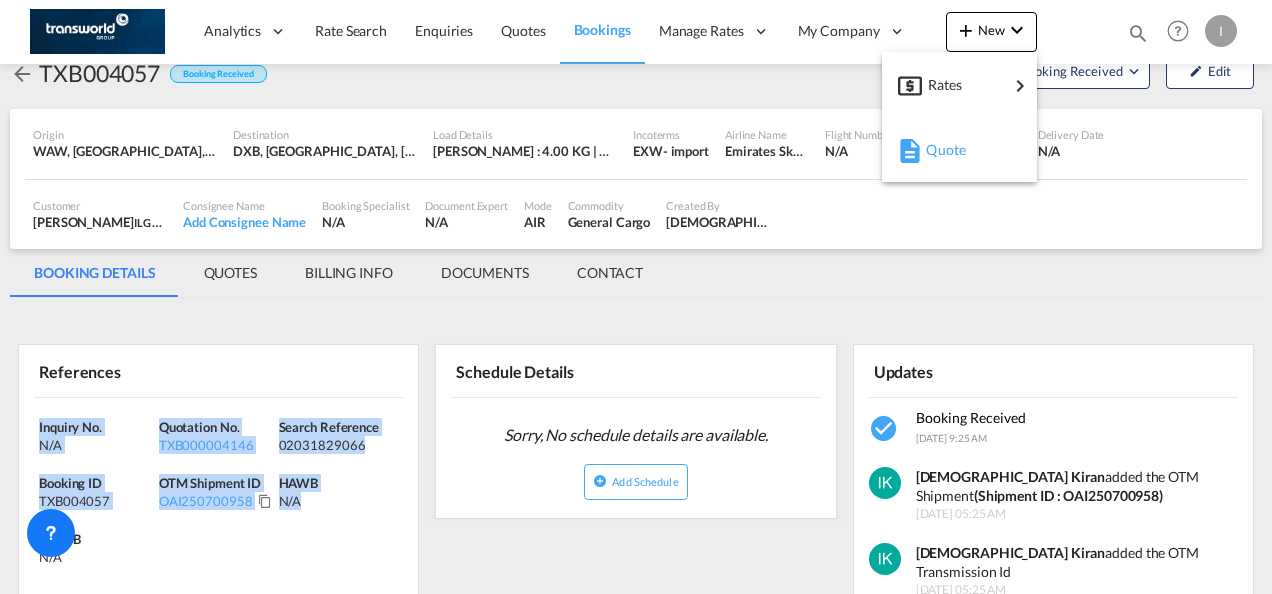 click on "Quote" at bounding box center (937, 150) 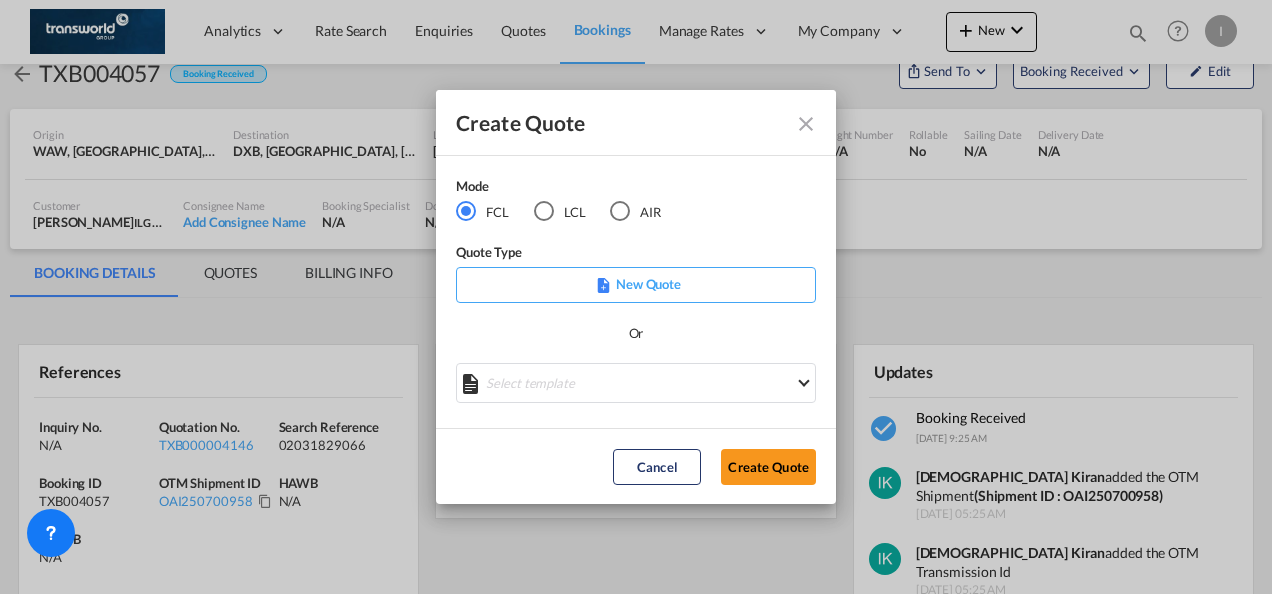click on "AIR" at bounding box center [635, 212] 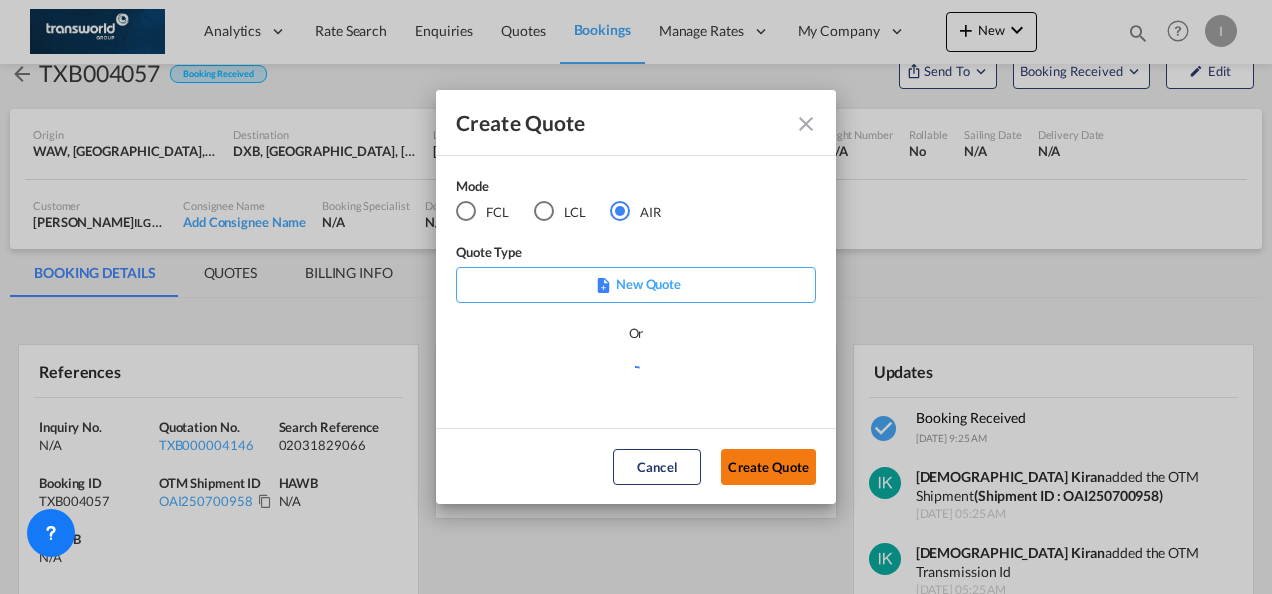 click on "Create Quote" 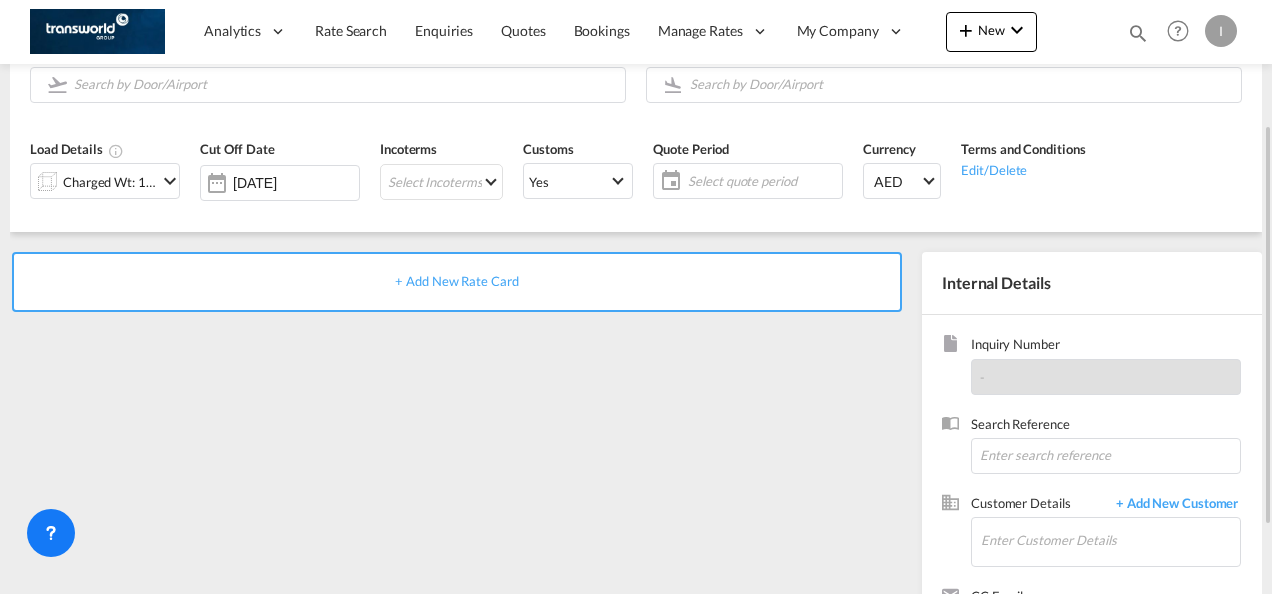 scroll, scrollTop: 82, scrollLeft: 0, axis: vertical 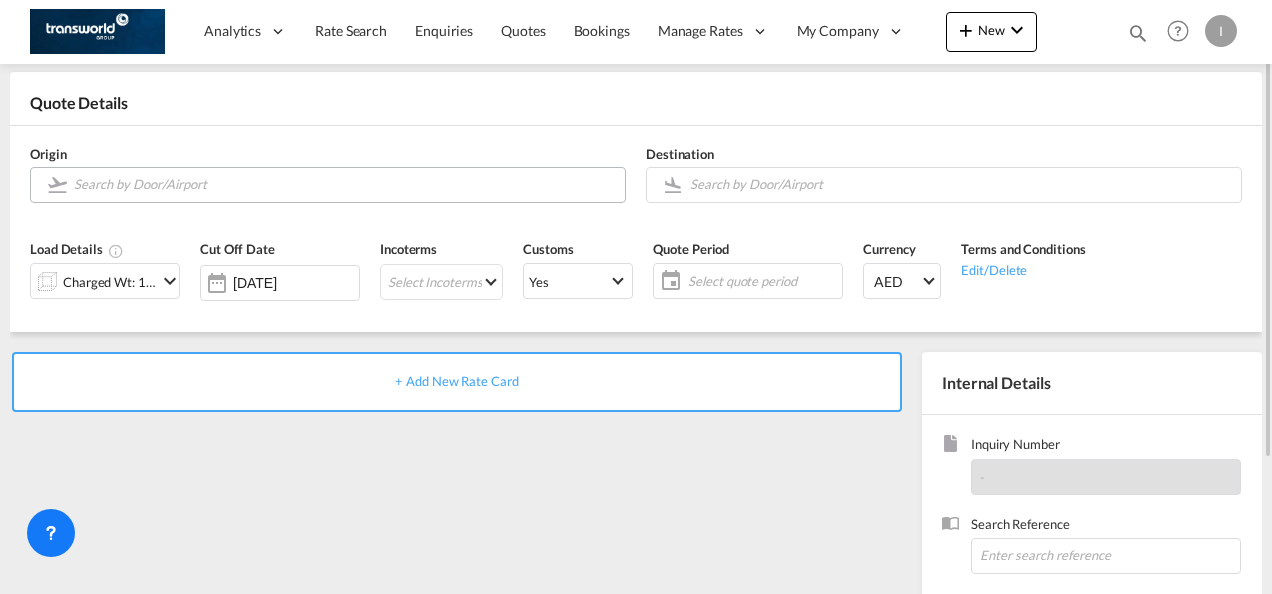 click at bounding box center [344, 184] 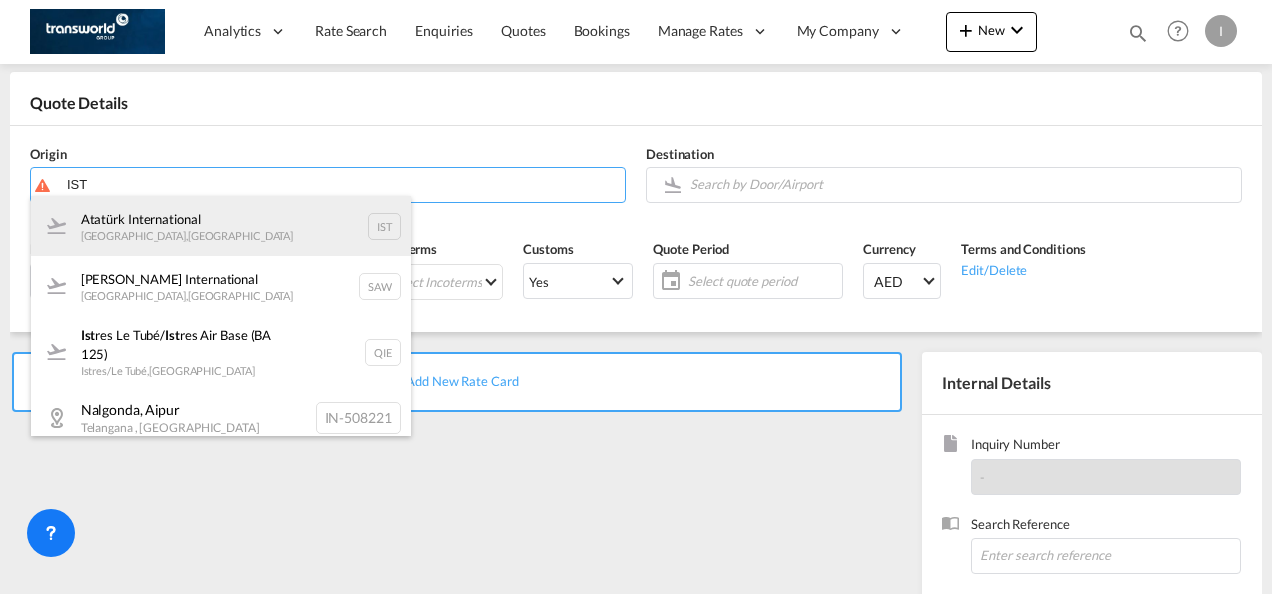 click on "Atatürk International [GEOGRAPHIC_DATA] ,  [GEOGRAPHIC_DATA]
IST" at bounding box center [221, 226] 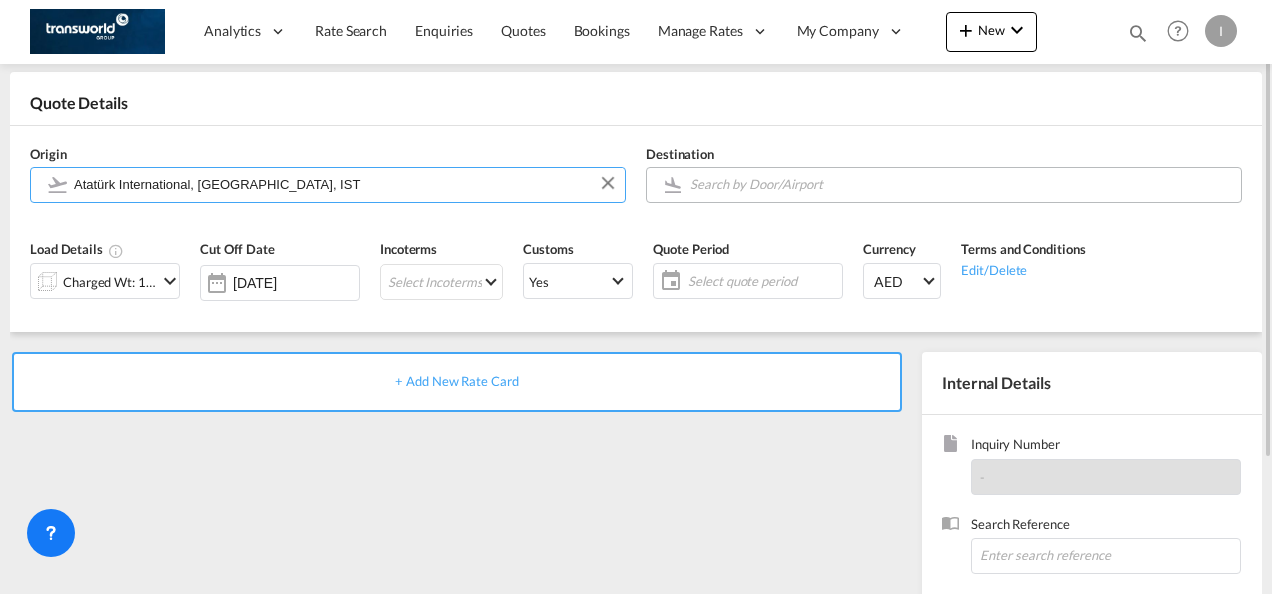 click at bounding box center [960, 184] 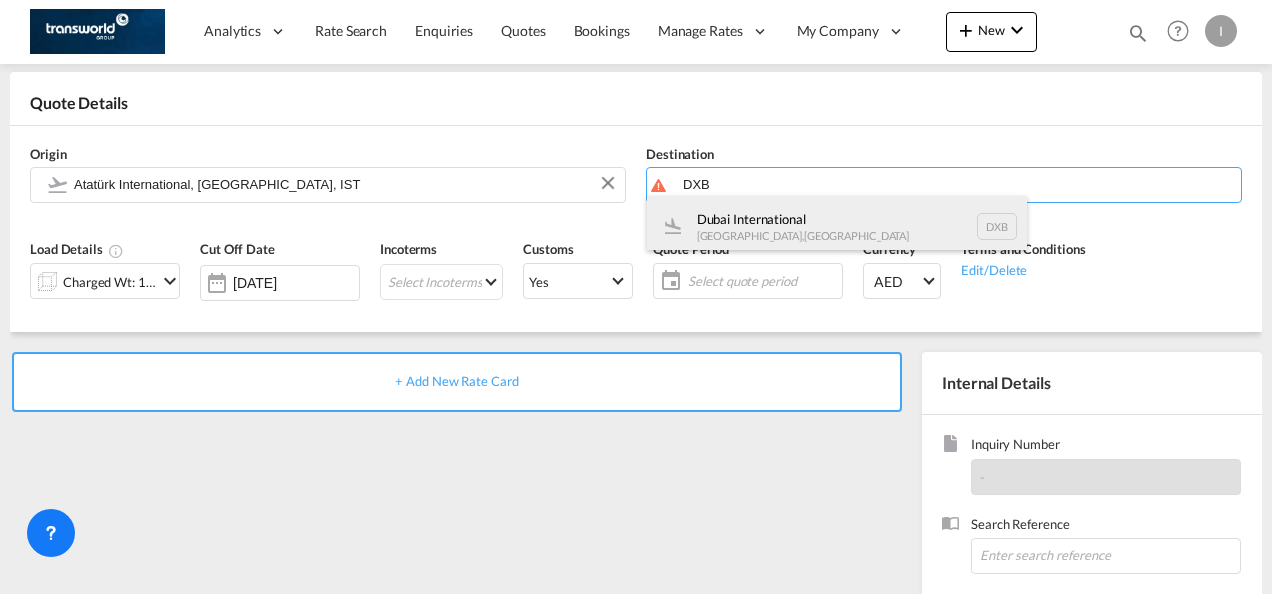click on "Dubai International
[GEOGRAPHIC_DATA] ,  [GEOGRAPHIC_DATA]
DXB" at bounding box center [837, 226] 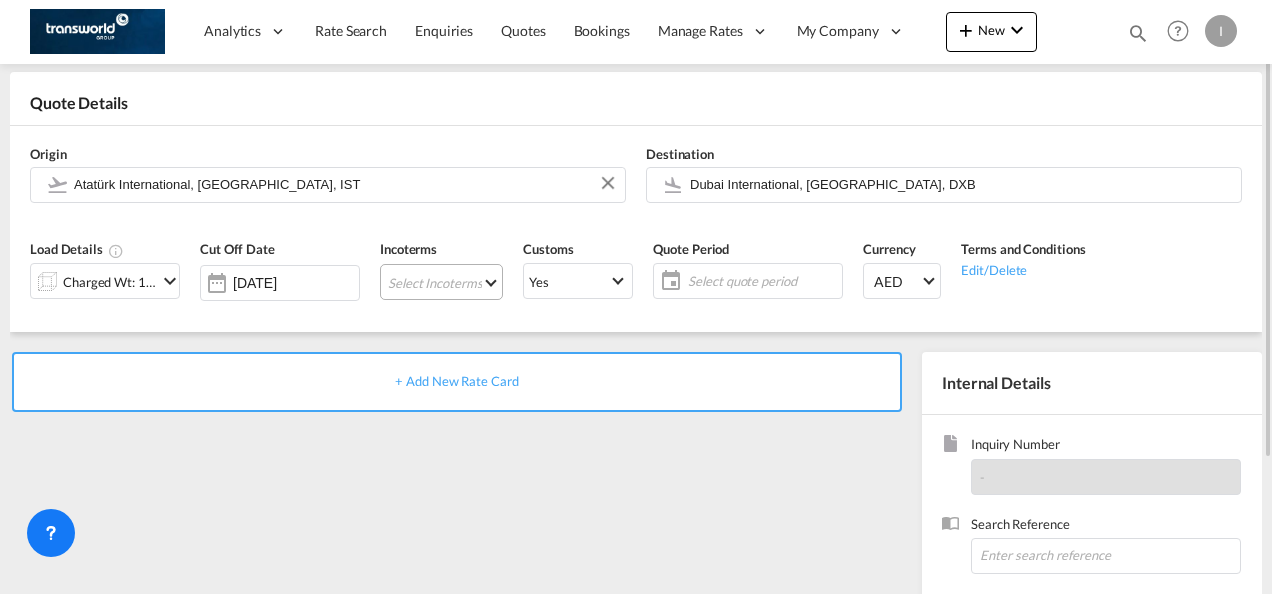 click on "Select Incoterms
EXW - import
Ex Works CIF - export
Cost,Insurance and Freight CIP - export
Carriage and Insurance Paid to CIF - import
Cost,Insurance and Freight DDP - export
Delivery Duty Paid CPT - import
Carrier Paid to DAP - export
Delivered at Place CPT - export
Carrier Paid to DPU - export
Delivery at Place Unloaded CFR - import
Cost and Freight FAS - import
Free Alongside Ship FOB - export
Free on Board FOB - import
Free on Board CFR - export
Cost and Freight DAP - import
Delivered at Place CIP - import
Carriage and Insurance Paid to EXW - export
Ex Works DPU - import
Delivery at Place Unloaded FAS - export
Free Alongside Ship FCA - export
Free Carrier FCA - import
Free Carrier" at bounding box center [441, 282] 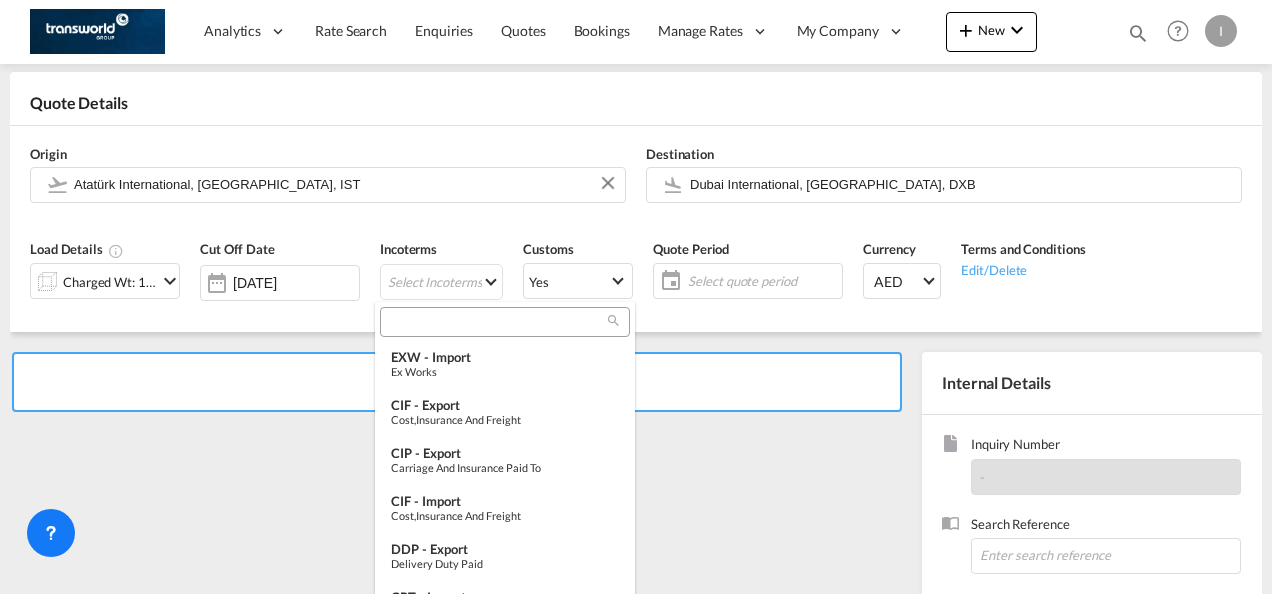 click at bounding box center [497, 322] 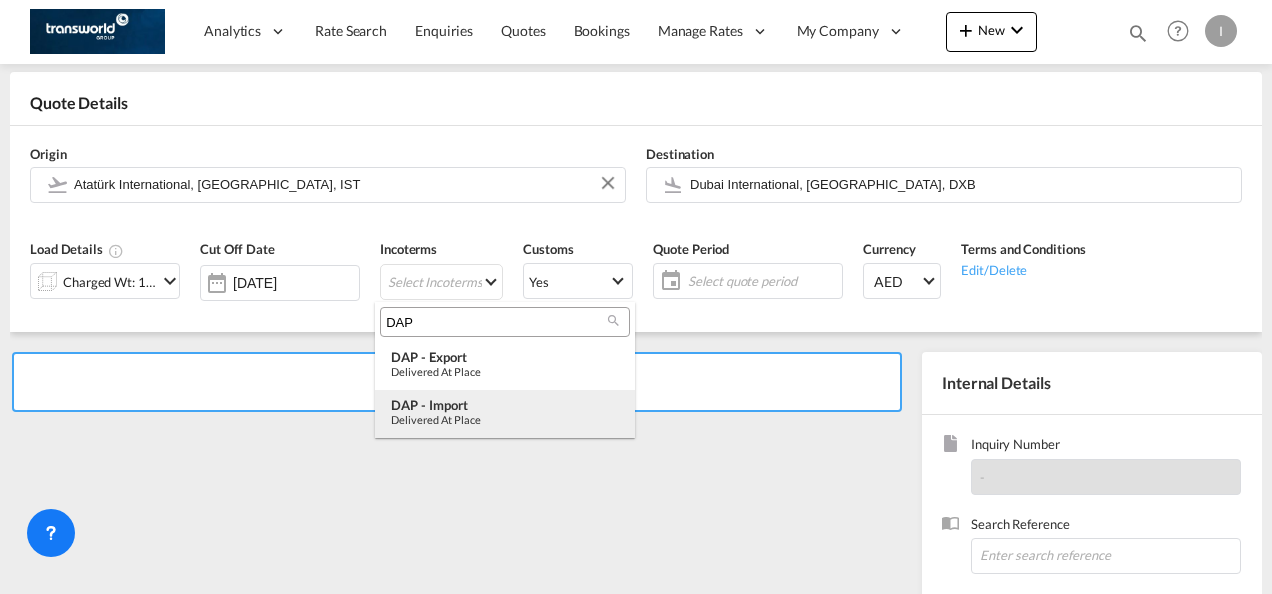 type on "DAP" 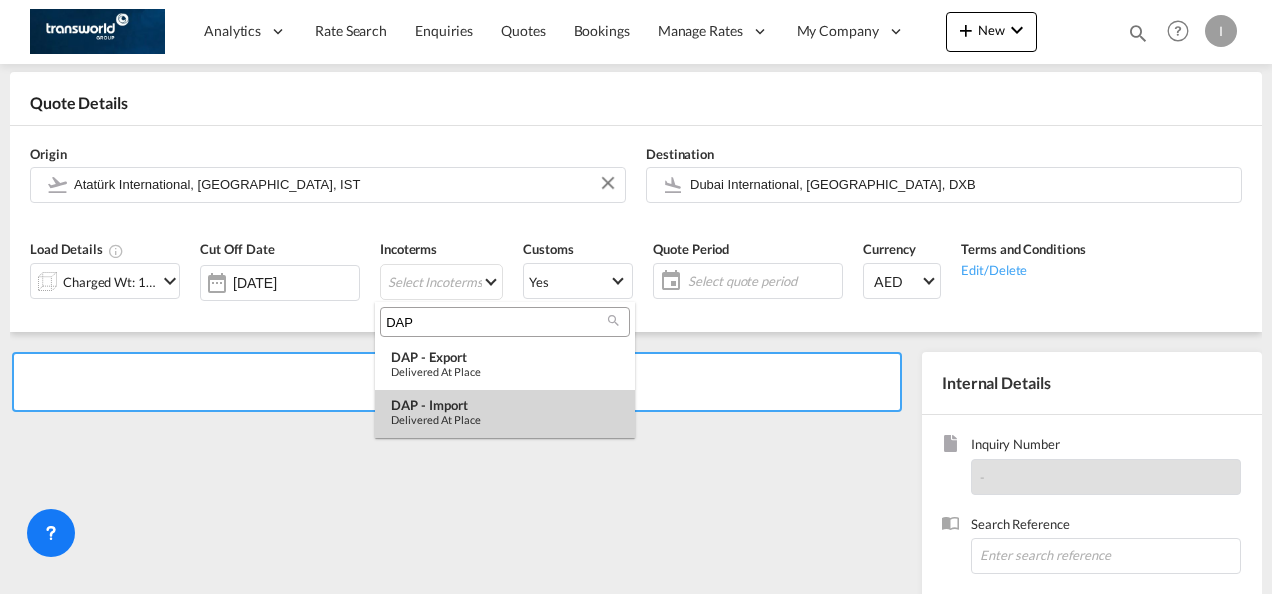 click on "Delivered at Place" at bounding box center (505, 419) 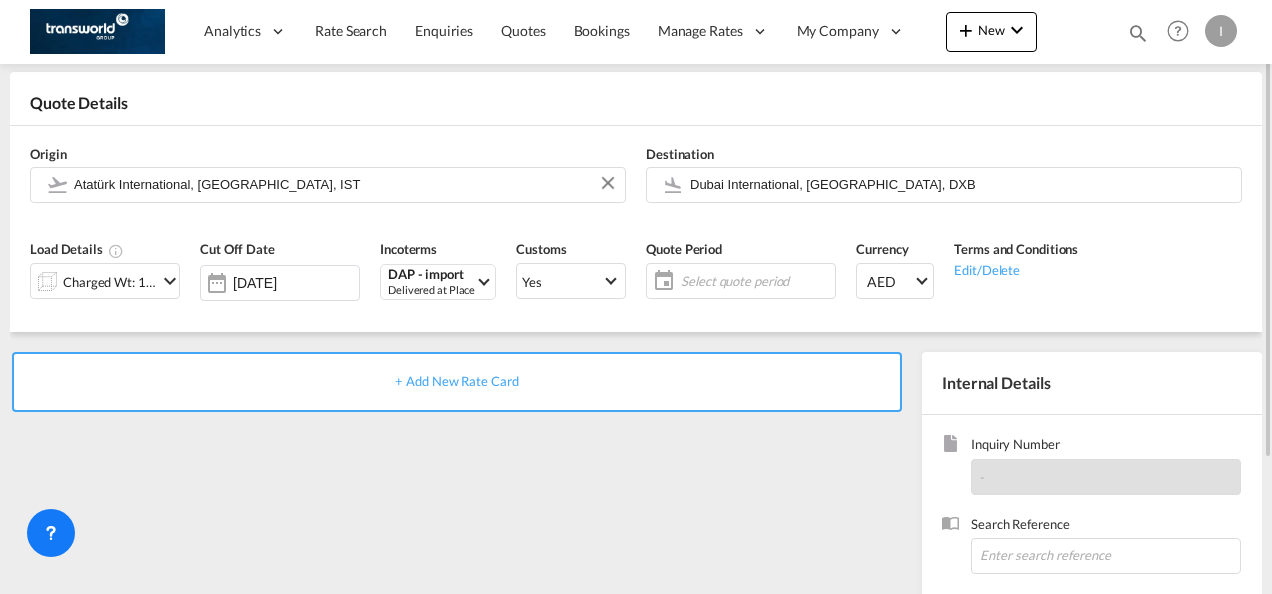 click on "Select quote period" 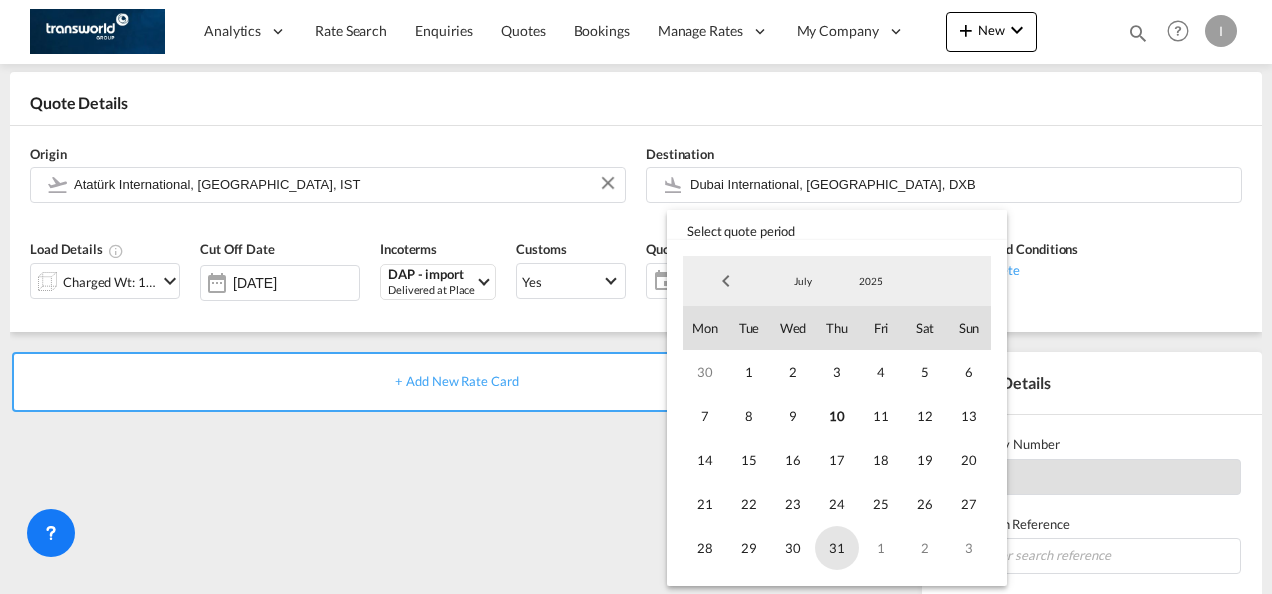 click on "31" at bounding box center (837, 548) 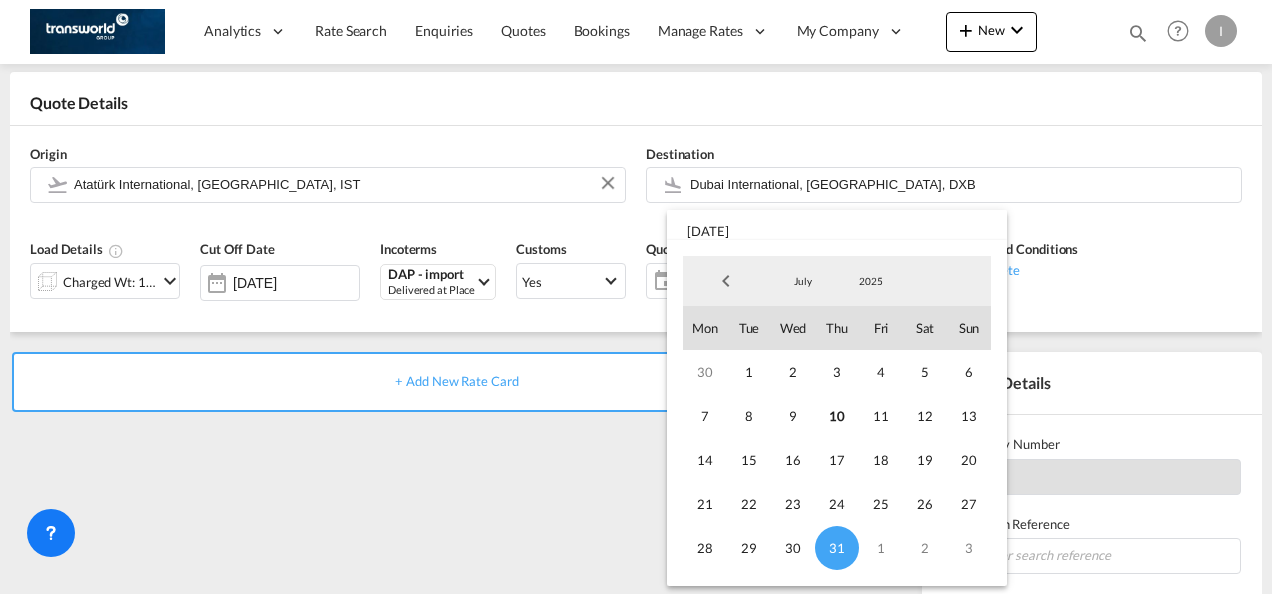 click at bounding box center (636, 297) 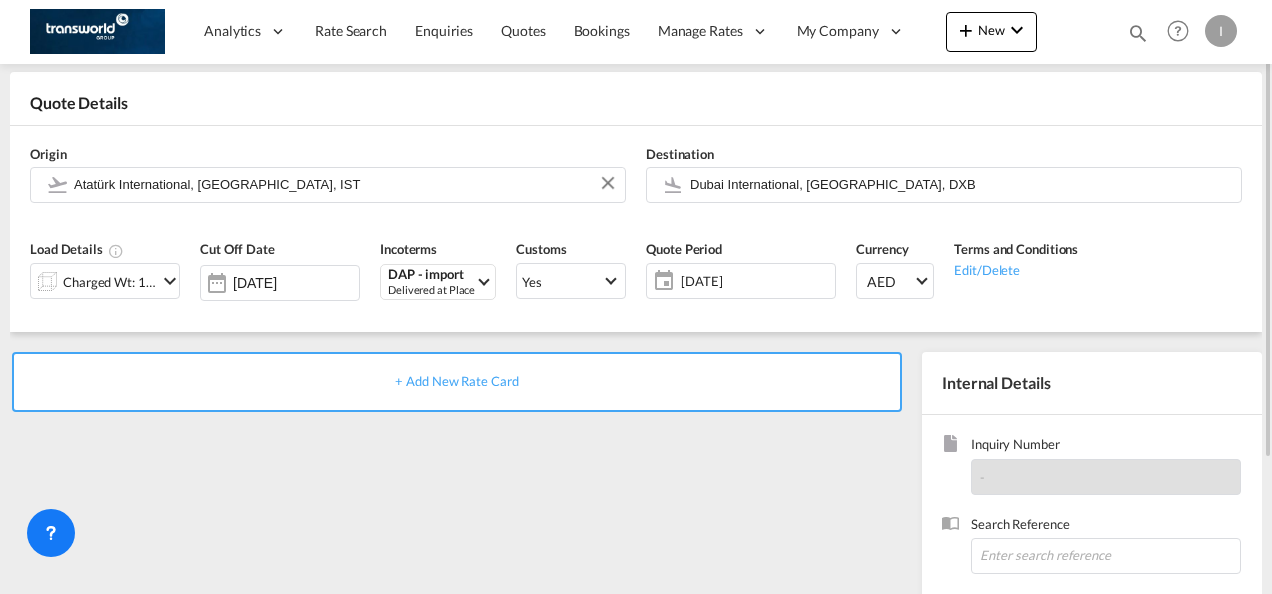 scroll, scrollTop: 282, scrollLeft: 0, axis: vertical 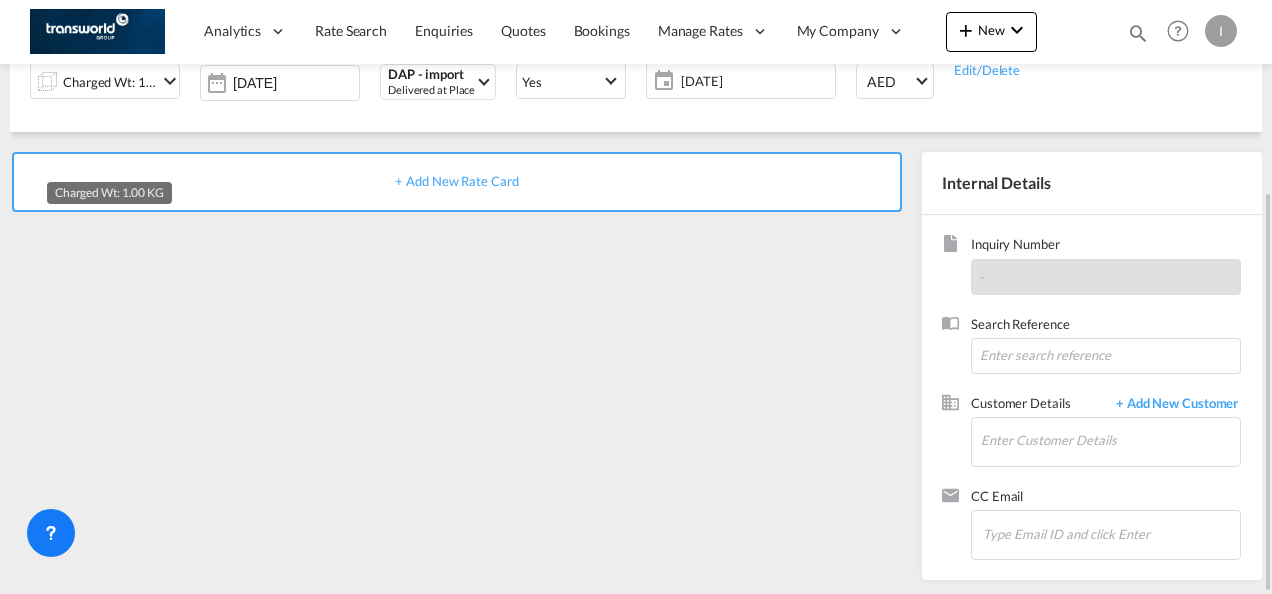 click on "Charged Wt: 1.00 KG" at bounding box center [110, 82] 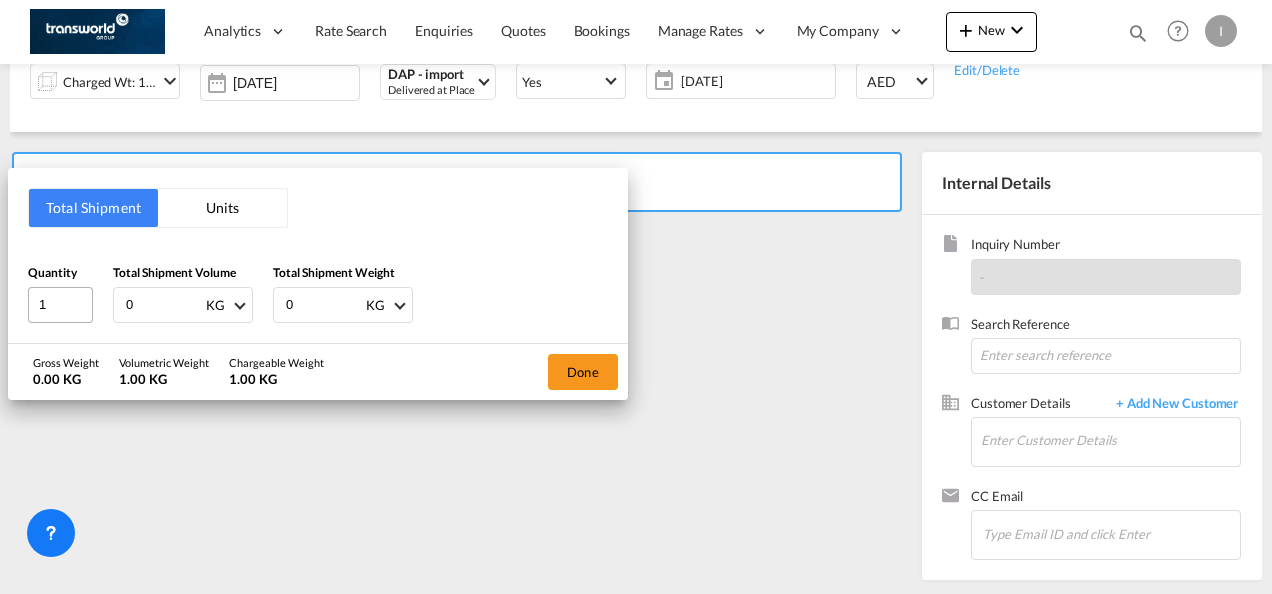 drag, startPoint x: 138, startPoint y: 298, endPoint x: 66, endPoint y: 299, distance: 72.00694 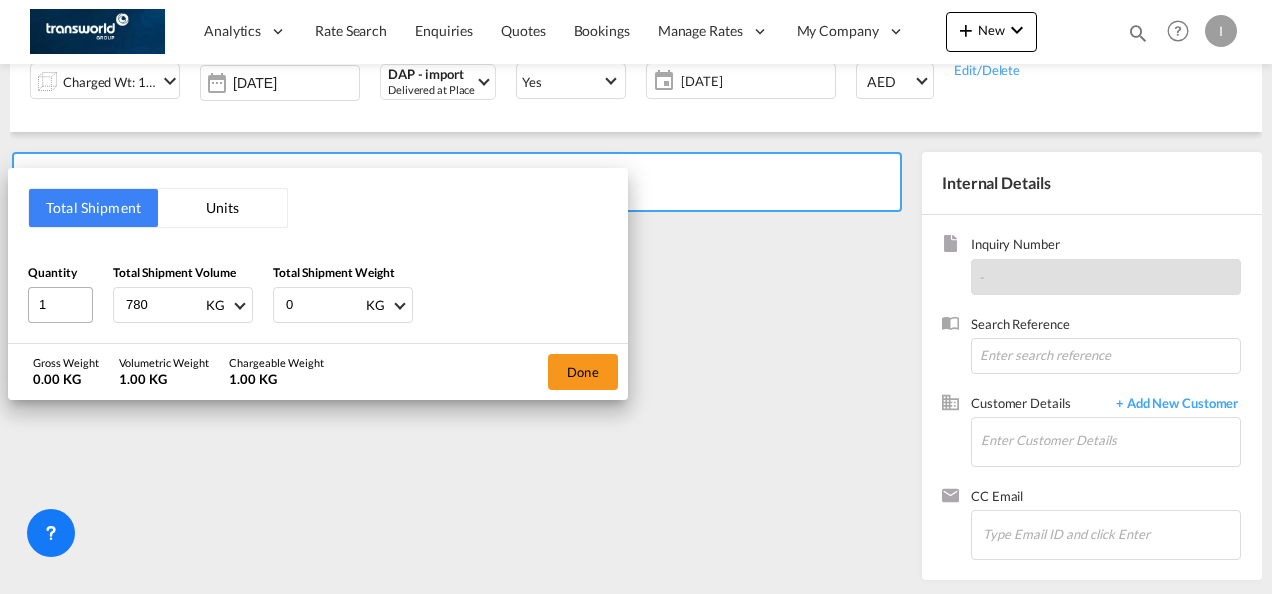 type on "780" 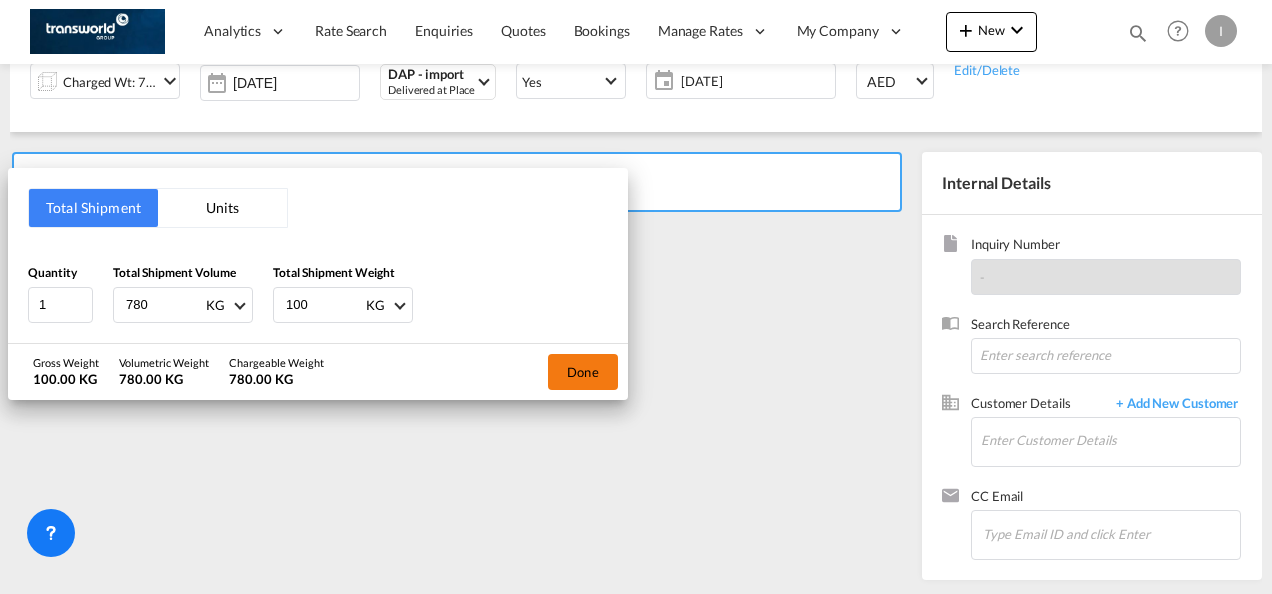 type on "100" 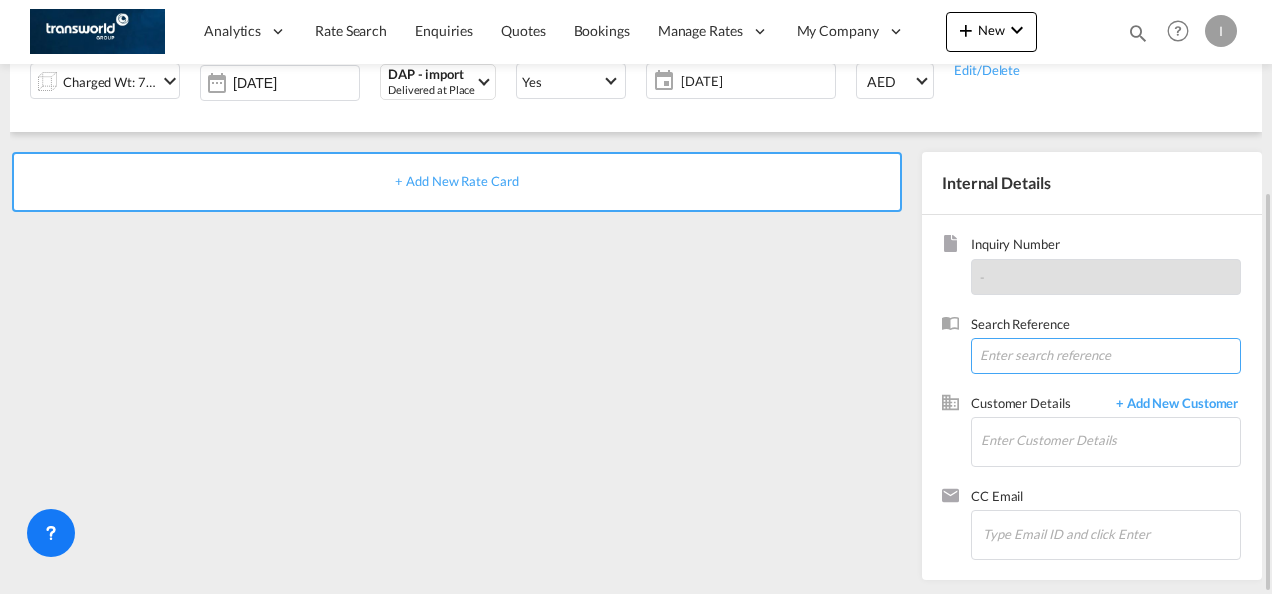 click at bounding box center (1106, 356) 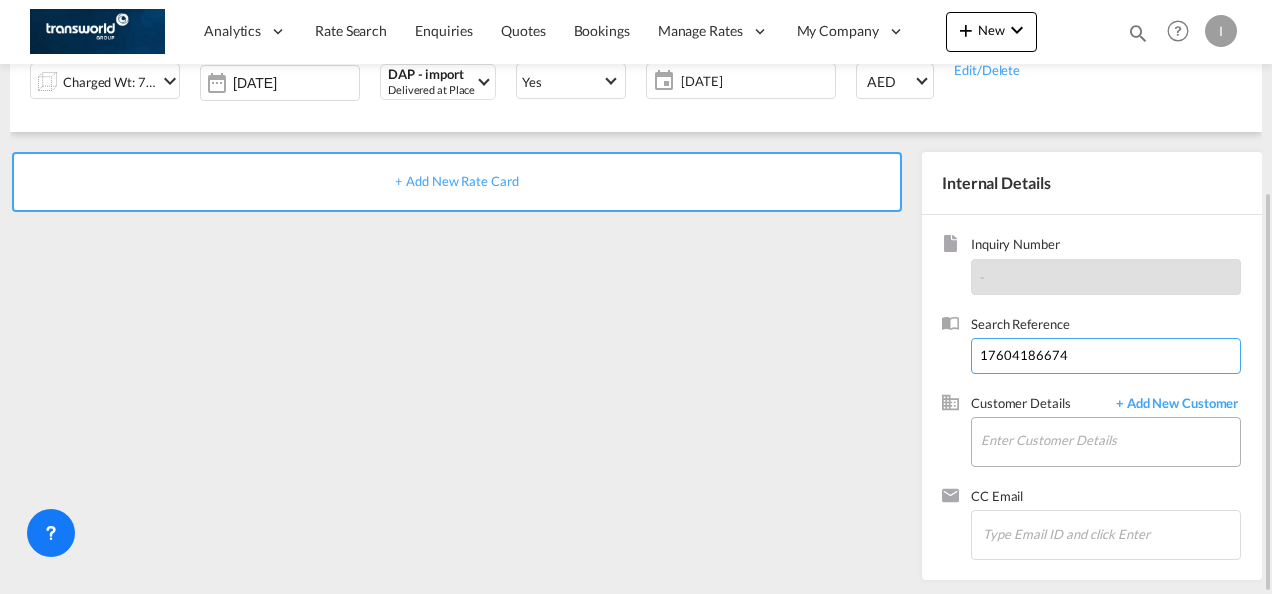 type on "17604186674" 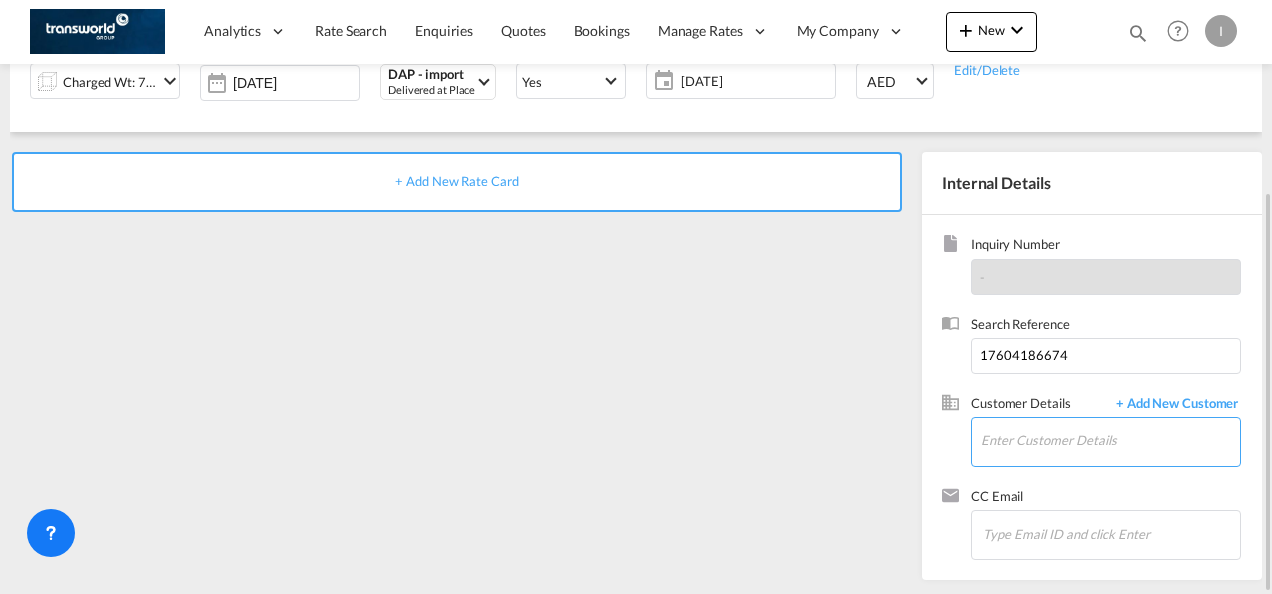 click on "Enter Customer Details" at bounding box center [1110, 440] 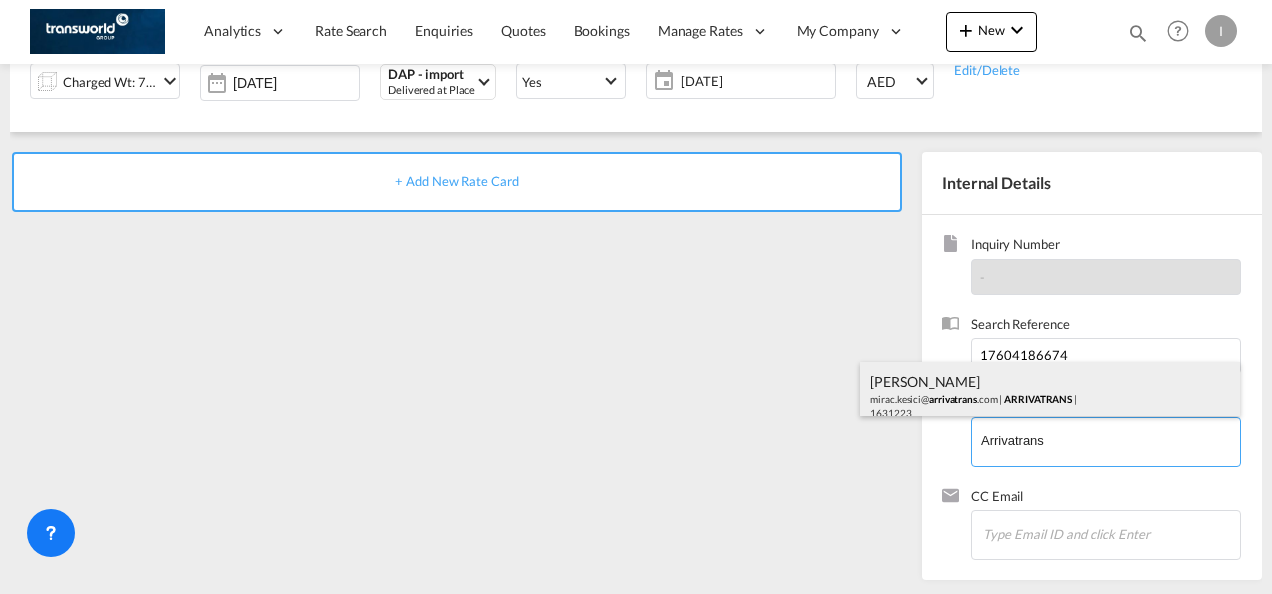 click on "[PERSON_NAME] mirac.kesici@ arrivatrans .com    |    ARRIVATRANS
|      1631223" at bounding box center [1050, 396] 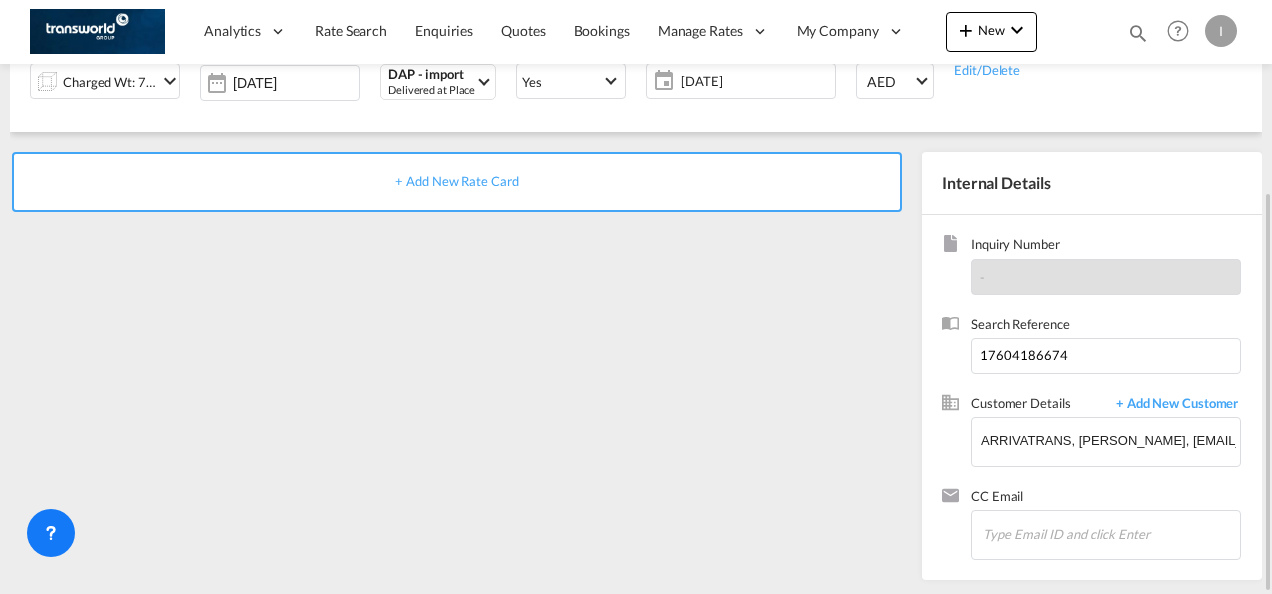 click on "+ Add New Rate Card" at bounding box center [456, 181] 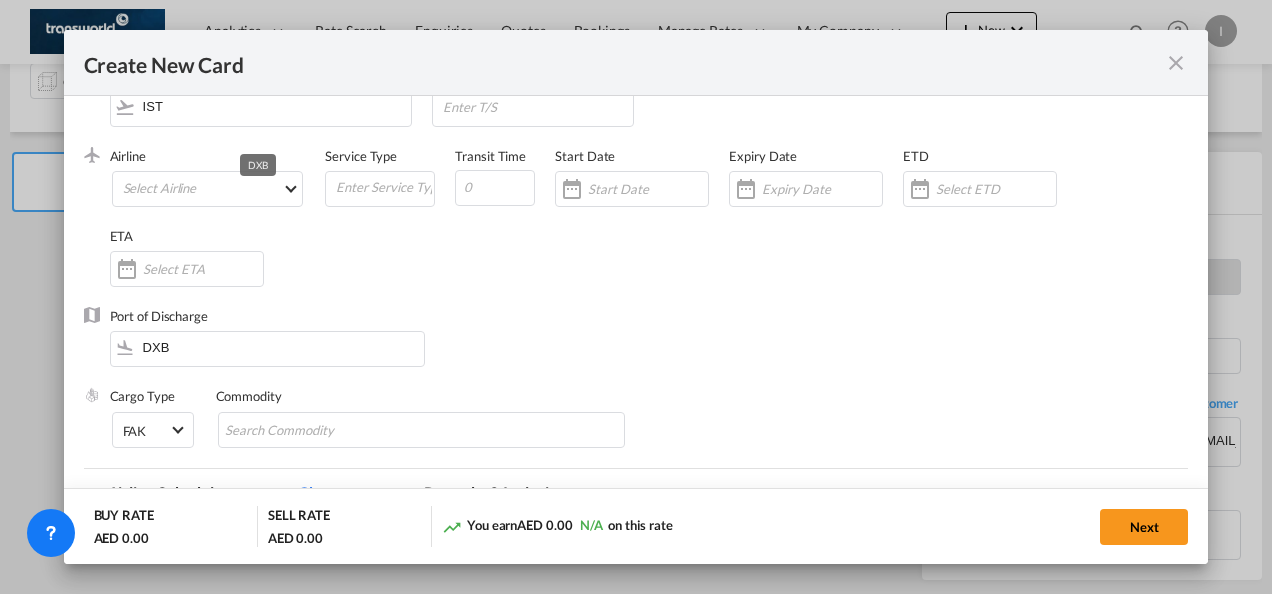 scroll, scrollTop: 200, scrollLeft: 0, axis: vertical 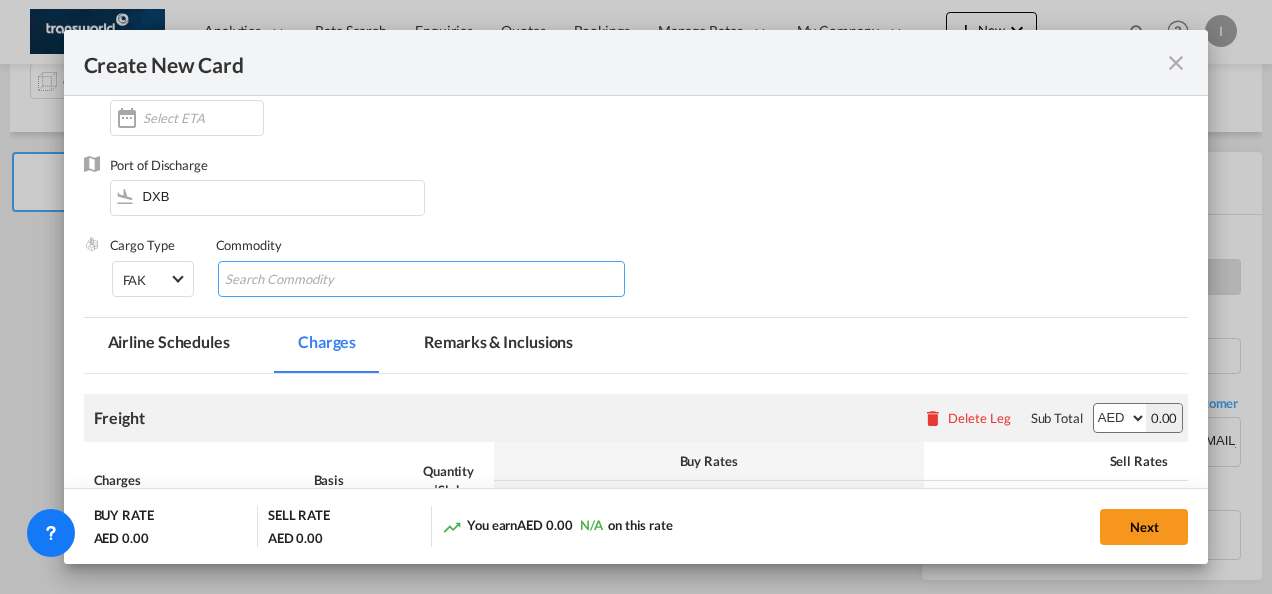 click at bounding box center [316, 280] 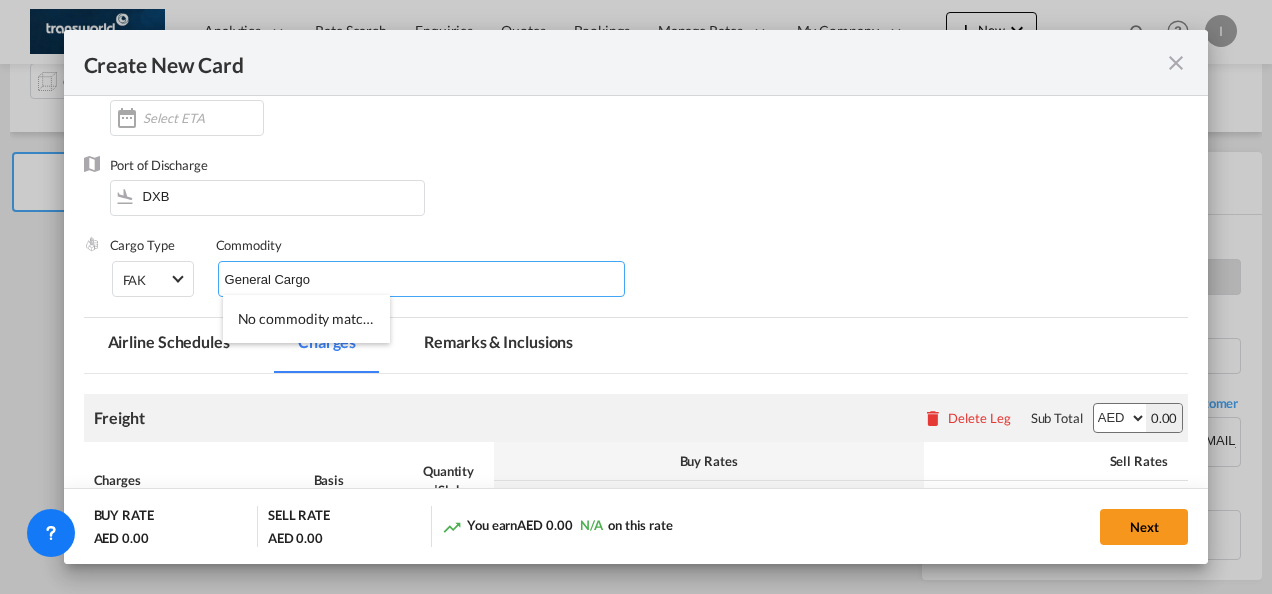 type on "General Cargo" 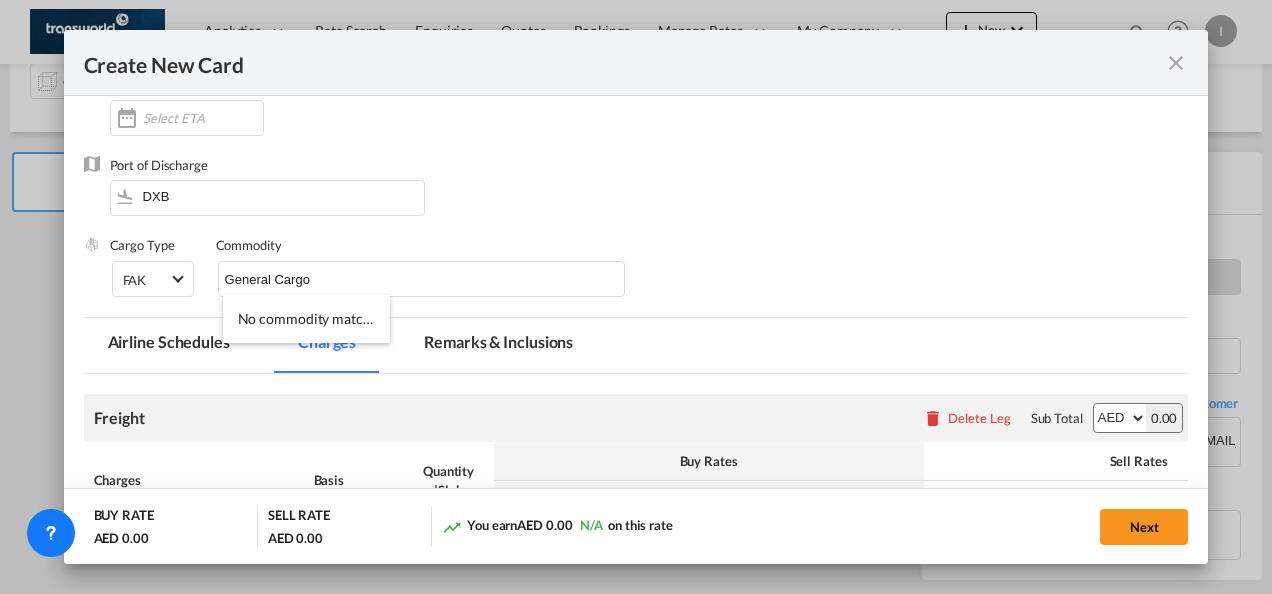click on "Port of Discharge
DXB" at bounding box center (636, 196) 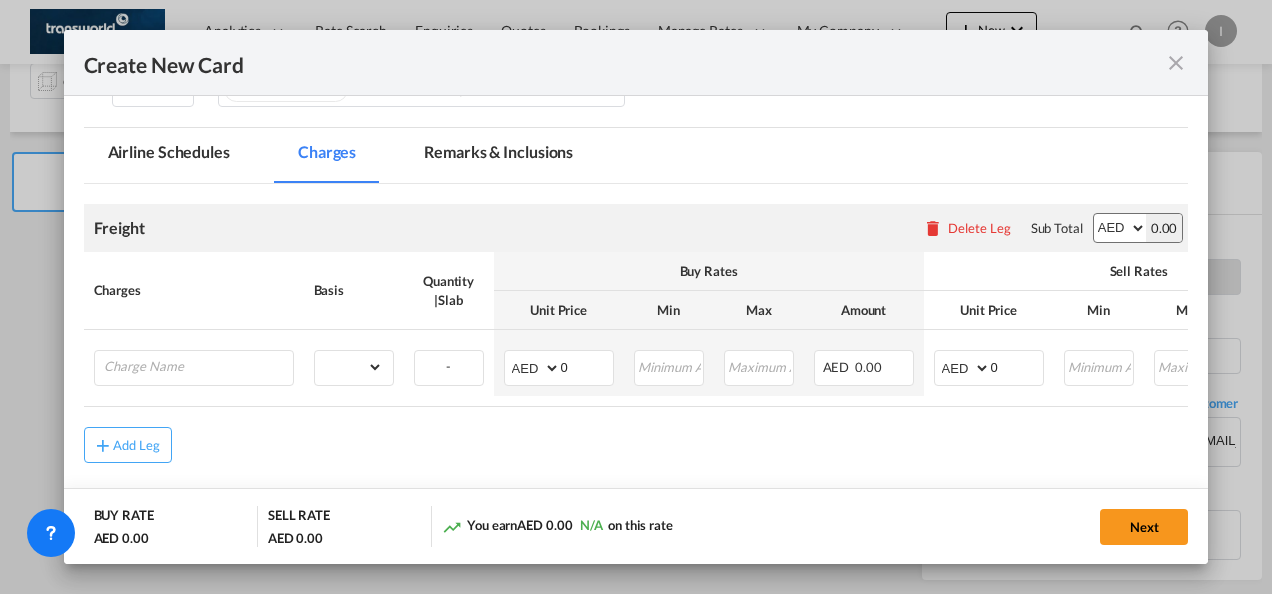 scroll, scrollTop: 400, scrollLeft: 0, axis: vertical 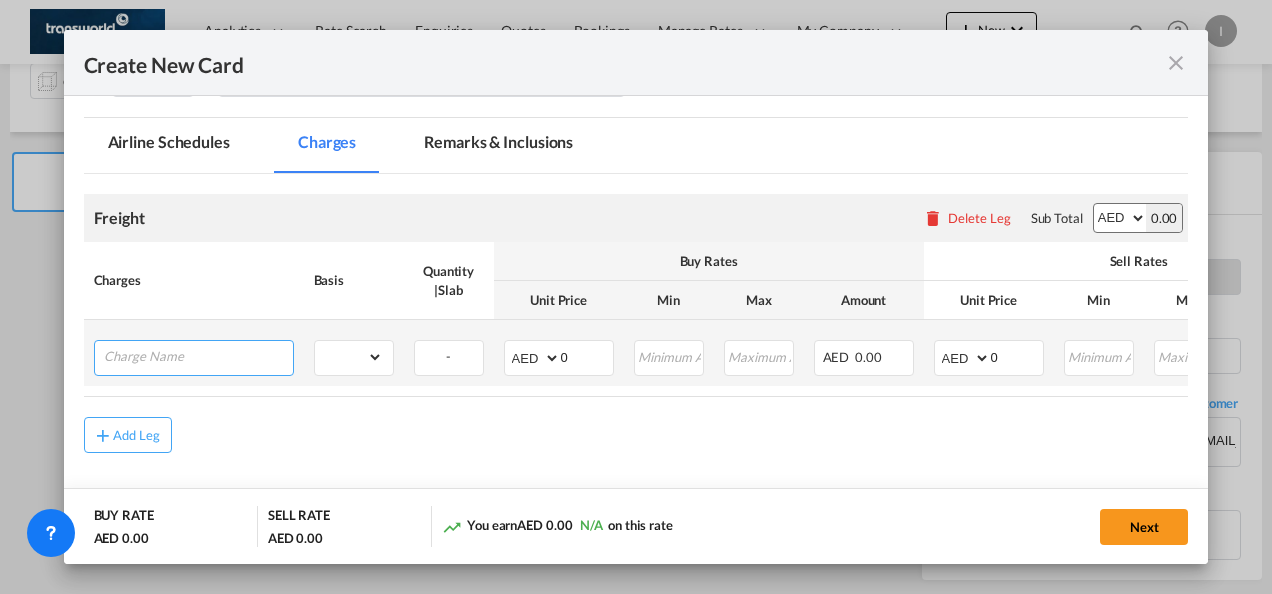 click at bounding box center (198, 356) 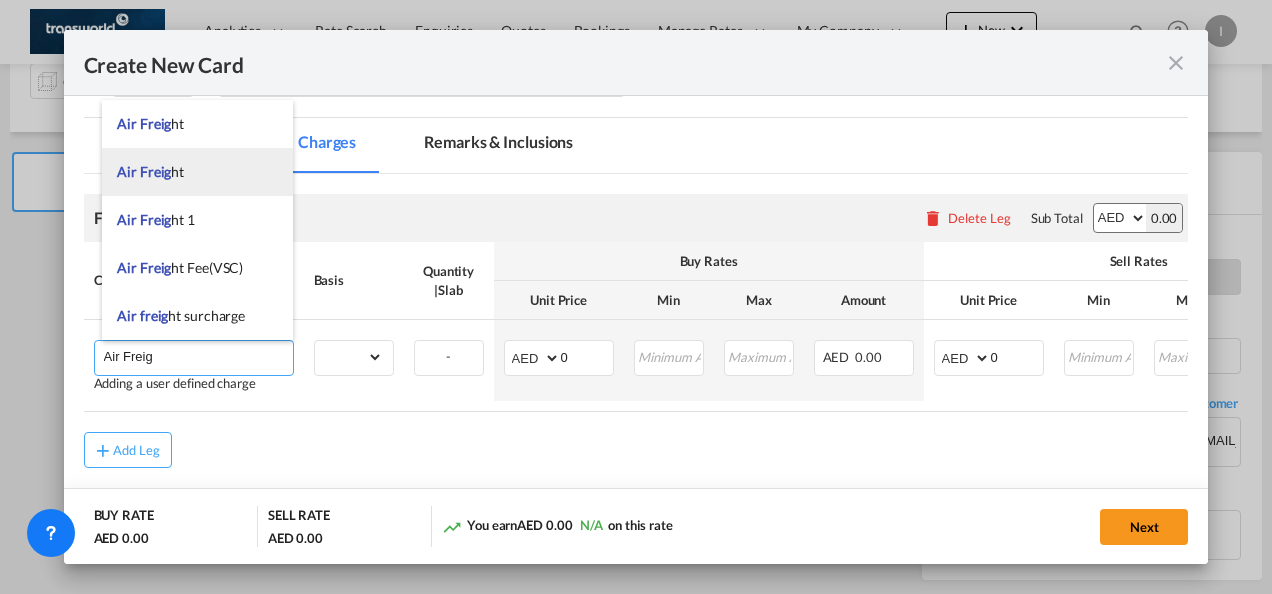 click on "Air Freig" at bounding box center [144, 171] 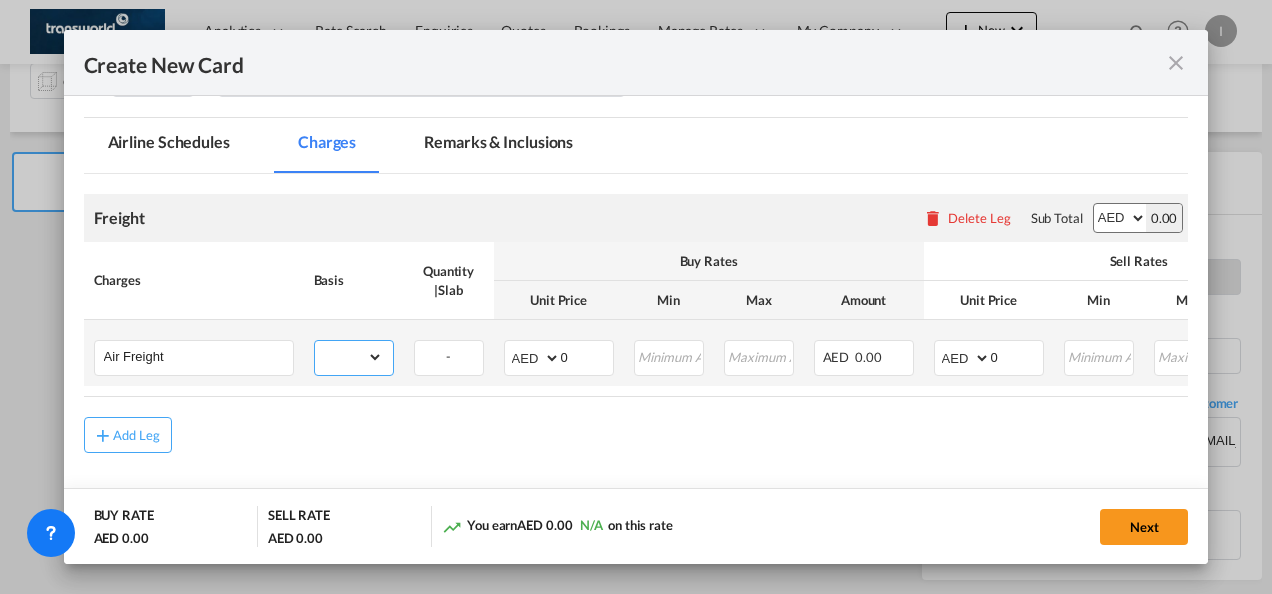 click on "gross_weight
volumetric_weight
per_shipment
per_bl
per_km
% on air freight
per_hawb
per_kg
per_pallet
per_carton
flat
chargeable_weight
per_ton
per_cbm
per_hbl
per_w/m
per_awb
per_sbl
per shipping bill
per_quintal
per_lbs
per_vehicle
per_shift
per_invoice
per_package
per_day
per_revalidation
per_declaration
per_document
per clearance" at bounding box center [349, 357] 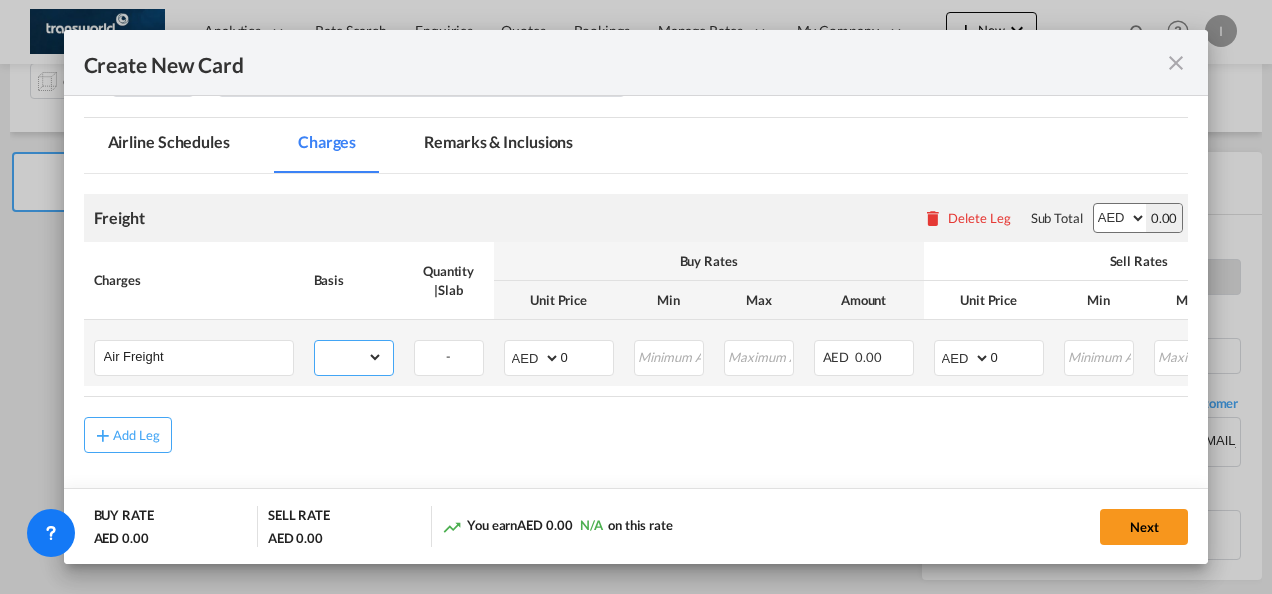select on "per_shipment" 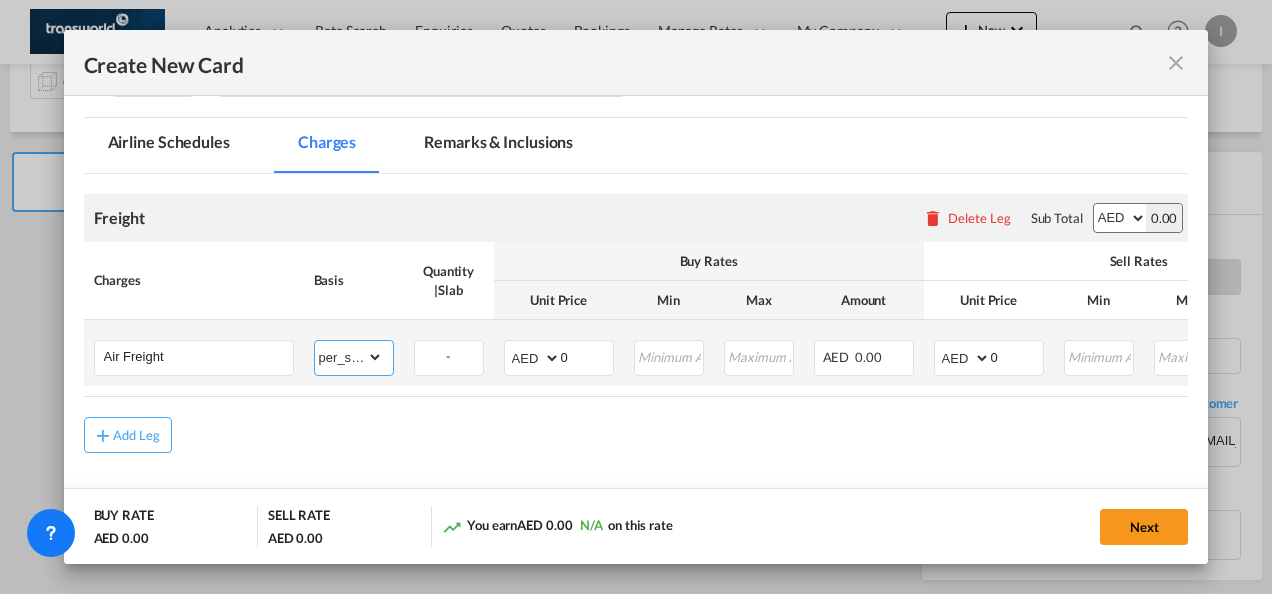 click on "gross_weight
volumetric_weight
per_shipment
per_bl
per_km
% on air freight
per_hawb
per_kg
per_pallet
per_carton
flat
chargeable_weight
per_ton
per_cbm
per_hbl
per_w/m
per_awb
per_sbl
per shipping bill
per_quintal
per_lbs
per_vehicle
per_shift
per_invoice
per_package
per_day
per_revalidation
per_declaration
per_document
per clearance" at bounding box center (349, 357) 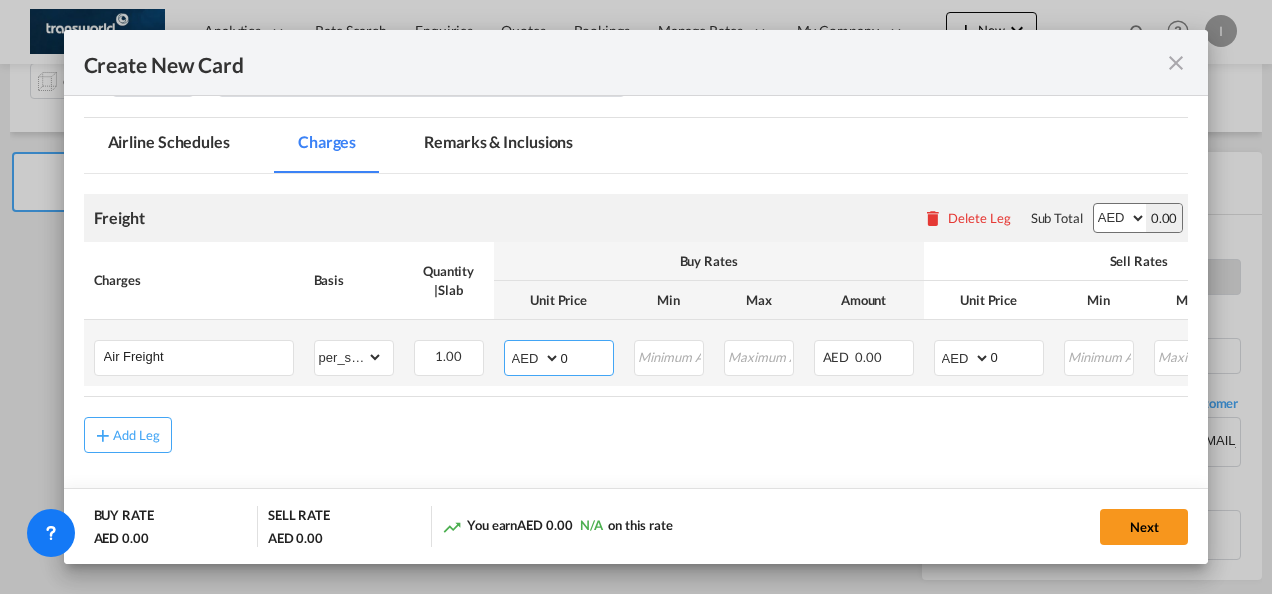drag, startPoint x: 574, startPoint y: 360, endPoint x: 535, endPoint y: 362, distance: 39.051247 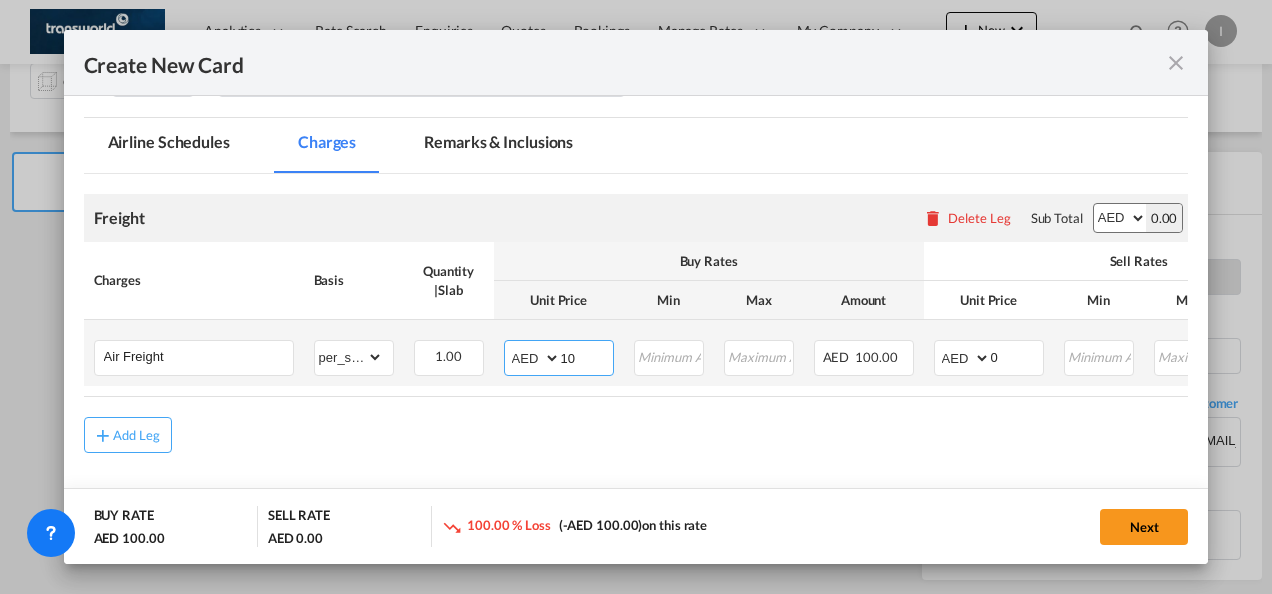 type on "1" 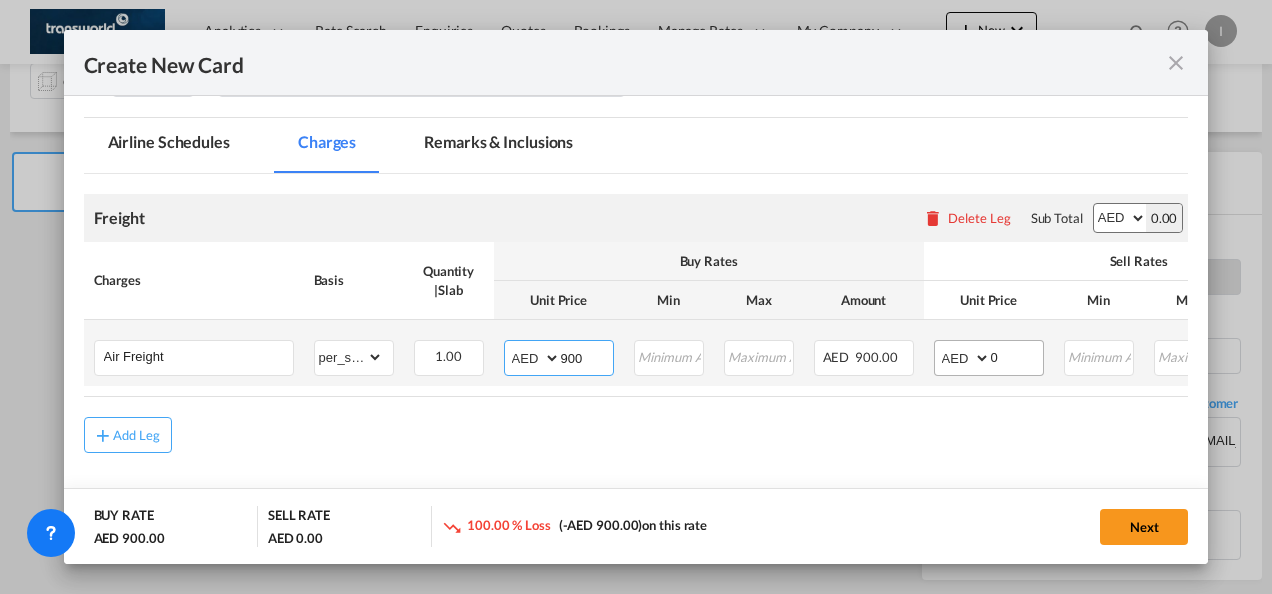 type on "900" 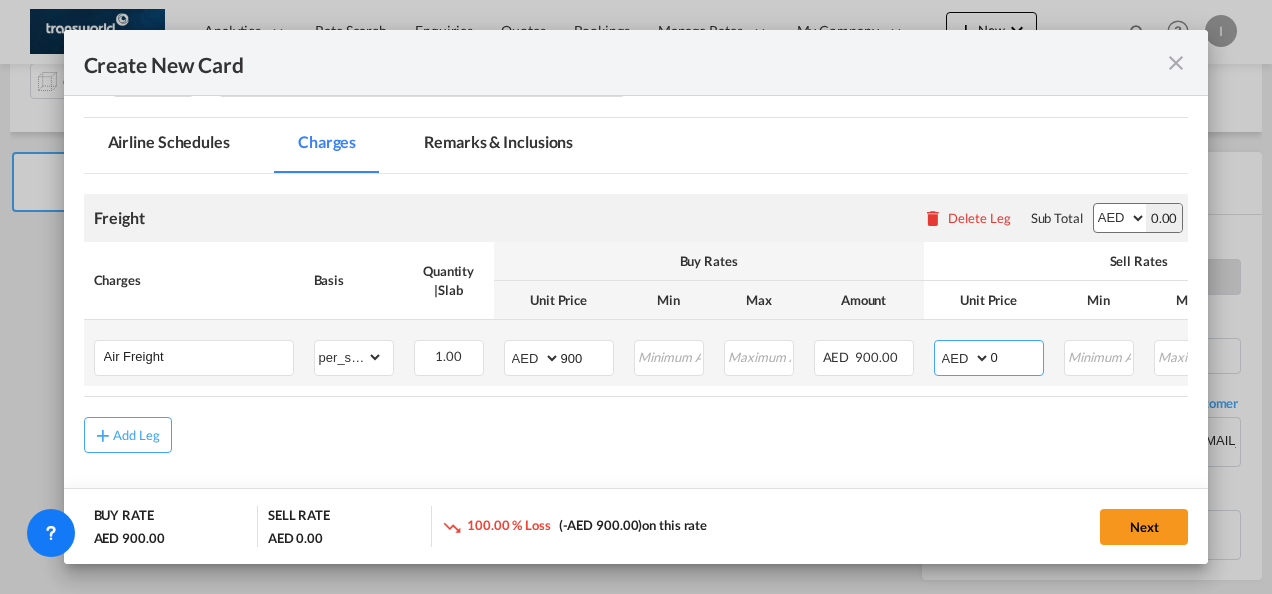 click on "AED AFN ALL AMD ANG AOA ARS AUD AWG AZN BAM BBD BDT BGN BHD BIF BMD BND [PERSON_NAME] BRL BSD BTN BWP BYN BZD CAD CDF CHF CLP CNY COP CRC CUC CUP CVE CZK DJF DKK DOP DZD EGP ERN ETB EUR FJD FKP FOK GBP GEL GGP GHS GIP GMD GNF GTQ GYD HKD HNL HRK HTG HUF IDR ILS IMP INR IQD IRR ISK JMD JOD JPY KES KGS KHR KID KMF KRW KWD KYD KZT LAK LBP LKR LRD LSL LYD MAD MDL MGA MKD MMK MNT MOP MRU MUR MVR MWK MXN MYR MZN NAD NGN NIO NOK NPR NZD OMR PAB PEN PGK PHP PKR PLN PYG QAR [PERSON_NAME] RSD RUB RWF SAR SBD SCR SDG SEK SGD SHP SLL SOS SRD SSP STN SYP SZL THB TJS TMT TND TOP TRY TTD TVD TWD TZS UAH UGX USD UYU UZS VES VND VUV WST XAF XCD XDR XOF XPF YER ZAR ZMW" at bounding box center (964, 358) 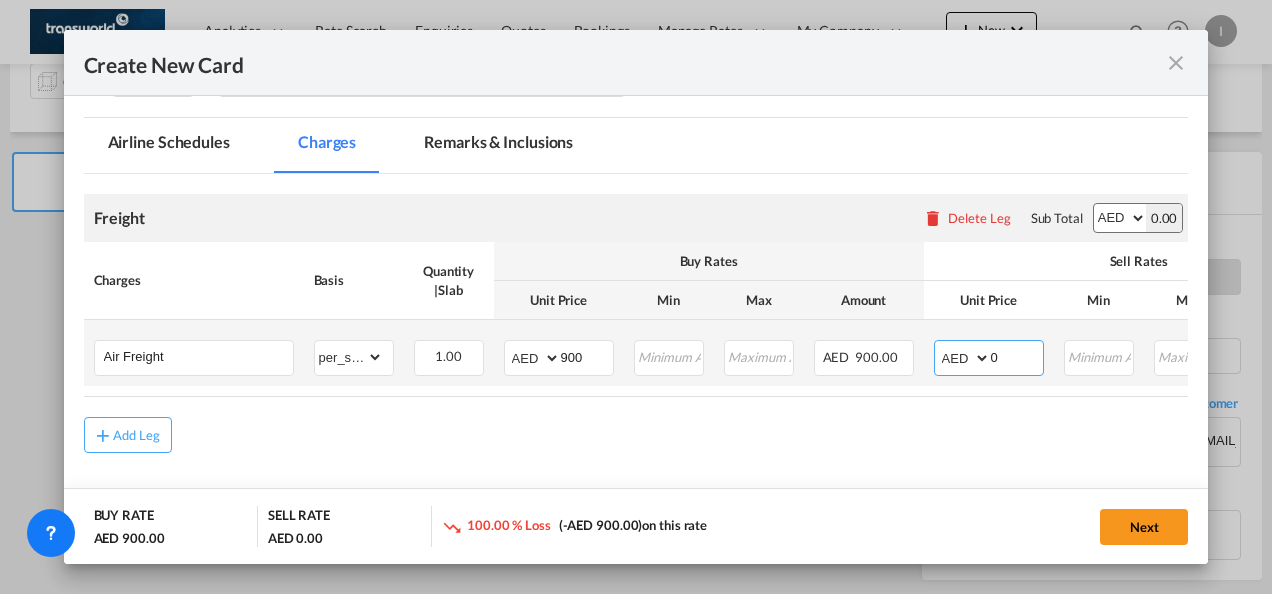 select on "string:USD" 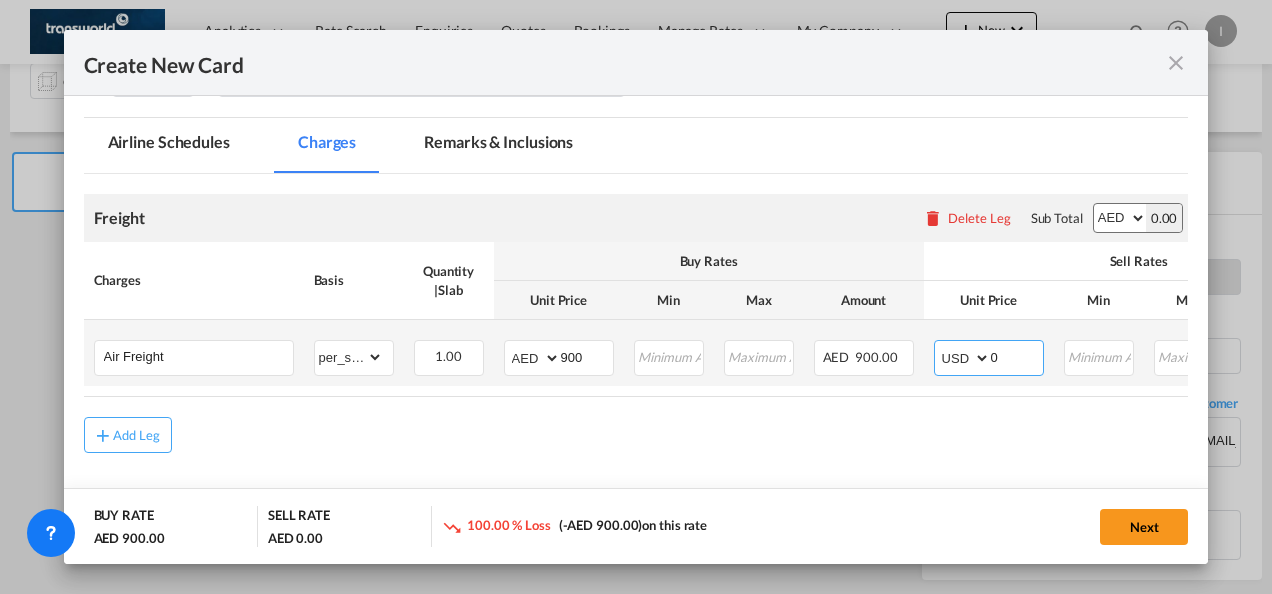 click on "AED AFN ALL AMD ANG AOA ARS AUD AWG AZN BAM BBD BDT BGN BHD BIF BMD BND [PERSON_NAME] BRL BSD BTN BWP BYN BZD CAD CDF CHF CLP CNY COP CRC CUC CUP CVE CZK DJF DKK DOP DZD EGP ERN ETB EUR FJD FKP FOK GBP GEL GGP GHS GIP GMD GNF GTQ GYD HKD HNL HRK HTG HUF IDR ILS IMP INR IQD IRR ISK JMD JOD JPY KES KGS KHR KID KMF KRW KWD KYD KZT LAK LBP LKR LRD LSL LYD MAD MDL MGA MKD MMK MNT MOP MRU MUR MVR MWK MXN MYR MZN NAD NGN NIO NOK NPR NZD OMR PAB PEN PGK PHP PKR PLN PYG QAR [PERSON_NAME] RSD RUB RWF SAR SBD SCR SDG SEK SGD SHP SLL SOS SRD SSP STN SYP SZL THB TJS TMT TND TOP TRY TTD TVD TWD TZS UAH UGX USD UYU UZS VES VND VUV WST XAF XCD XDR XOF XPF YER ZAR ZMW" at bounding box center (964, 358) 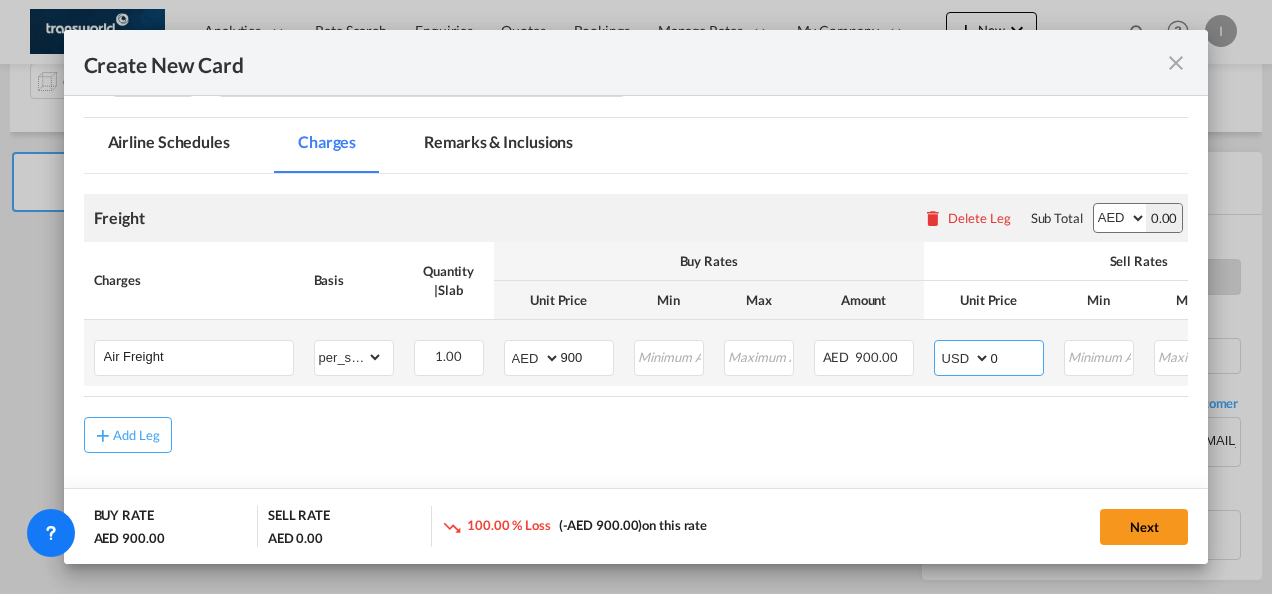 drag, startPoint x: 1001, startPoint y: 362, endPoint x: 978, endPoint y: 356, distance: 23.769728 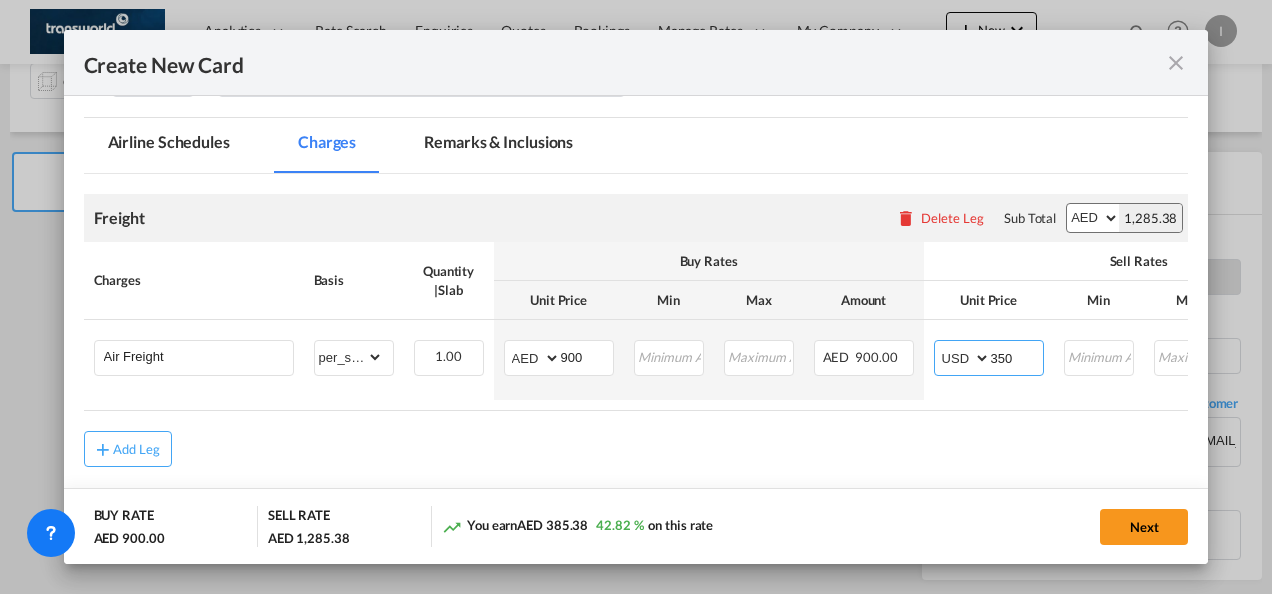 type on "350" 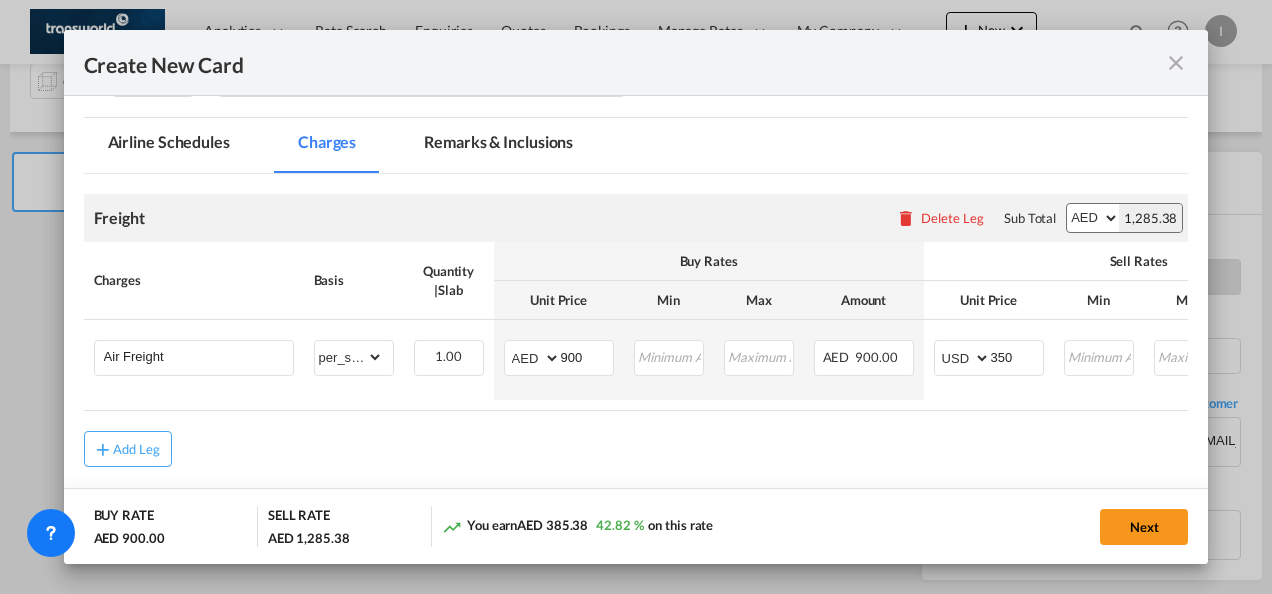 click on "Freight Please enter leg name
Leg Name Already Exists Delete Leg Sub Total AED AFN ALL AMD ANG AOA ARS AUD AWG AZN BAM BBD BDT BGN BHD BIF BMD BND [PERSON_NAME] BRL BSD BTN BWP BYN BZD CAD CDF CHF CLP CNY COP CRC CUC CUP CVE CZK DJF DKK DOP DZD EGP ERN ETB EUR FJD FKP FOK GBP GEL GGP GHS GIP GMD GNF GTQ GYD HKD HNL HRK HTG HUF IDR ILS IMP INR IQD IRR ISK JMD JOD JPY KES KGS KHR KID KMF KRW KWD KYD KZT LAK LBP LKR LRD LSL LYD MAD MDL MGA MKD MMK MNT MOP MRU MUR MVR MWK MXN MYR MZN NAD NGN NIO NOK NPR NZD OMR PAB PEN PGK PHP PKR PLN PYG QAR [PERSON_NAME] RSD RUB RWF SAR SBD SCR SDG SEK SGD SHP SLL SOS SRD SSP STN SYP SZL THB TJS TMT TND TOP TRY TTD TVD TWD TZS UAH UGX USD UYU UZS VES VND VUV WST XAF XCD XDR XOF XPF YER ZAR ZMW 1,285.38 Charges Basis Quantity
|  Slab
Buy Rates Sell Rates Comments
Action Unit Price Min Max Amount Unit Price Min Max Amount
Air Freight                                                     Please Enter
Already Exists
gross_weight
per_shipment" at bounding box center (636, 359) 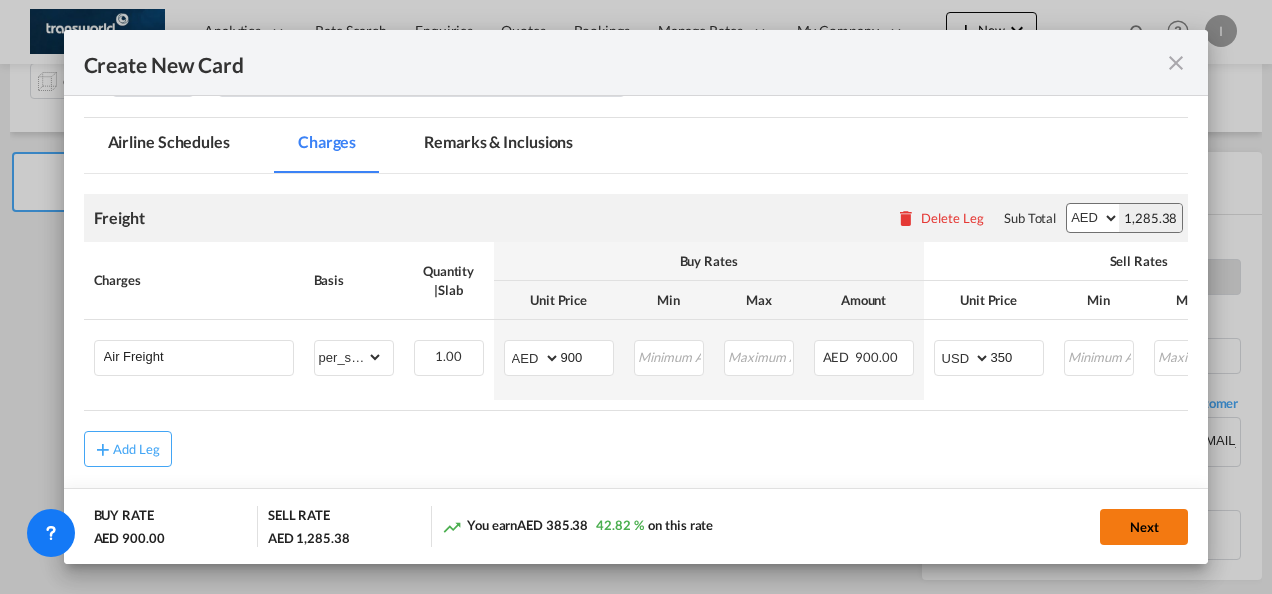 click on "Next" 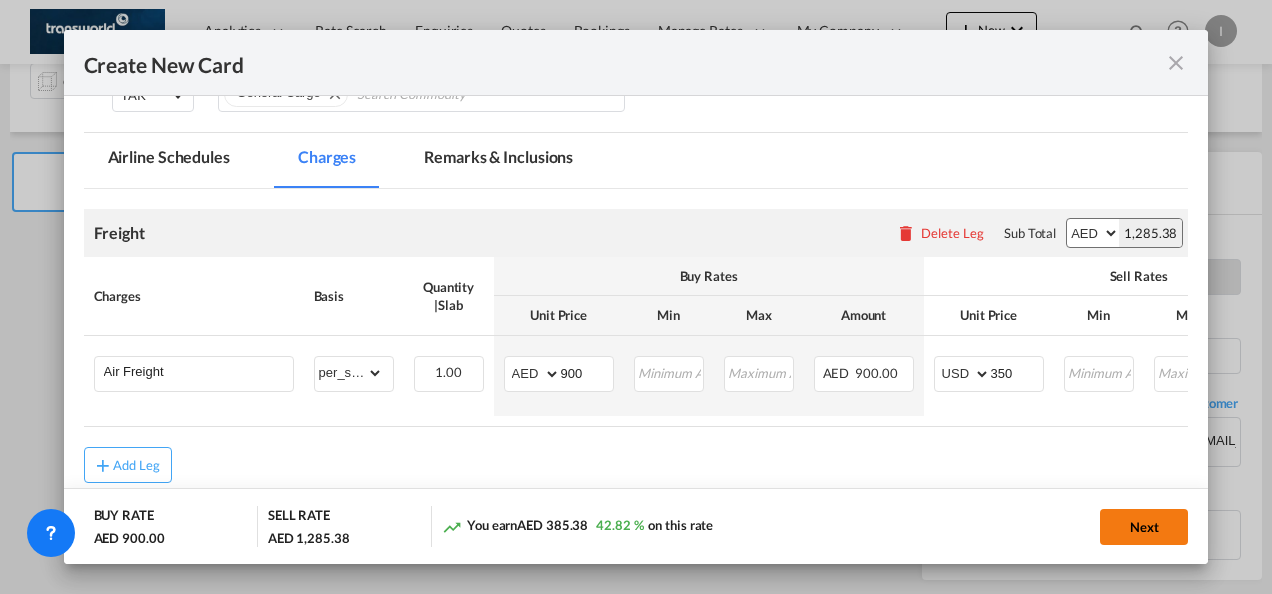 scroll, scrollTop: 0, scrollLeft: 0, axis: both 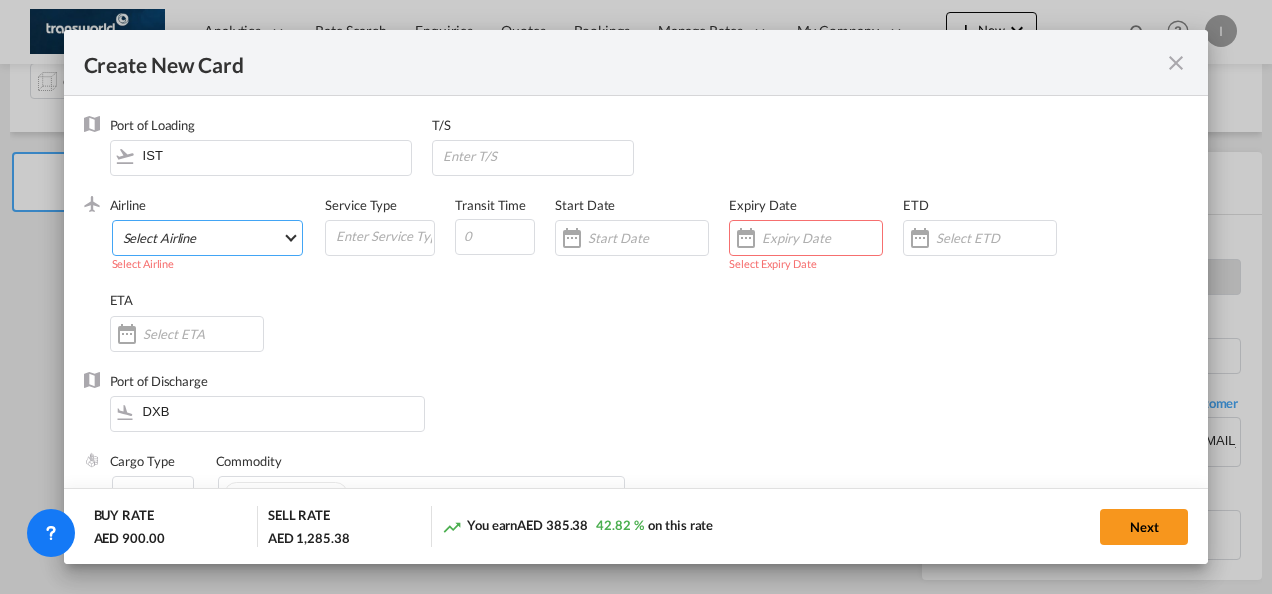 click on "Select Airline
AIR EXPRESS S.A. (1166- / -)
CMA CGM Air Cargo (1140-2C / -)
DDWL Logistics (1138-AU / -)
Fast Logistics (1150-AE / -)
NFS Airfreight (1137-NL / -)
PROAIR (1135-DE / -)
Transportdeal WW (1141-SE / -)
21 Air LLC (964-2I*-681-US / 681)
40-Mile Air, Ltd. (145-Q5* / -)
8165343 Canada Inc. dba Air Canada Rouge (164-RV / -)
9 Air Co Ltd (793-AQ-902-CN / 902)
9G Rail Limited (1101-9G* / -)
A.P.G. Distribution System (847-A1 / -)
AB AVIATION (821-Y6 / -)
ABC Aerolineas S.A. de C.V. (935-4O*-837-MX / 837)
ABSA  -  Aerolinhas Brasileiras S.A dba LATAM Cargo [GEOGRAPHIC_DATA] (95-M3-549-BR / 549)
ABX Air, Inc. (32-GB-832-US / 832)
AccesRail and Partner Railways (772-9B* / -)
ACE Belgium Freighters S.A. (222-X7-744-BE / 744)
ACP fly (1147-PA / -)
ACT Havayollari A.S. (624-9T*-556-TR / 556)
Adria Airways (JP / -)
Advanced Air, LLC (1055-AN / -)
Aegean Airlines (575-A3-390-GR / 390)
[PERSON_NAME], LLC dba Aloha Air Cargo (427-KH-687-US / 687)
Aer Lingus Limited (369-EI-53-IE / 53)" at bounding box center [208, 238] 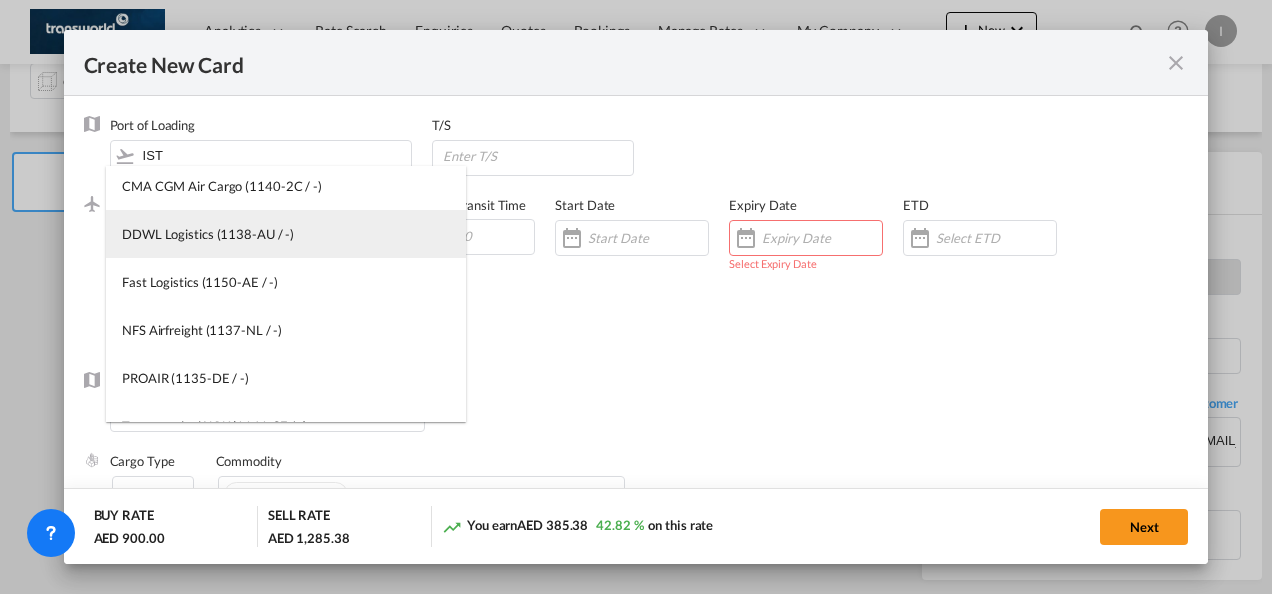 scroll, scrollTop: 200, scrollLeft: 0, axis: vertical 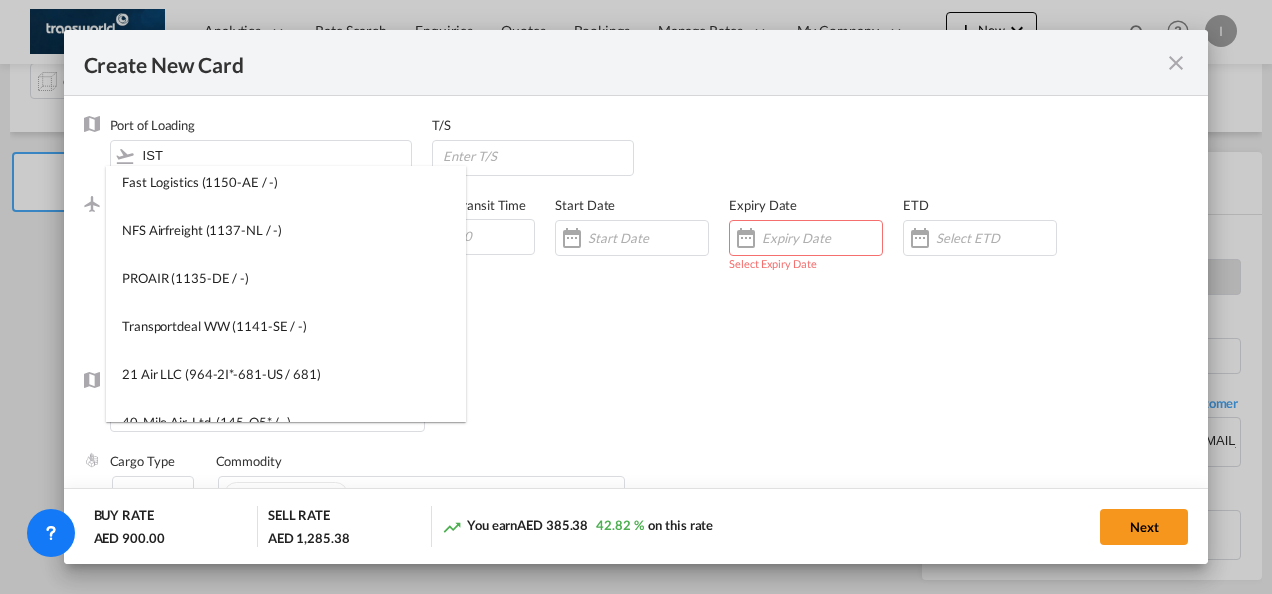 click at bounding box center (636, 297) 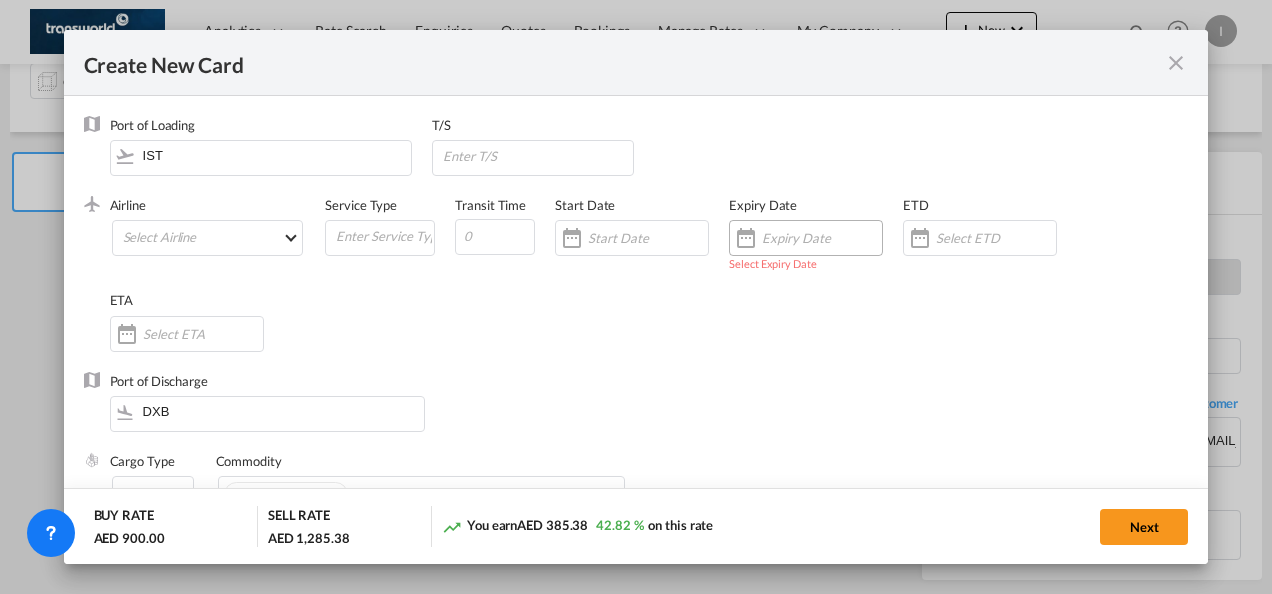 click at bounding box center (822, 238) 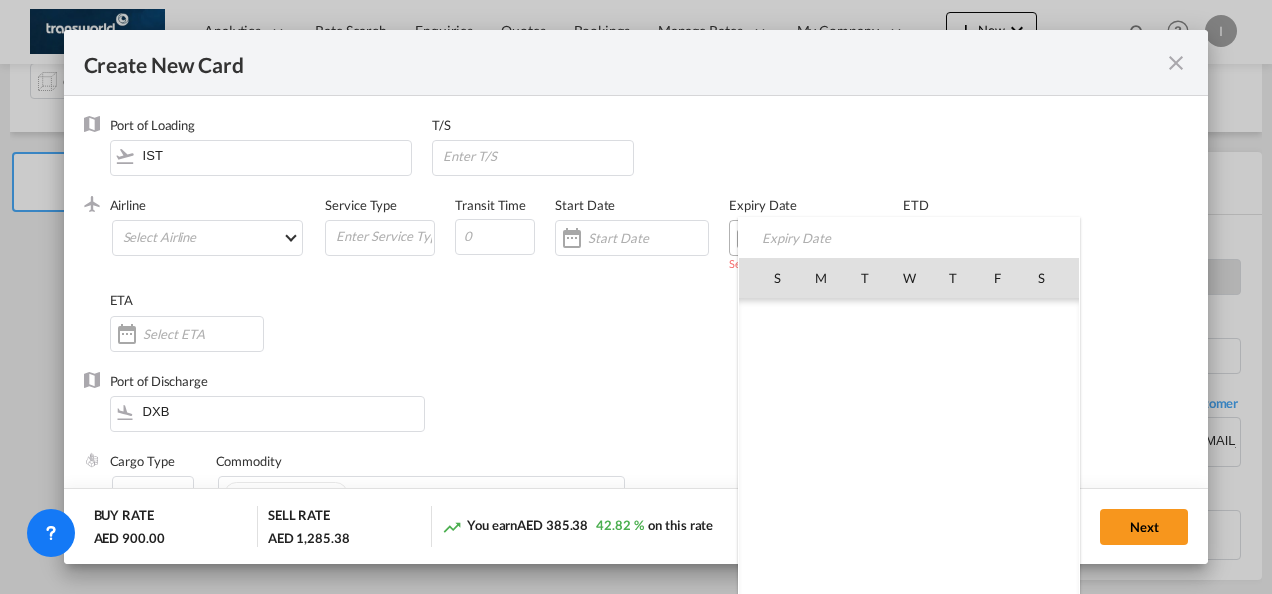 scroll, scrollTop: 462690, scrollLeft: 0, axis: vertical 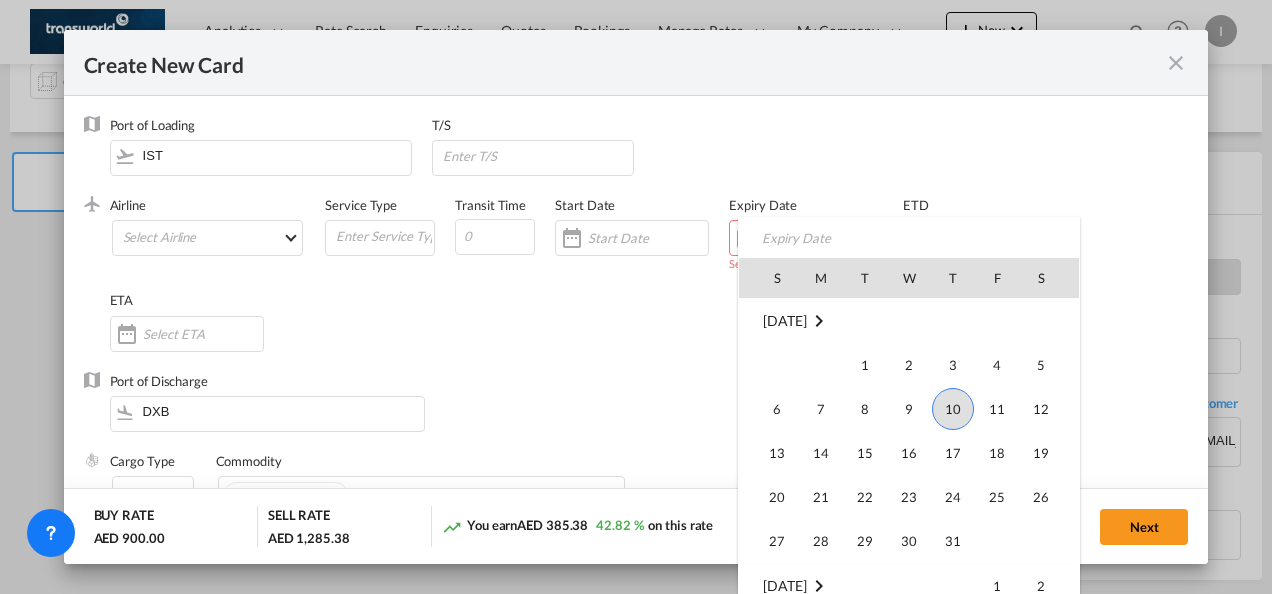 click on "10" at bounding box center (953, 409) 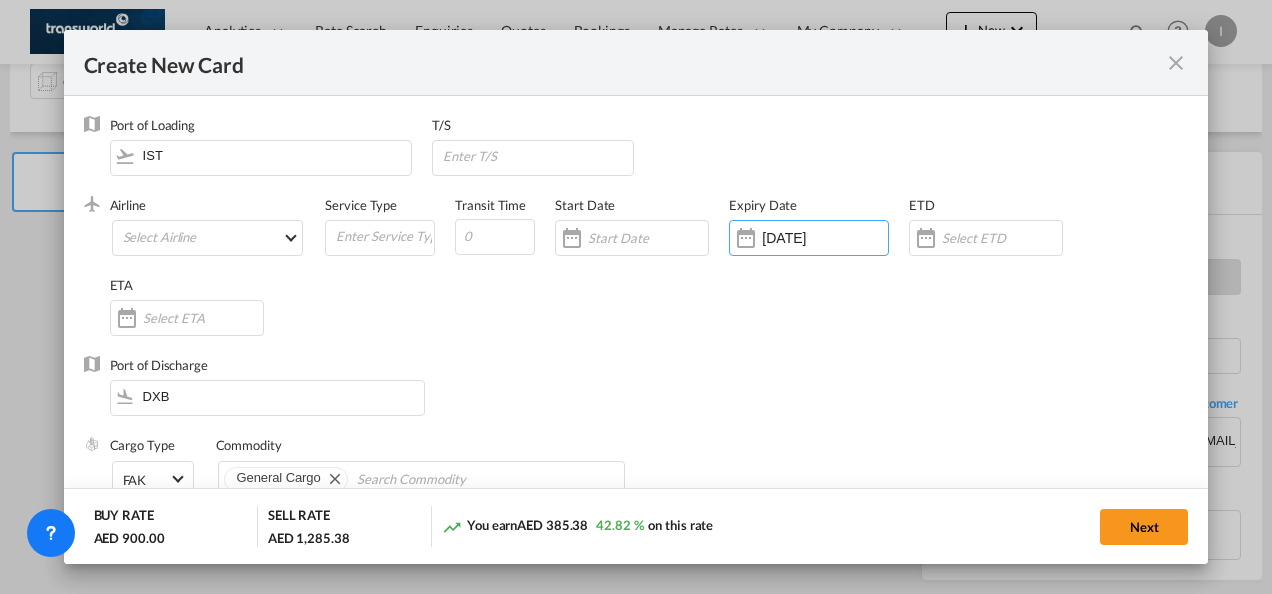 scroll, scrollTop: 100, scrollLeft: 0, axis: vertical 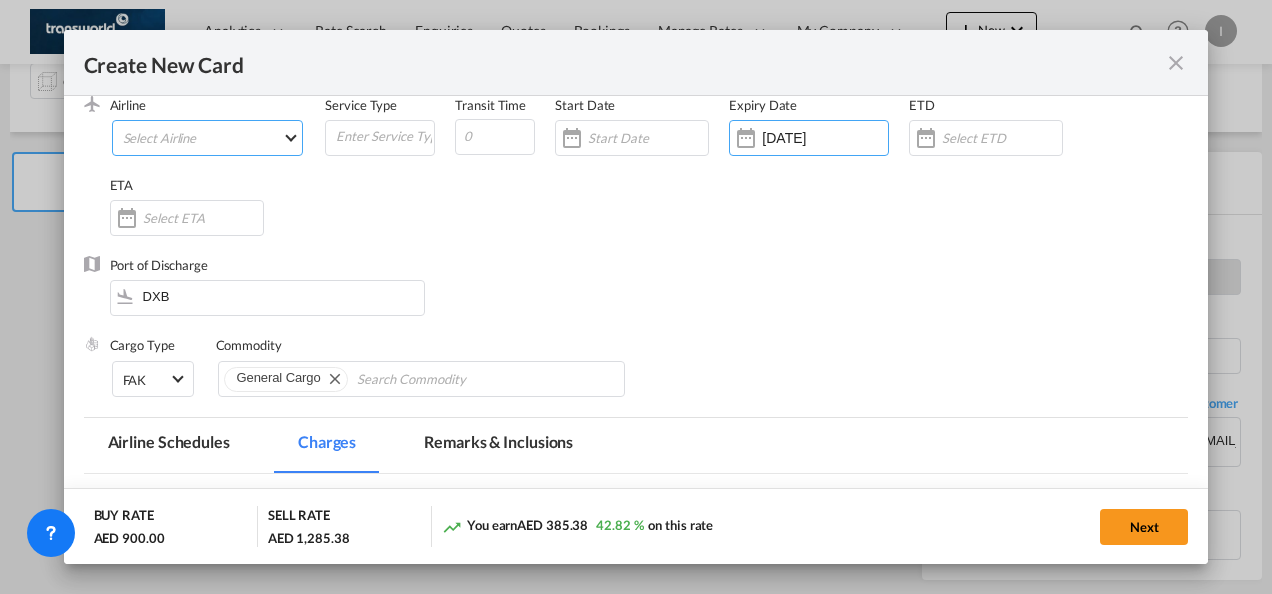 click on "Select Airline" at bounding box center [208, 138] 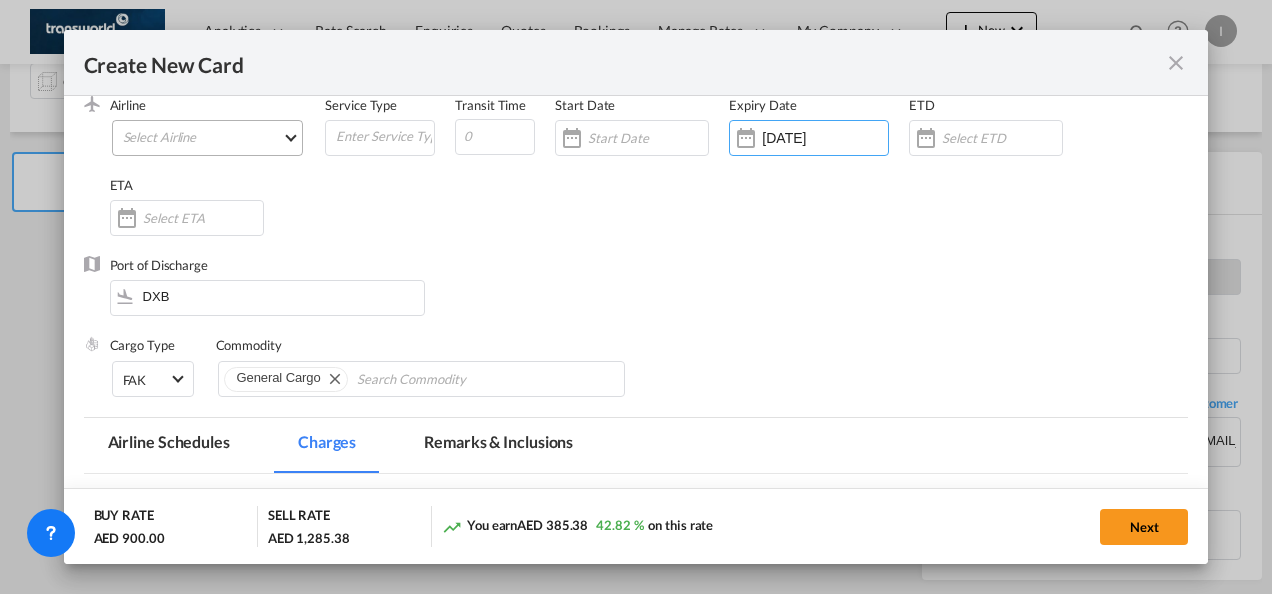 scroll, scrollTop: 15, scrollLeft: 0, axis: vertical 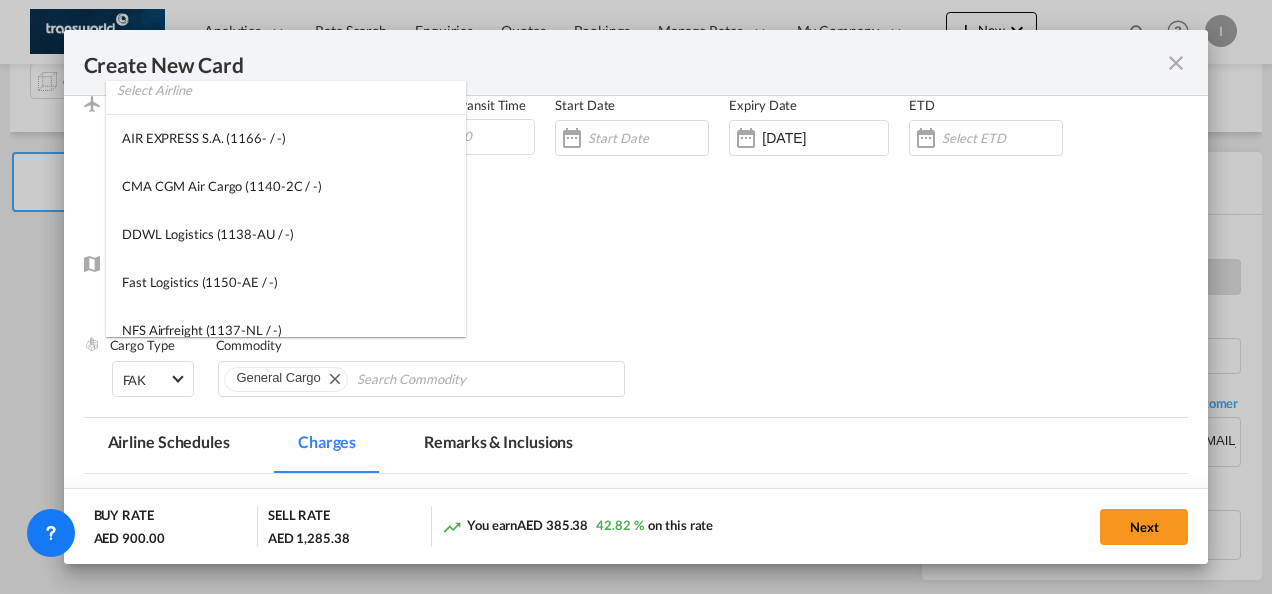 click at bounding box center [291, 90] 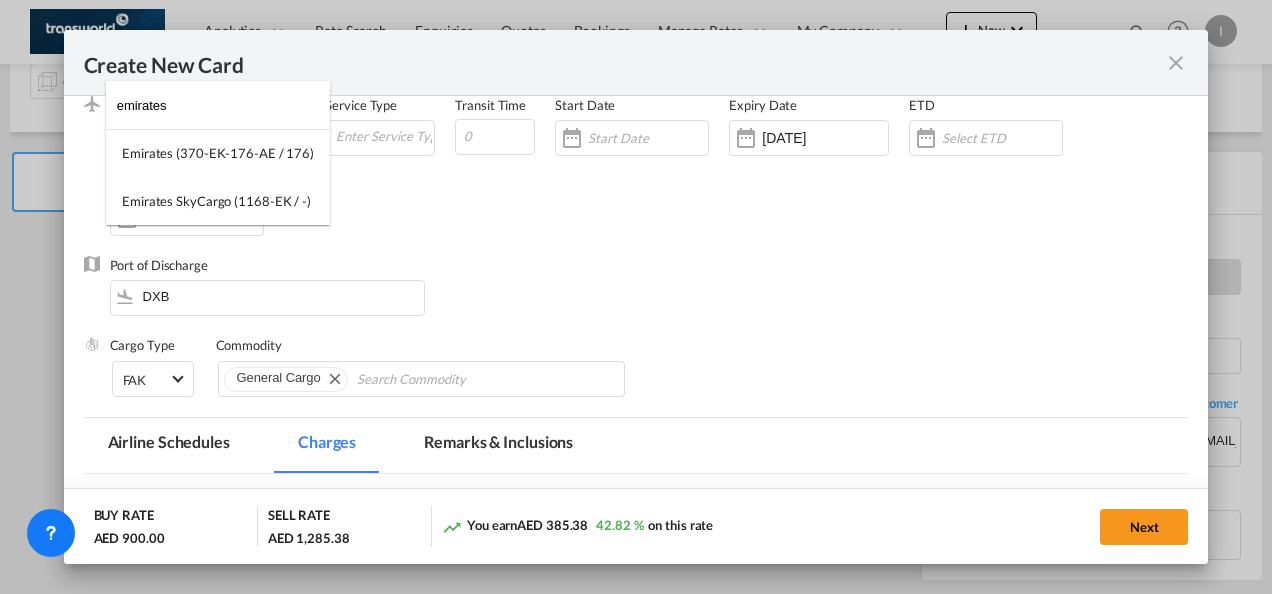 scroll, scrollTop: 0, scrollLeft: 0, axis: both 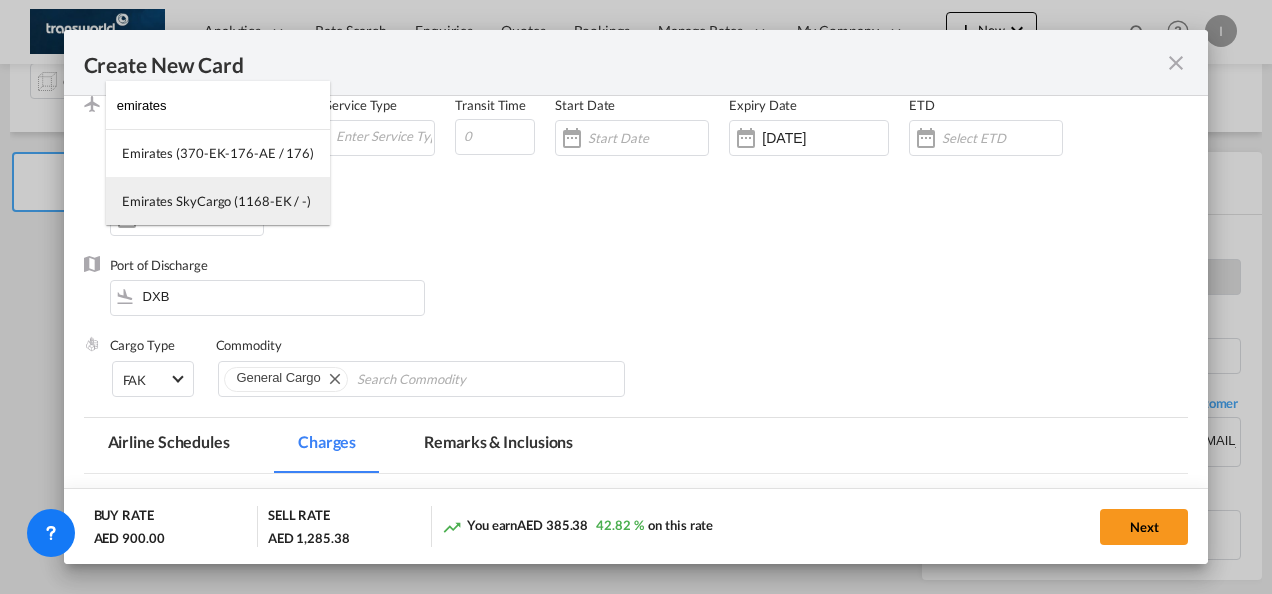 type on "emirates" 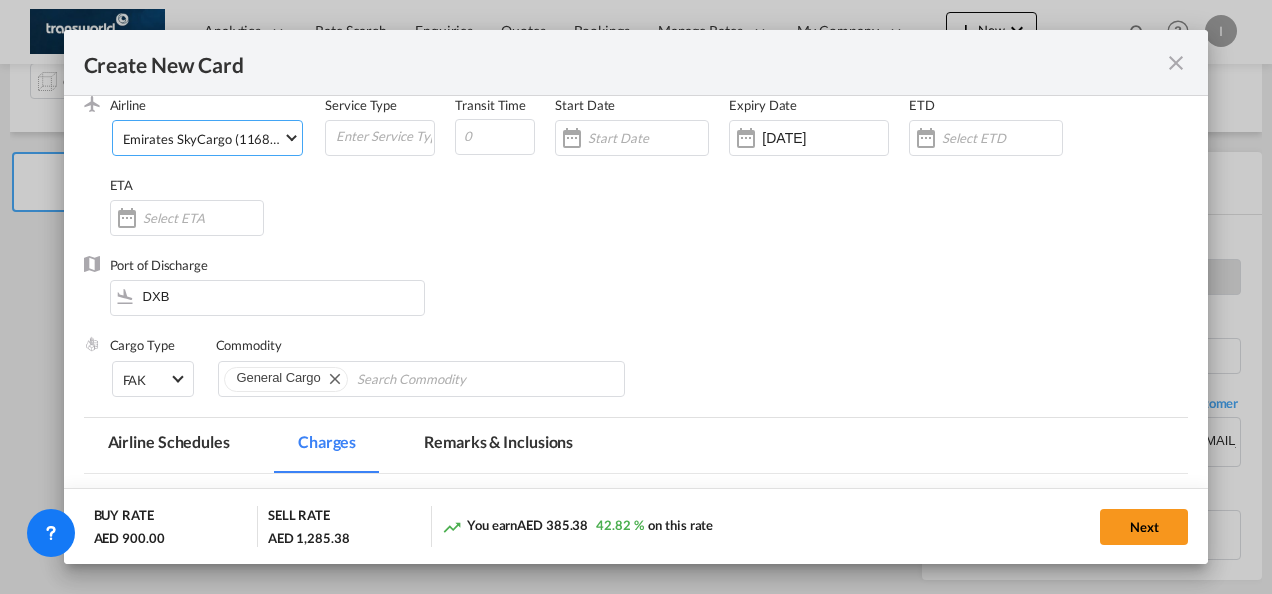 click on "Port of Discharge
DXB" at bounding box center [636, 296] 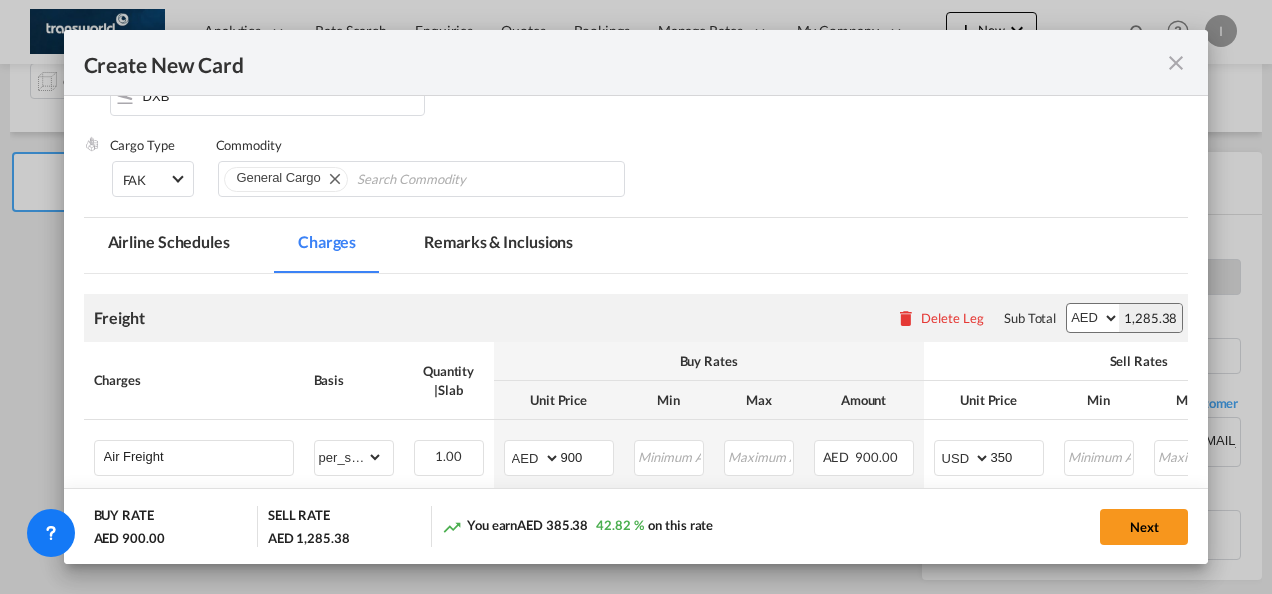 scroll, scrollTop: 400, scrollLeft: 0, axis: vertical 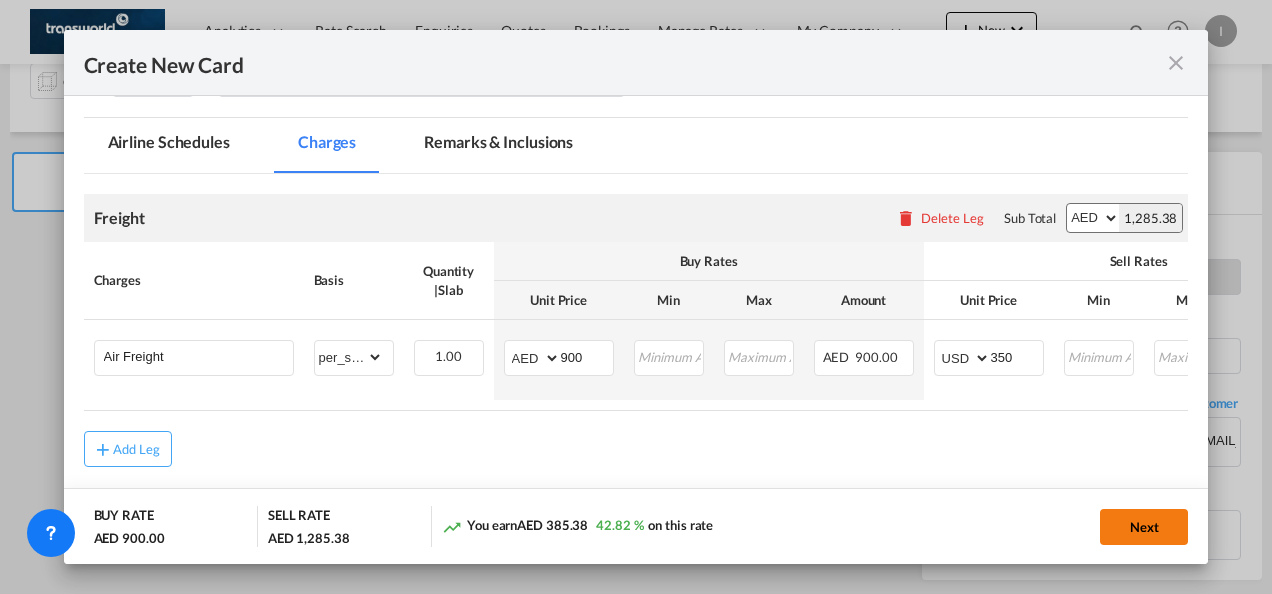 click on "Next" 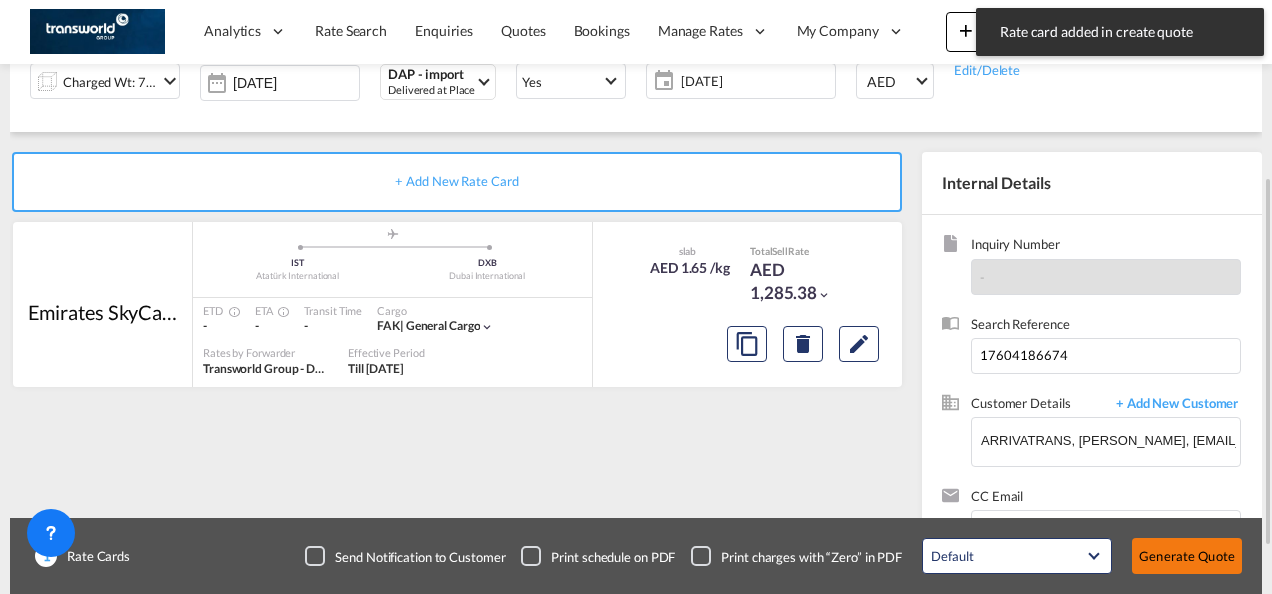 click on "Generate Quote" at bounding box center (1187, 556) 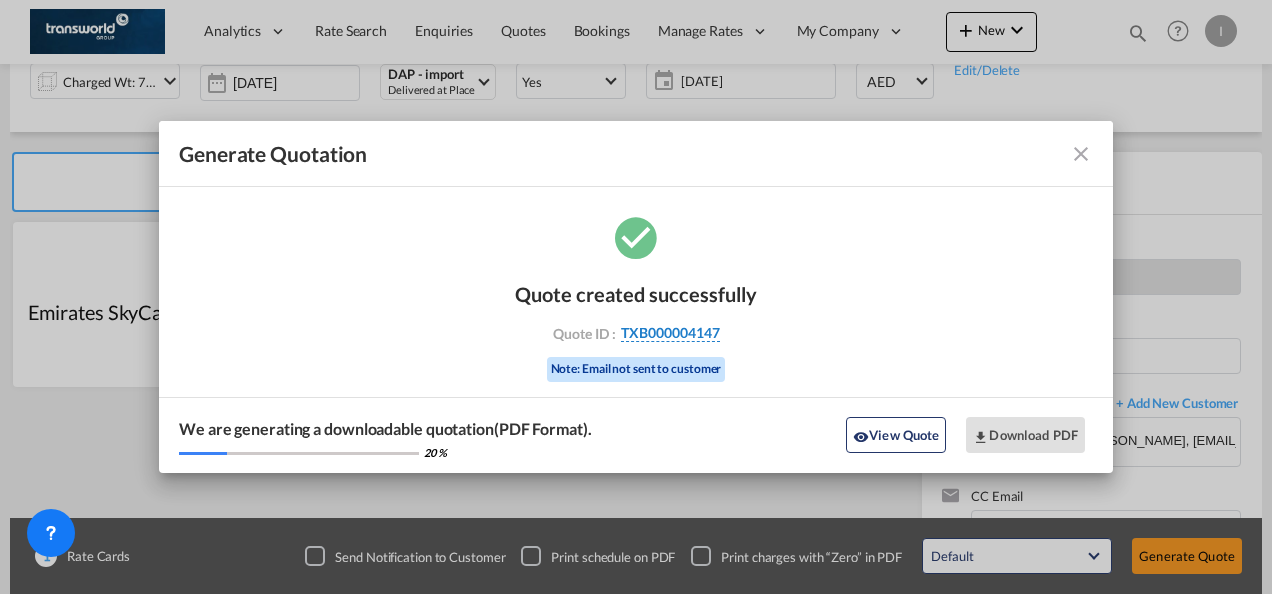 click on "TXB000004147" at bounding box center [670, 333] 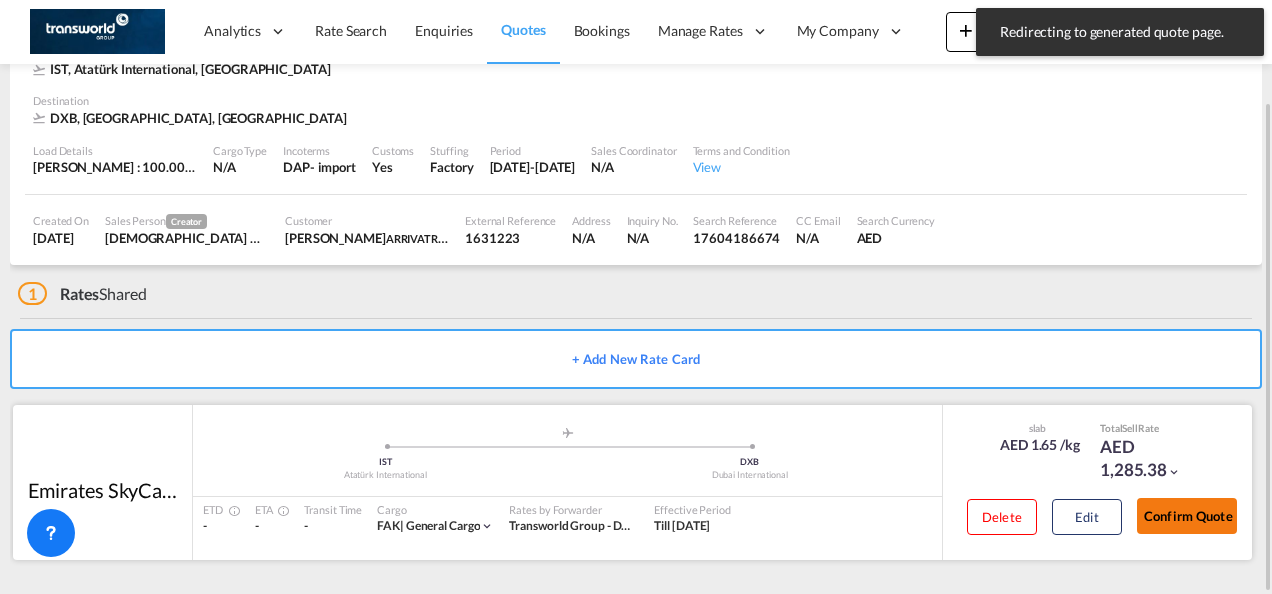 click on "Confirm Quote" at bounding box center (1187, 516) 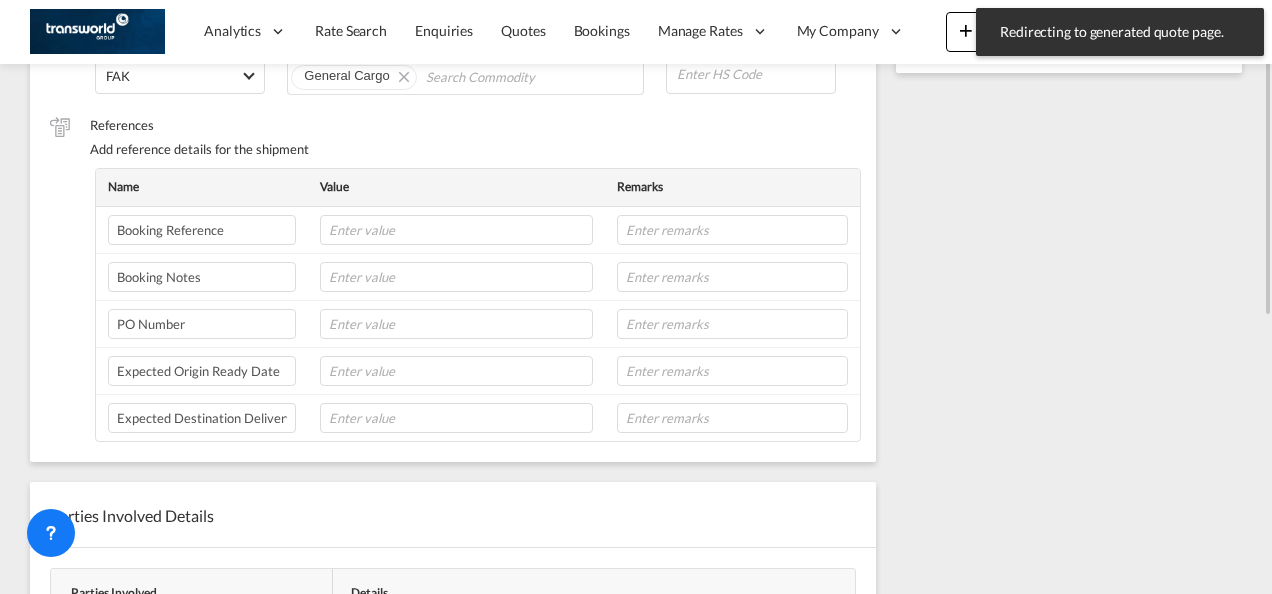scroll, scrollTop: 342, scrollLeft: 0, axis: vertical 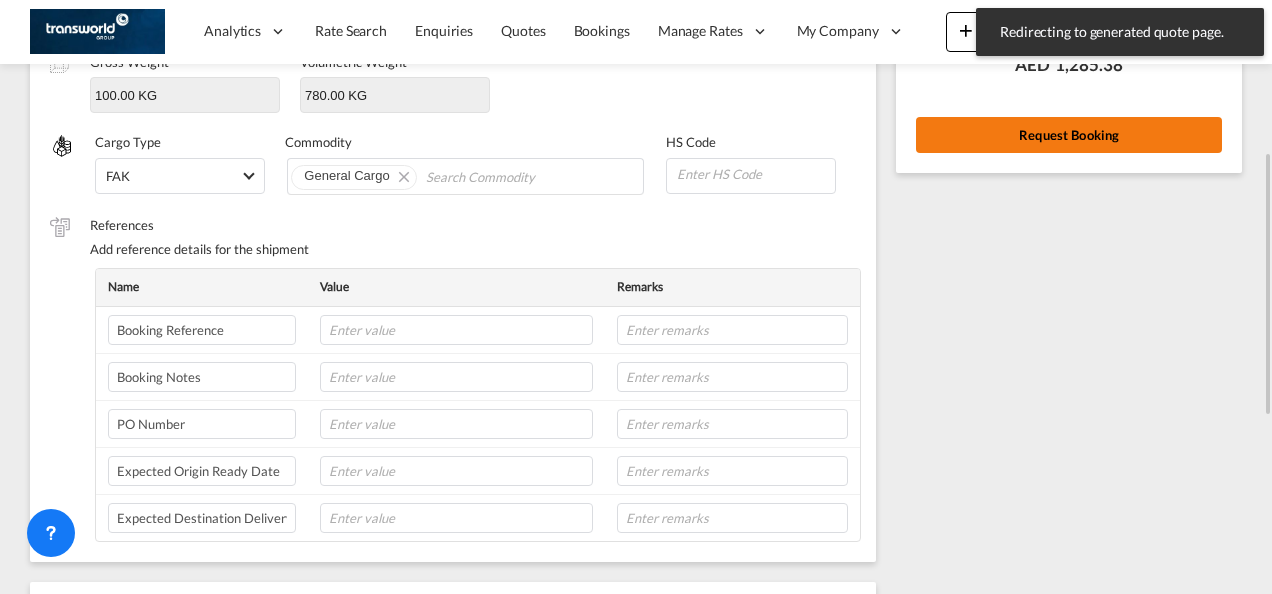 click on "Request Booking" at bounding box center (1069, 135) 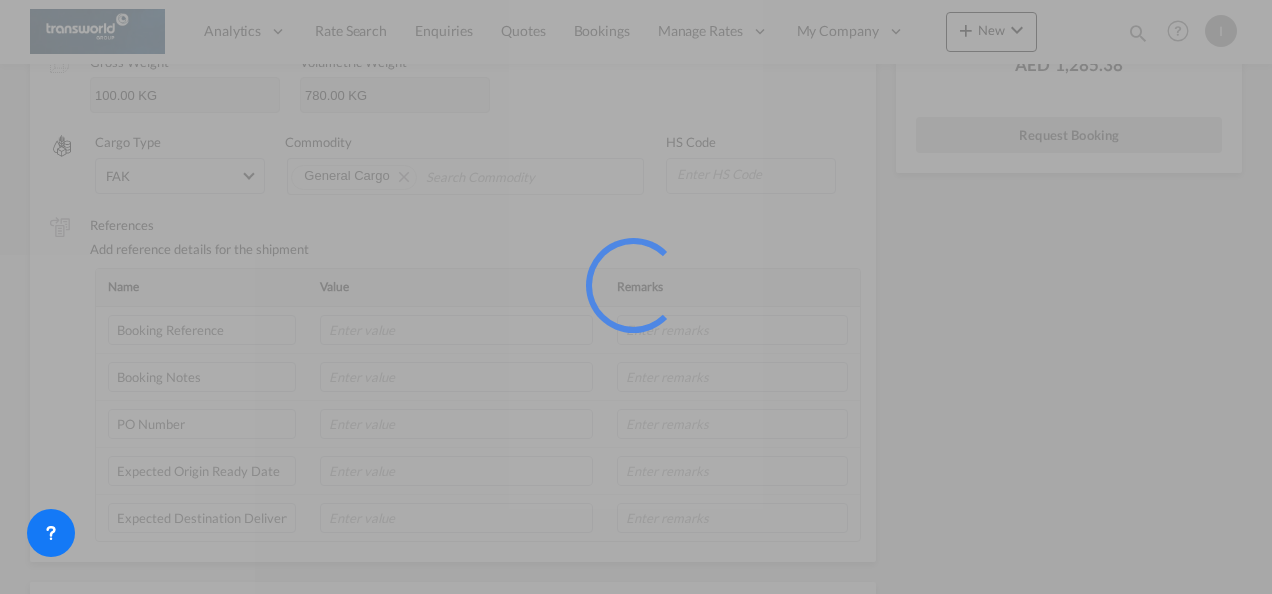 scroll, scrollTop: 37, scrollLeft: 0, axis: vertical 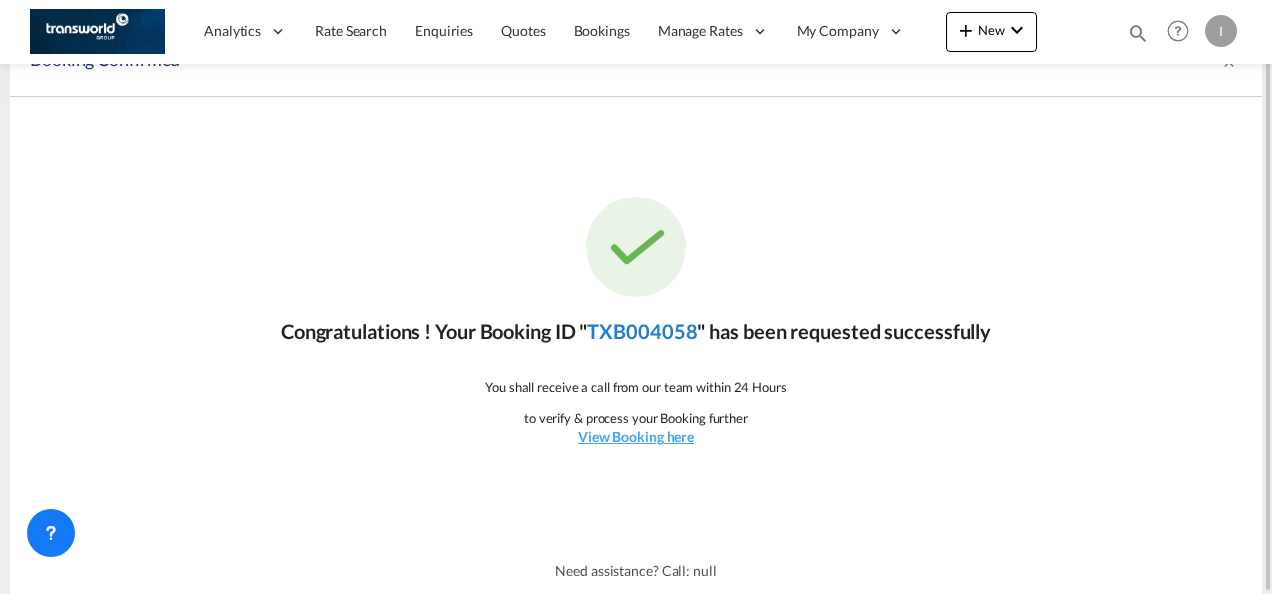 click on "TXB004058" 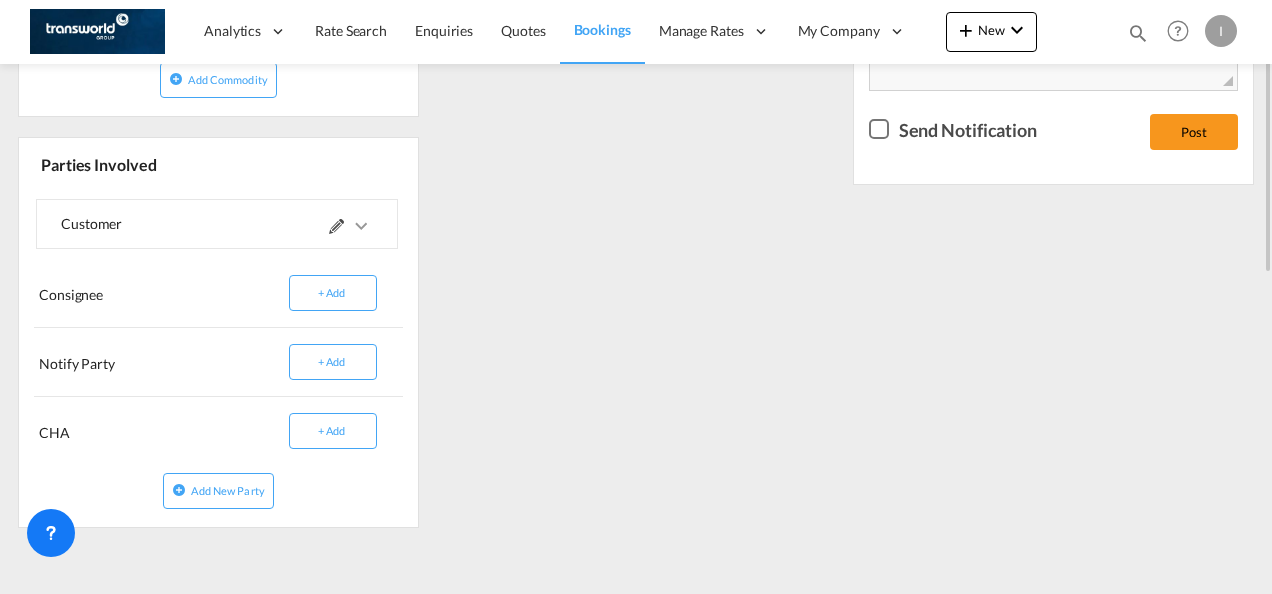scroll, scrollTop: 533, scrollLeft: 0, axis: vertical 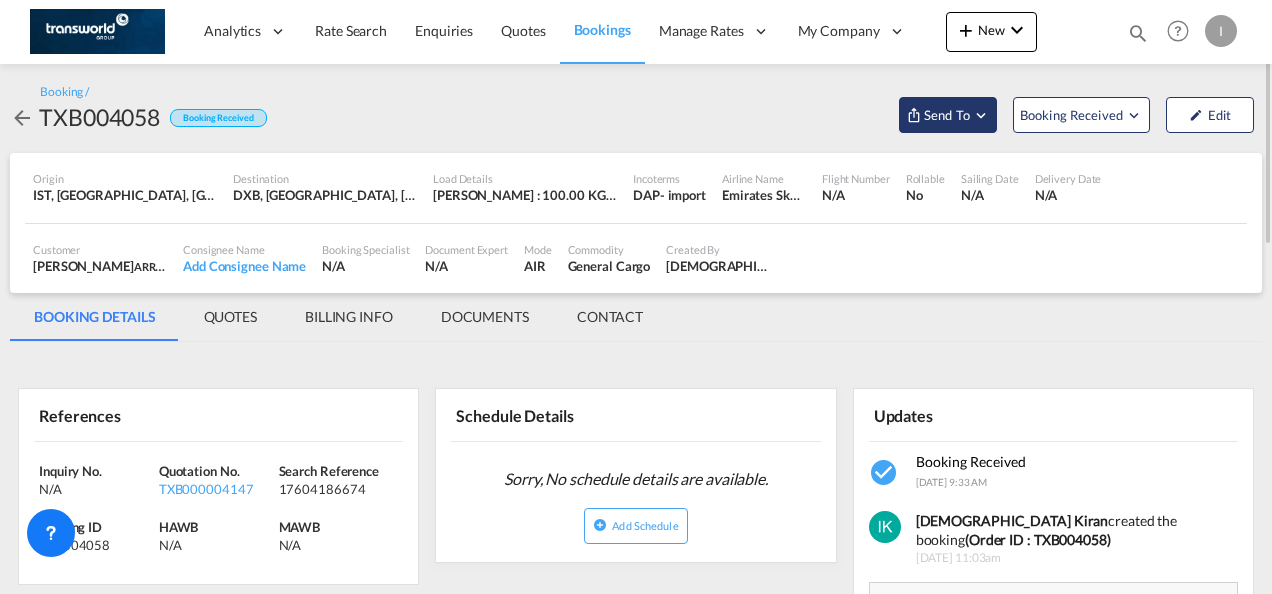 click on "Send To" at bounding box center (947, 115) 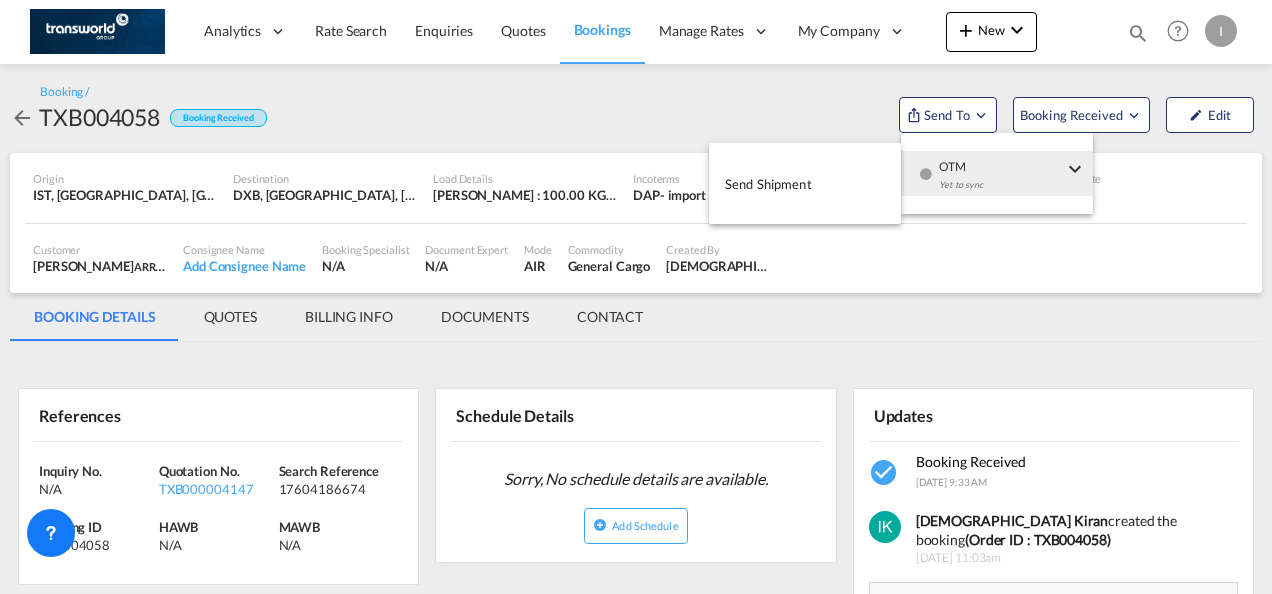click on "OTM
Yet to sync" at bounding box center (1002, 181) 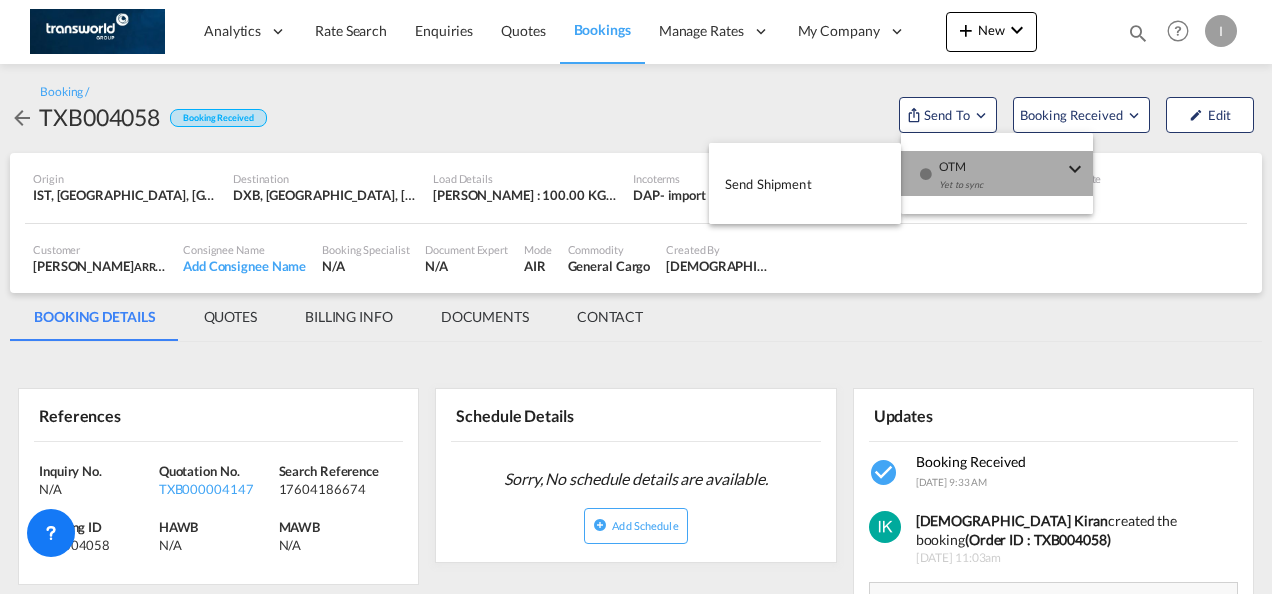 click on "Send Shipment" at bounding box center [805, 183] 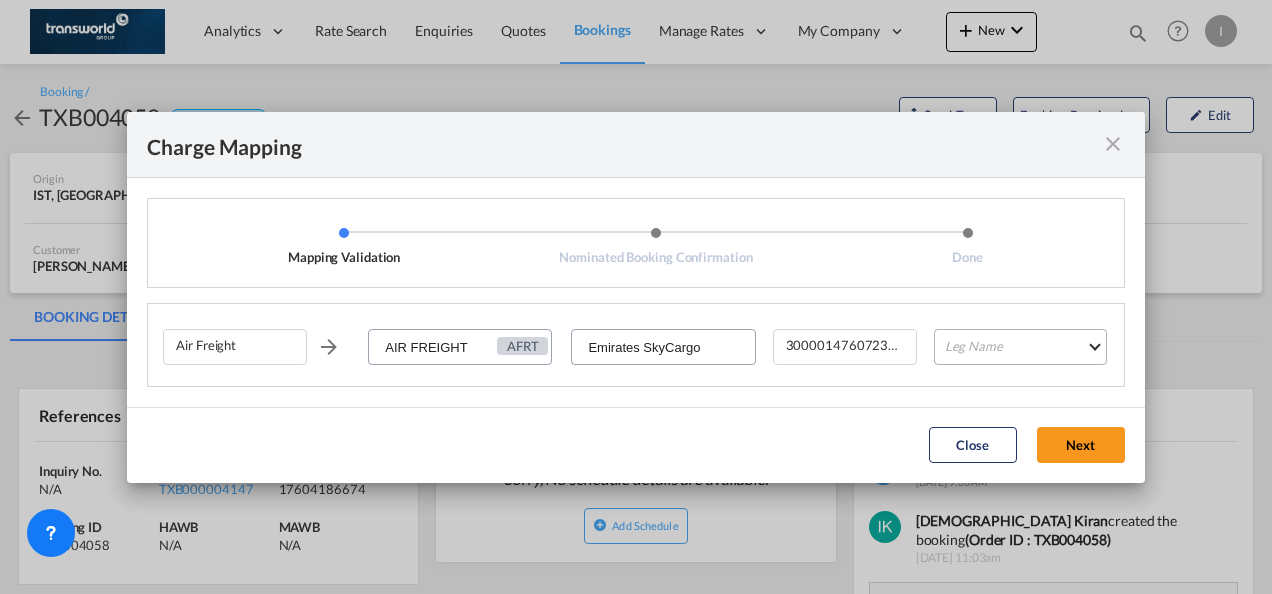 click on "Leg Name HANDLING ORIGIN HANDLING DESTINATION OTHERS TL PICK UP CUSTOMS ORIGIN AIR CUSTOMS DESTINATION TL DELIVERY" at bounding box center [1020, 347] 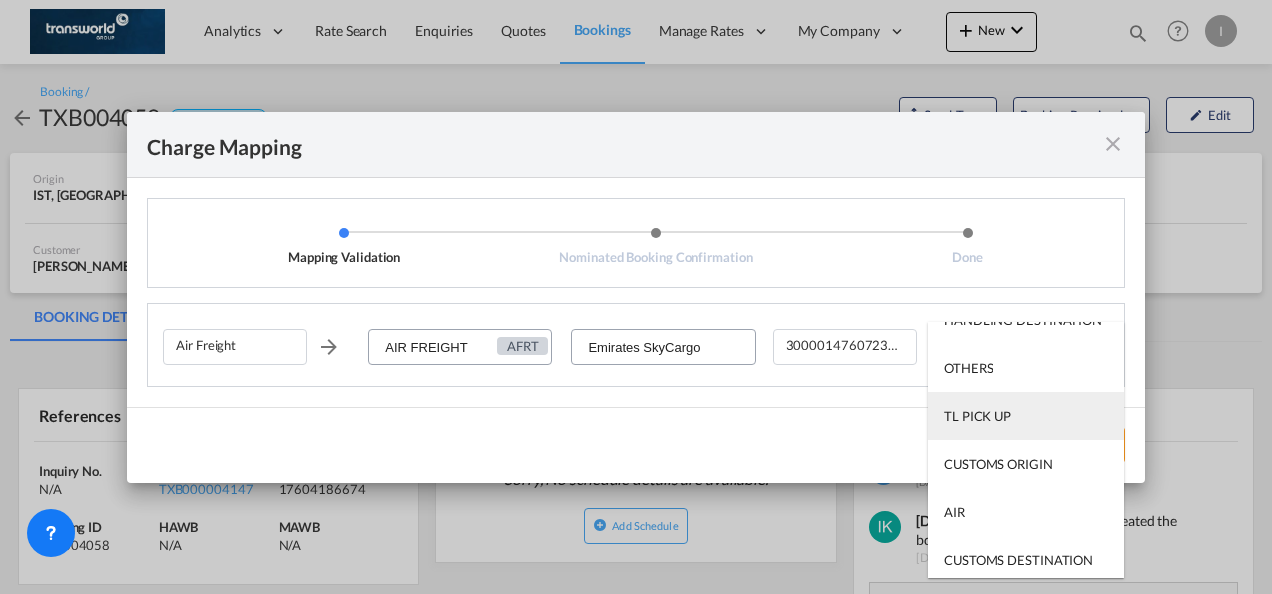 scroll, scrollTop: 100, scrollLeft: 0, axis: vertical 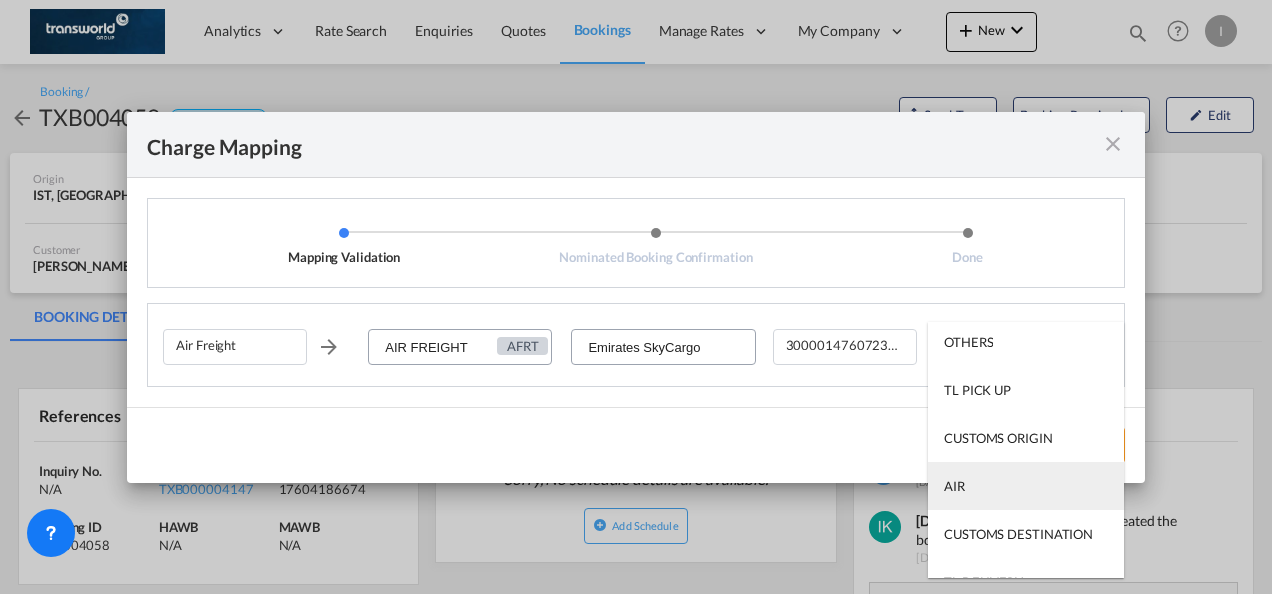 click on "AIR" at bounding box center (1026, 486) 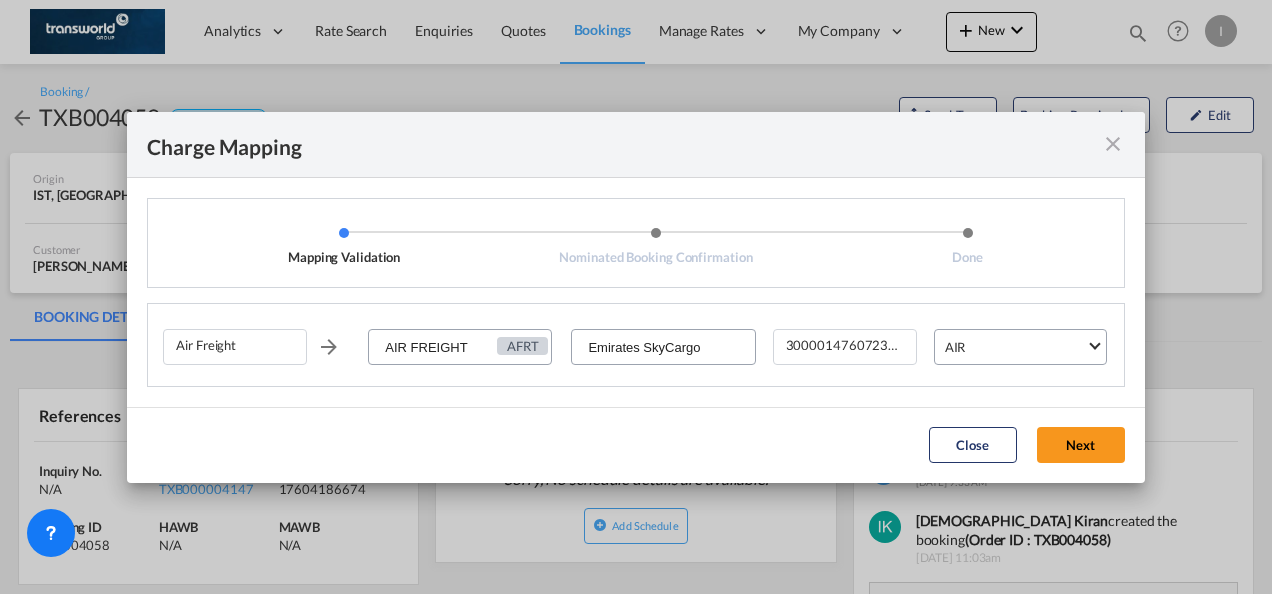 click on "Charge Mapping
Mapping Validation Nominated Booking Confirmation Done Air Freight
AIR FREIGHT                                                     AFRT                                 Emirates SkyCargo
300001476072379 AIR
Payment Type * Select Payment Type
COLLECT
PREPAID
Select
Nominated
Non-Nominated
Inter Booking ID
Loading...
Close Next" at bounding box center [636, 297] 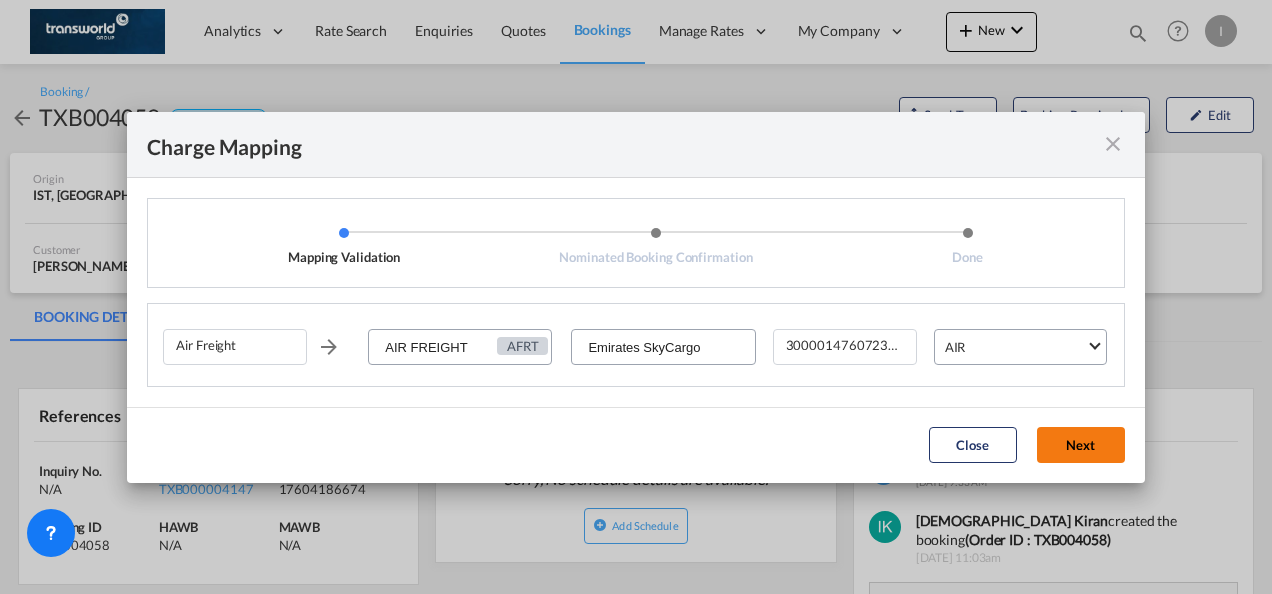 click on "Next" 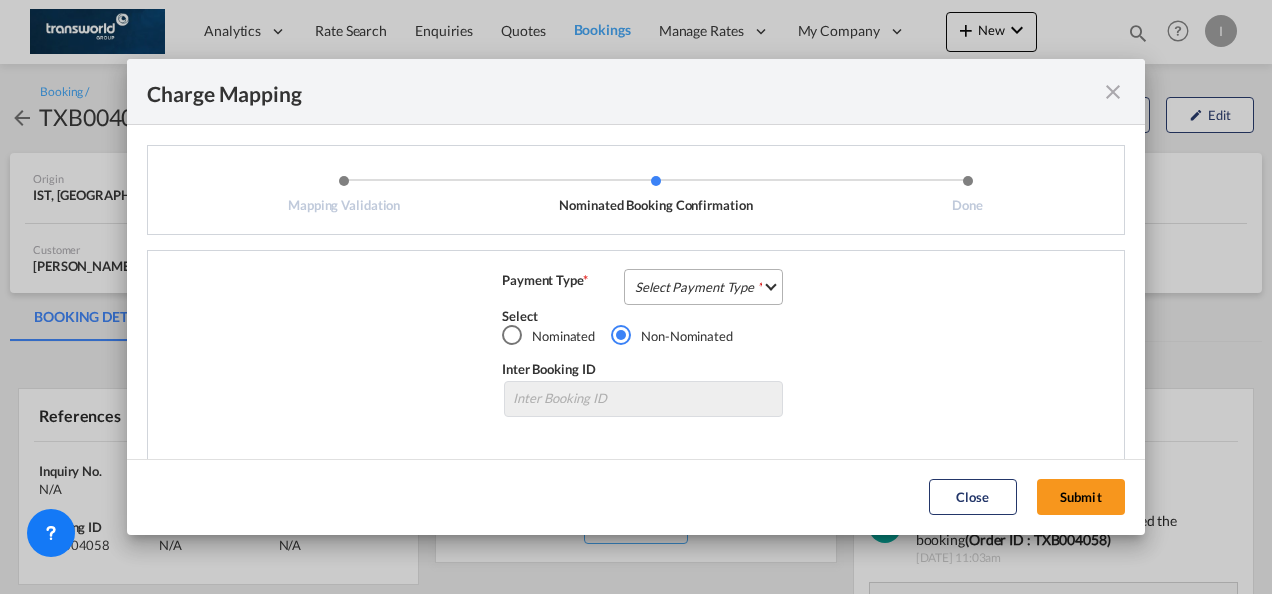 click on "Select Payment Type
COLLECT
PREPAID" at bounding box center (703, 287) 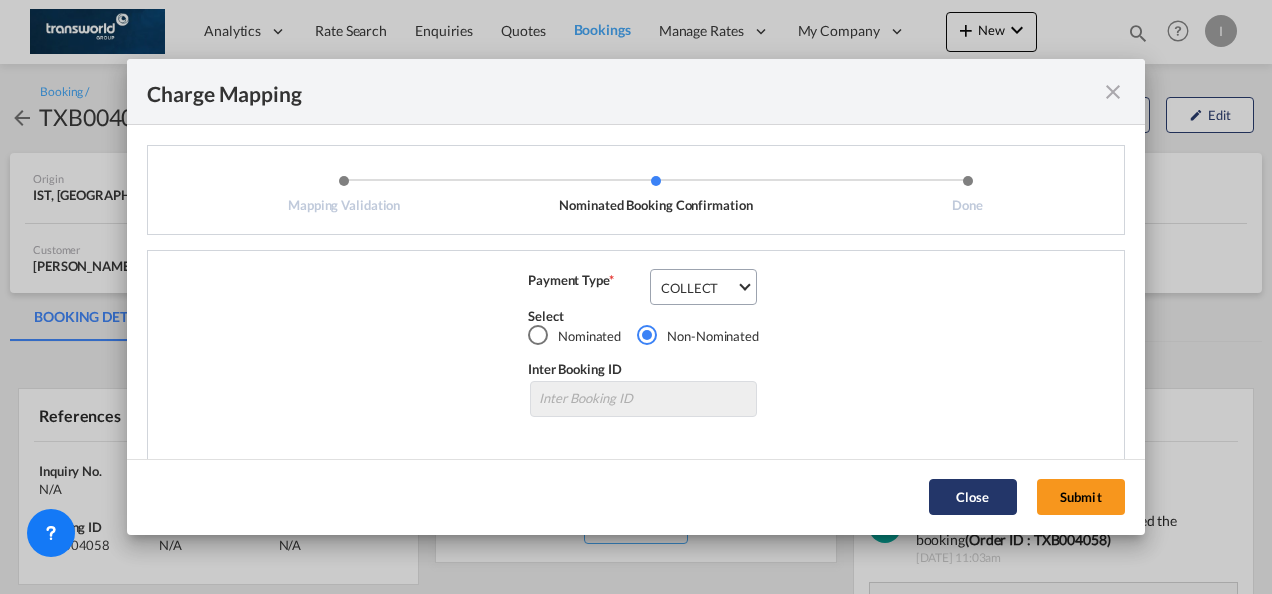 click on "Submit" 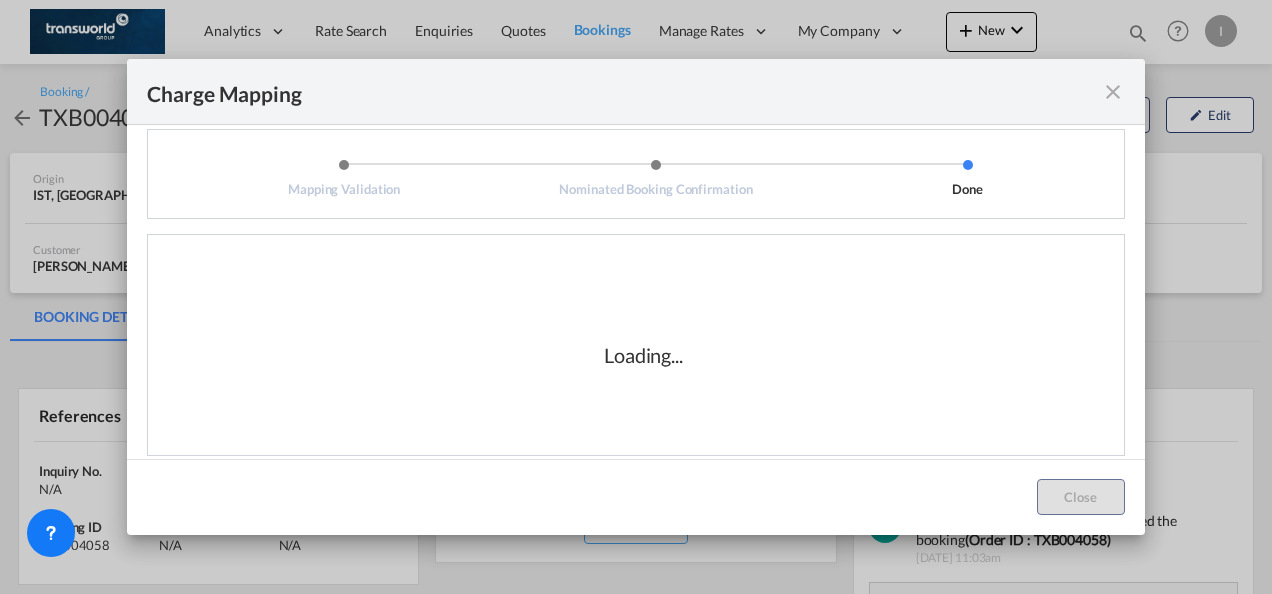 scroll, scrollTop: 0, scrollLeft: 0, axis: both 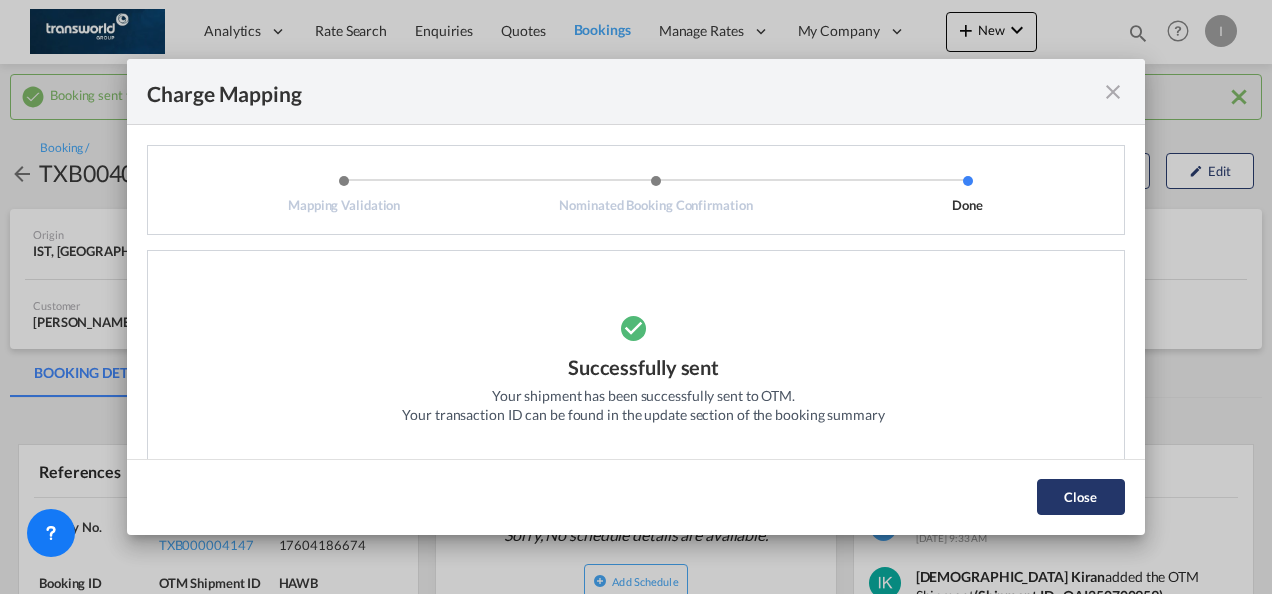 click on "Close" 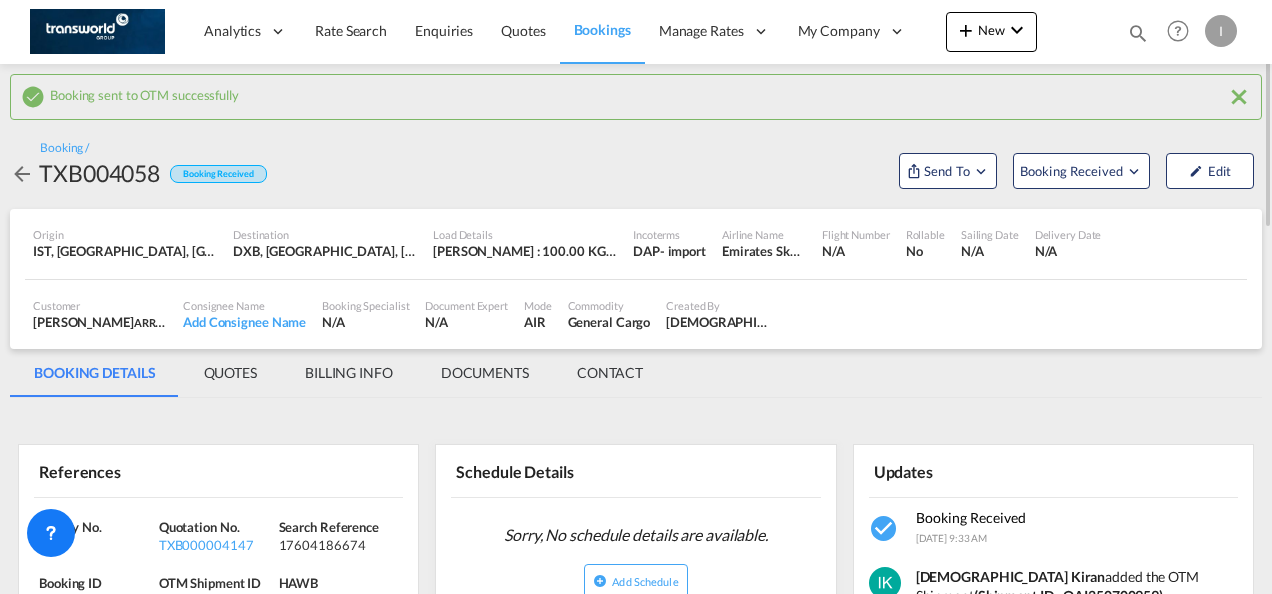scroll, scrollTop: 100, scrollLeft: 0, axis: vertical 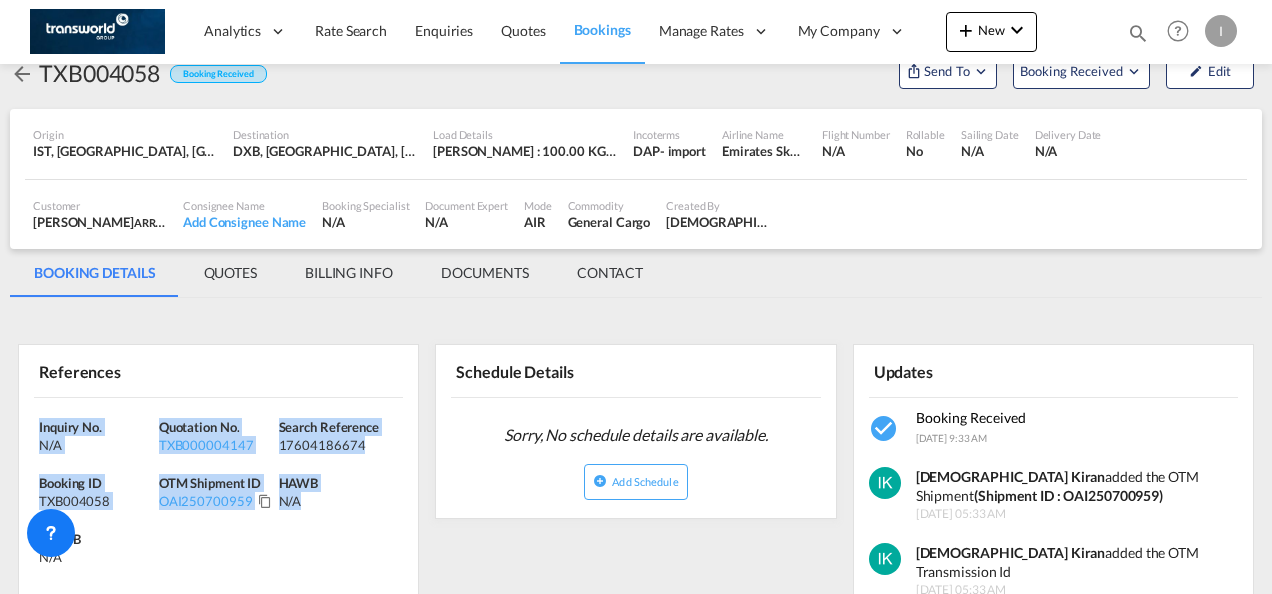 drag, startPoint x: 345, startPoint y: 507, endPoint x: -4, endPoint y: 399, distance: 365.3286 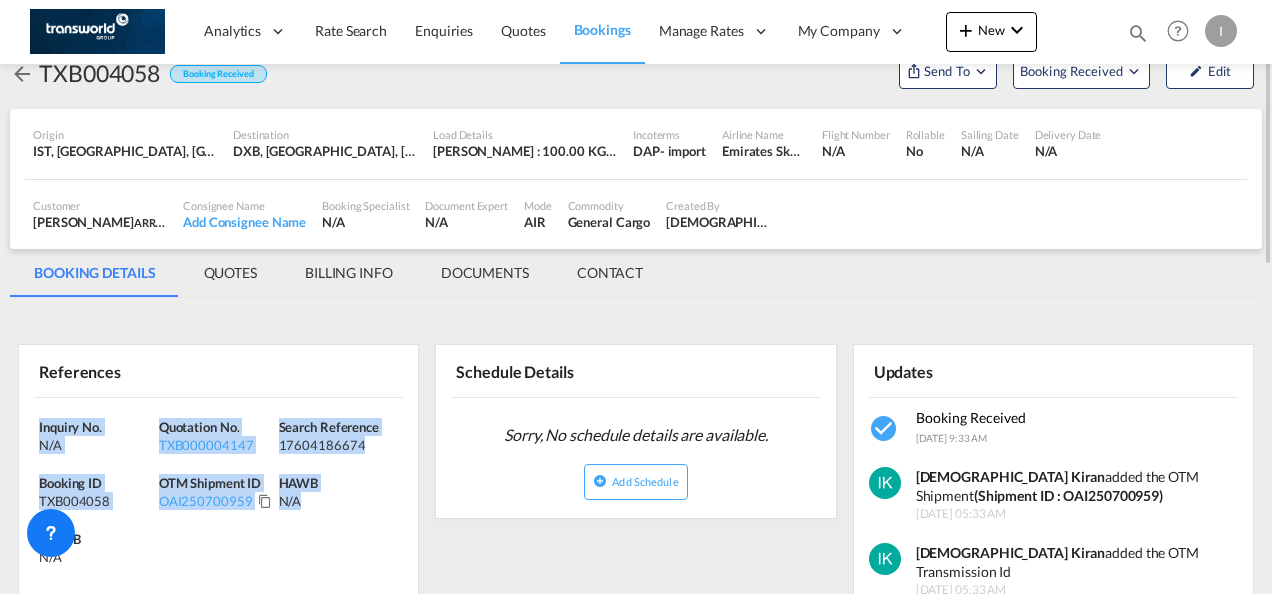 drag, startPoint x: -4, startPoint y: 399, endPoint x: 53, endPoint y: 430, distance: 64.884514 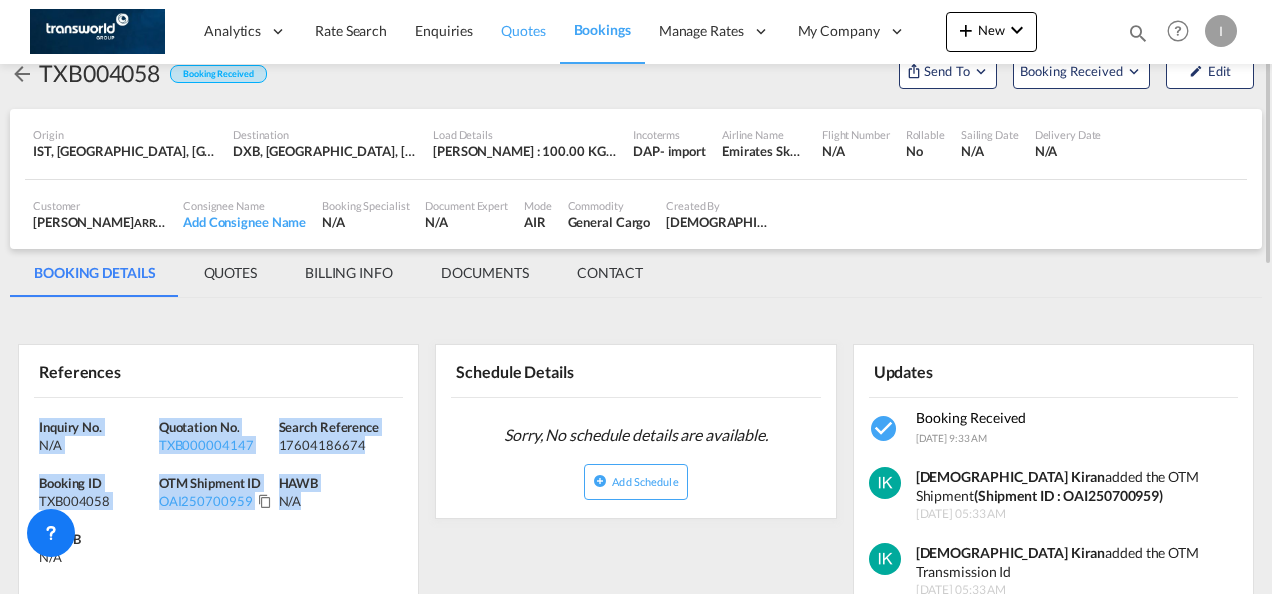 click on "Quotes" at bounding box center [523, 30] 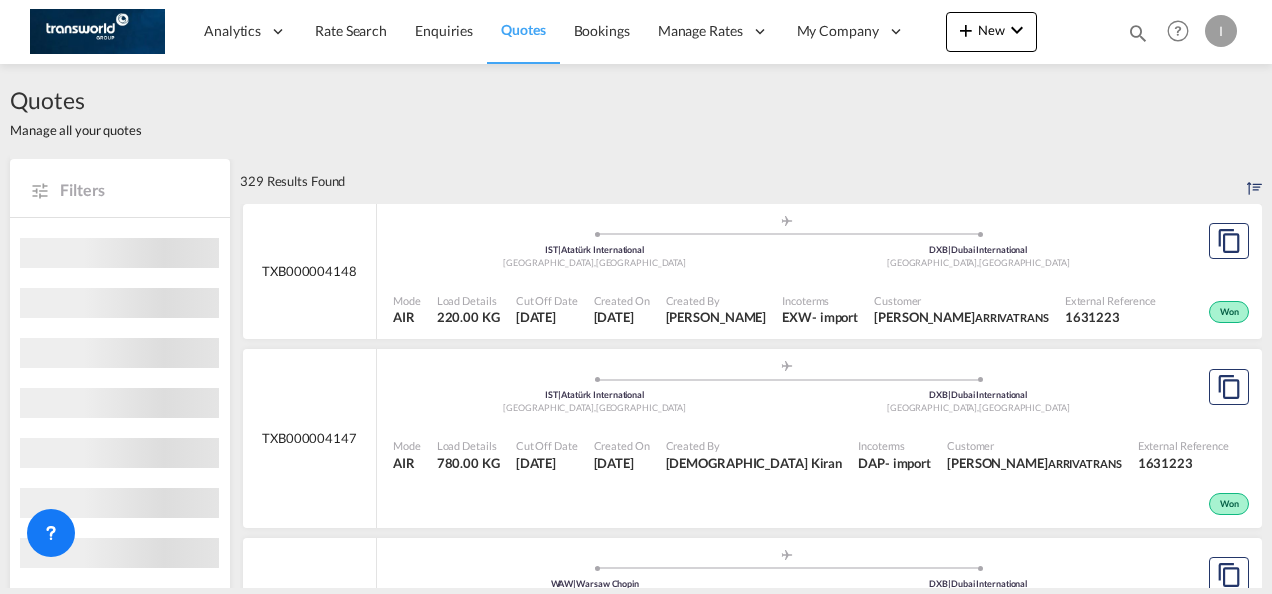 scroll, scrollTop: 0, scrollLeft: 0, axis: both 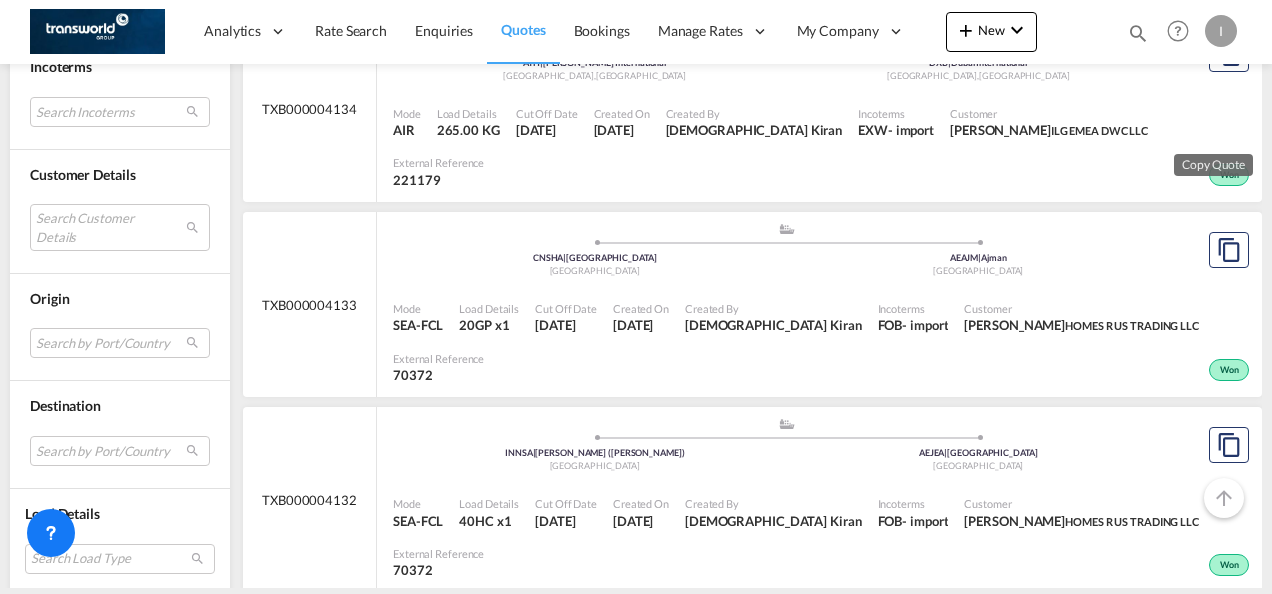 click on "Analytics
Reports
Dashboard
Rate Search
Enquiries
Quotes
Bookings" at bounding box center (636, 297) 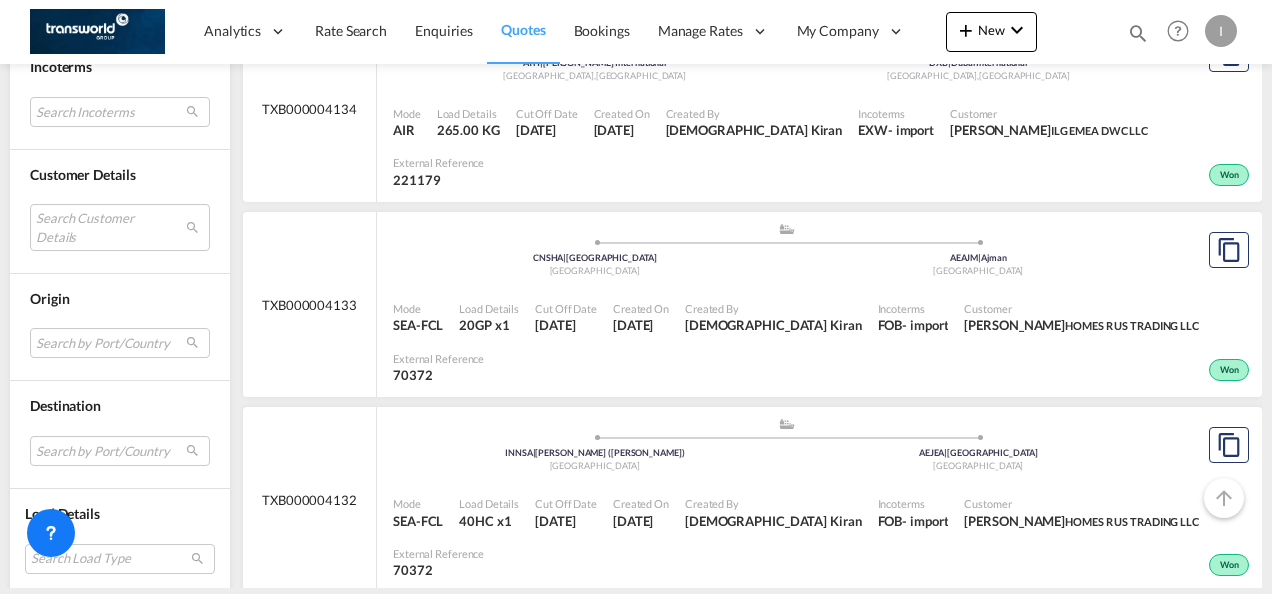 click on "Analytics
Reports
Dashboard
Rate Search
Enquiries
Quotes
Bookings" at bounding box center (636, 297) 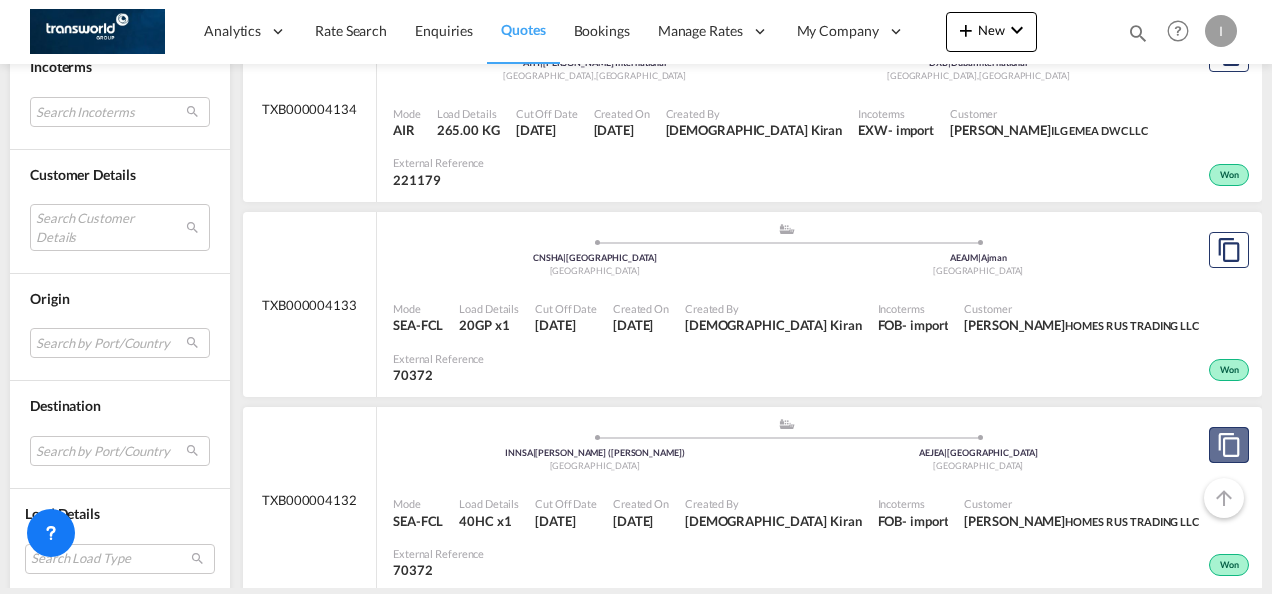 click at bounding box center (1229, 445) 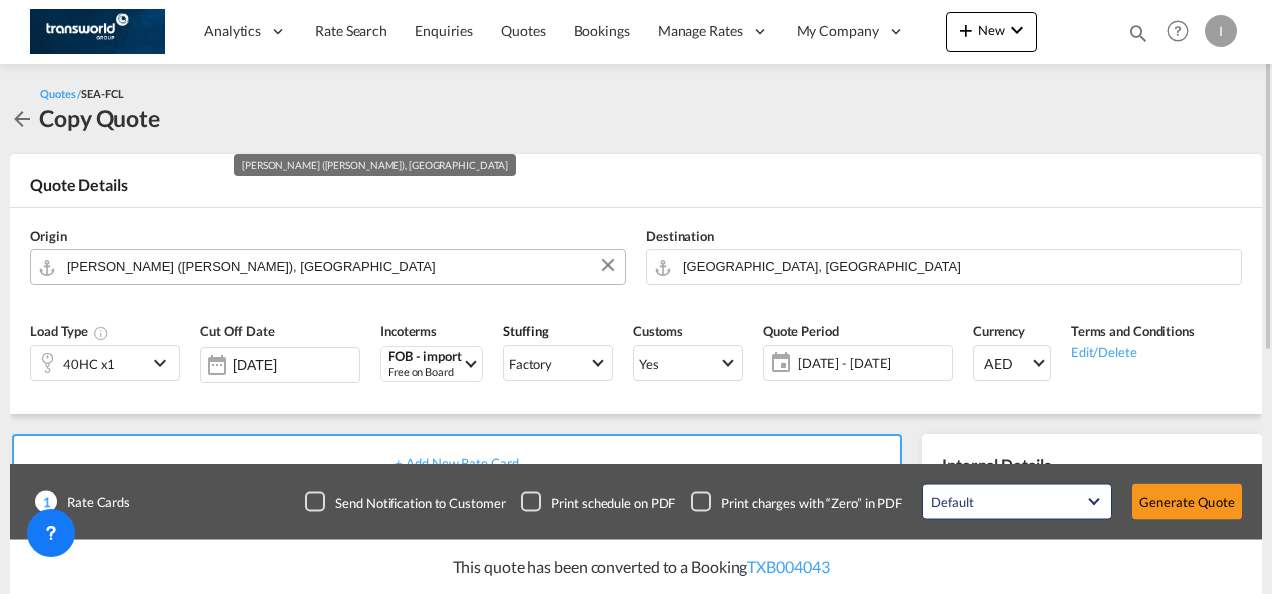 click on "[PERSON_NAME] ([PERSON_NAME]), [GEOGRAPHIC_DATA]" at bounding box center [341, 266] 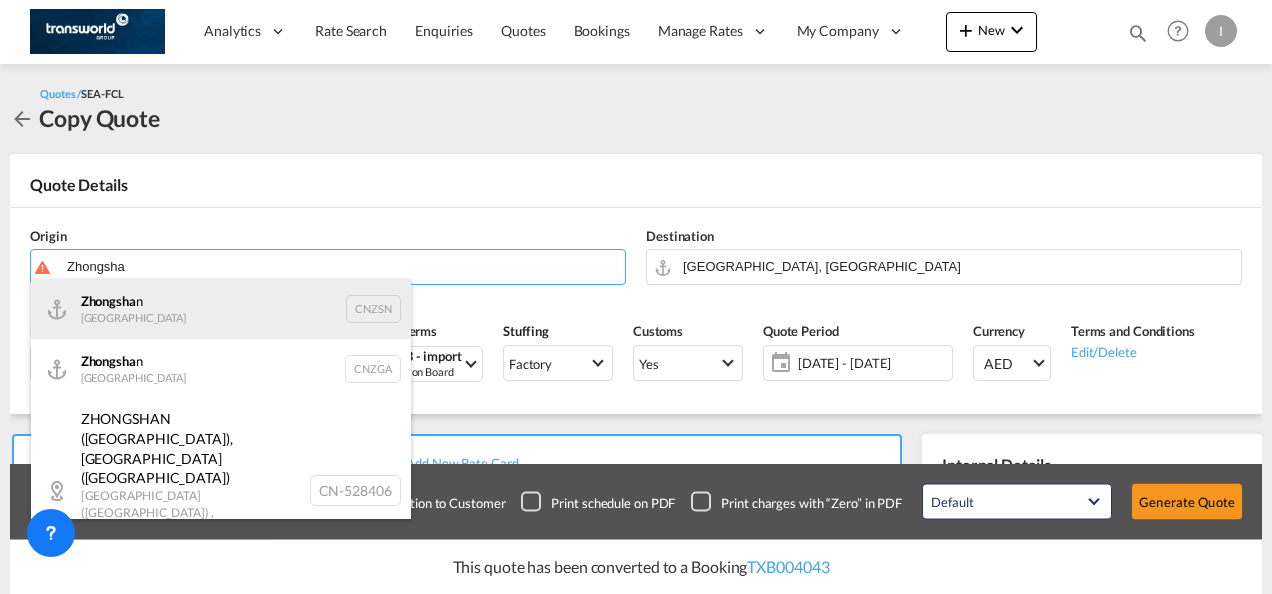 click on "Zhongsha n [GEOGRAPHIC_DATA]
CNZSN" at bounding box center [221, 309] 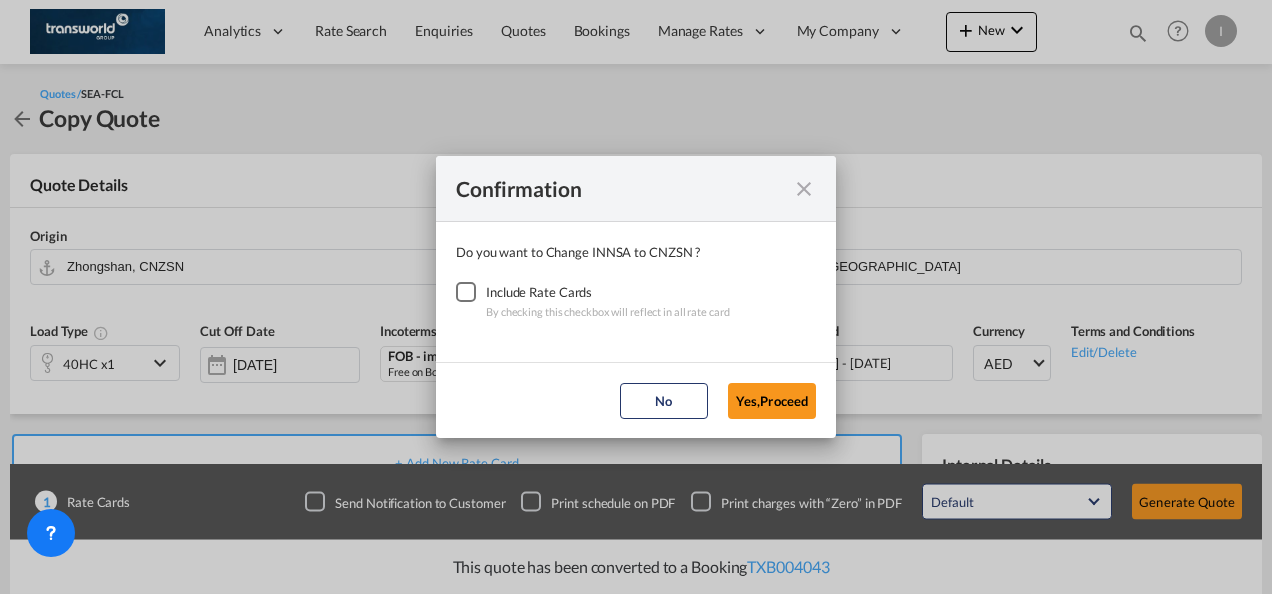 click at bounding box center (466, 292) 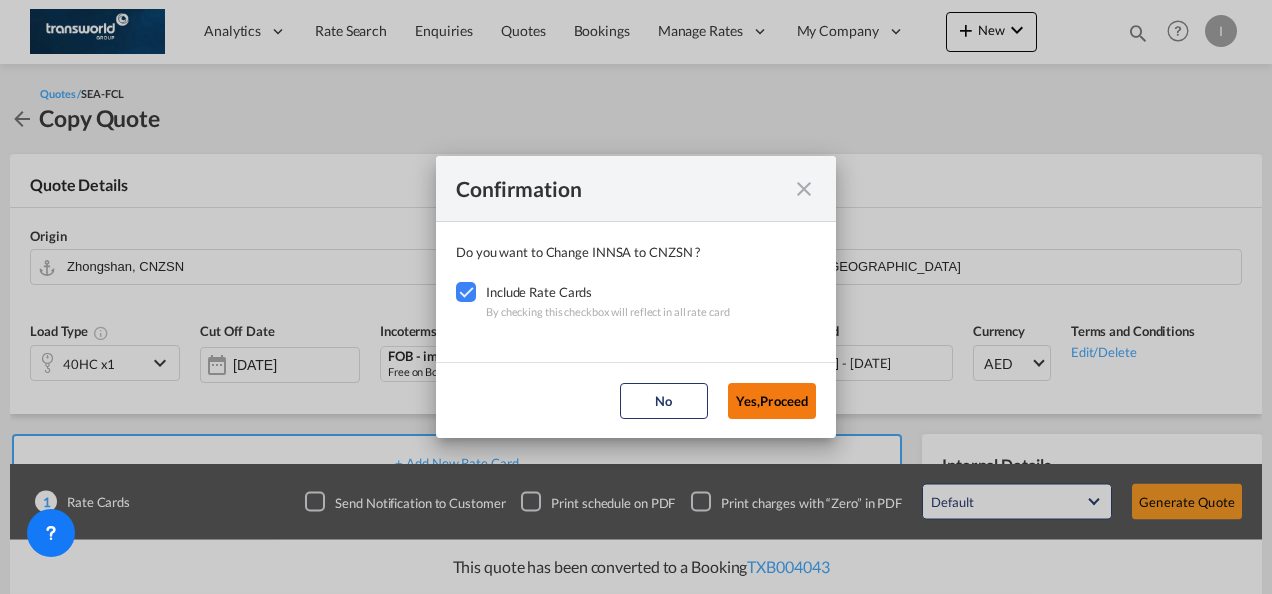 click on "Yes,Proceed" at bounding box center (772, 401) 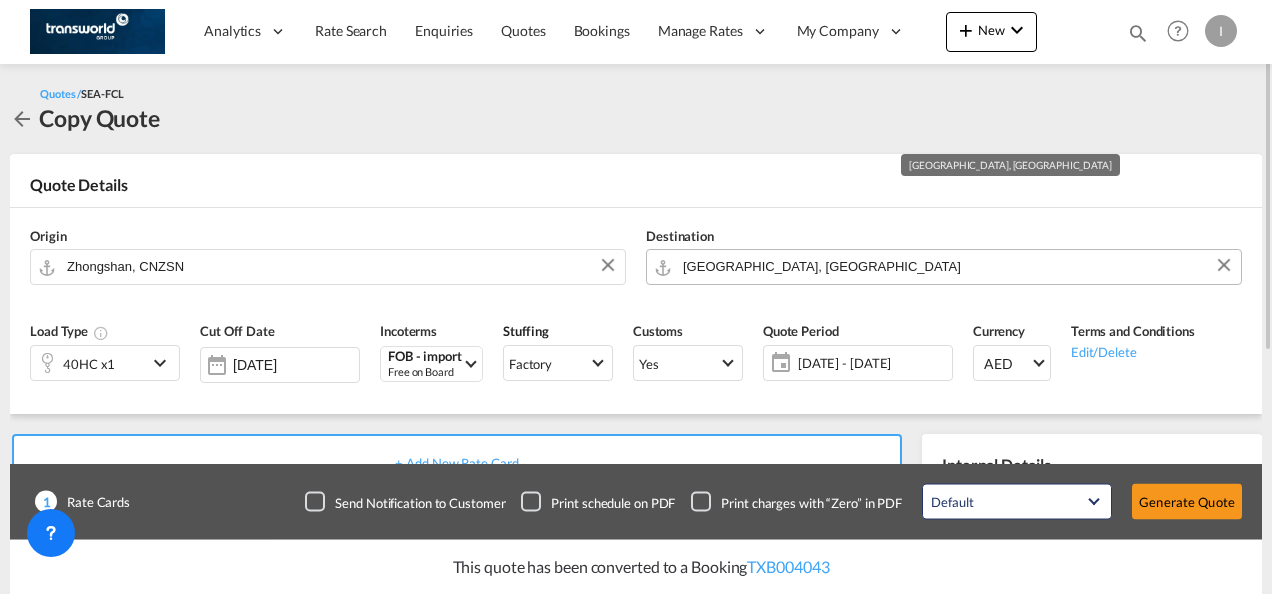 click on "[GEOGRAPHIC_DATA], [GEOGRAPHIC_DATA]" at bounding box center (957, 266) 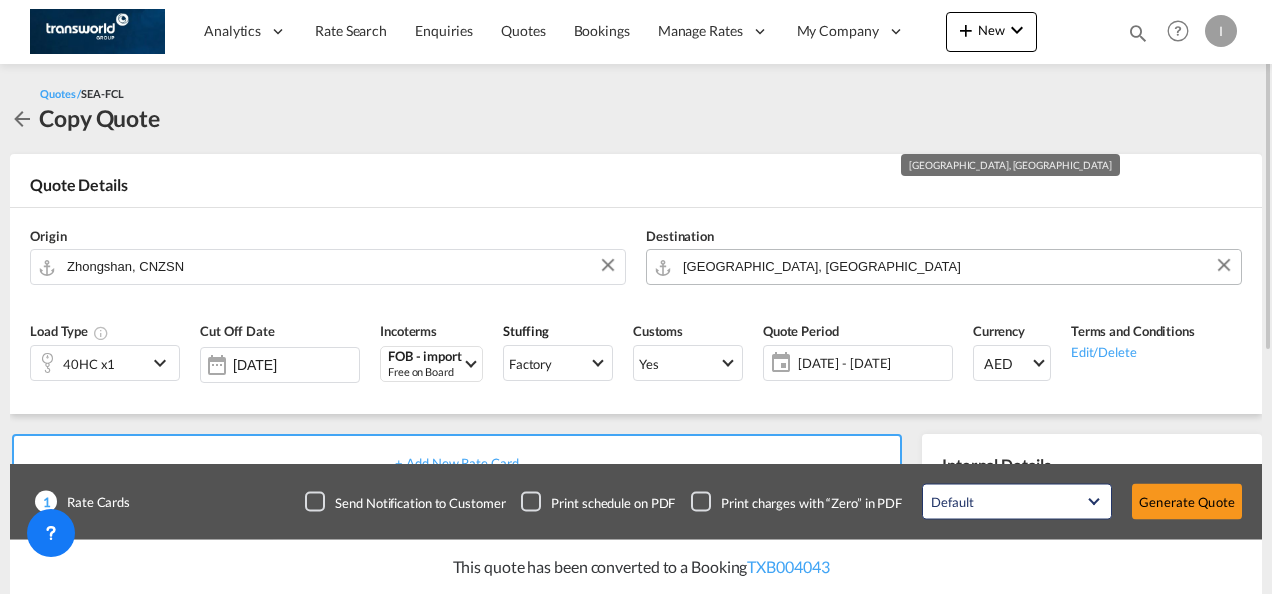 click on "[GEOGRAPHIC_DATA], [GEOGRAPHIC_DATA]" at bounding box center [957, 266] 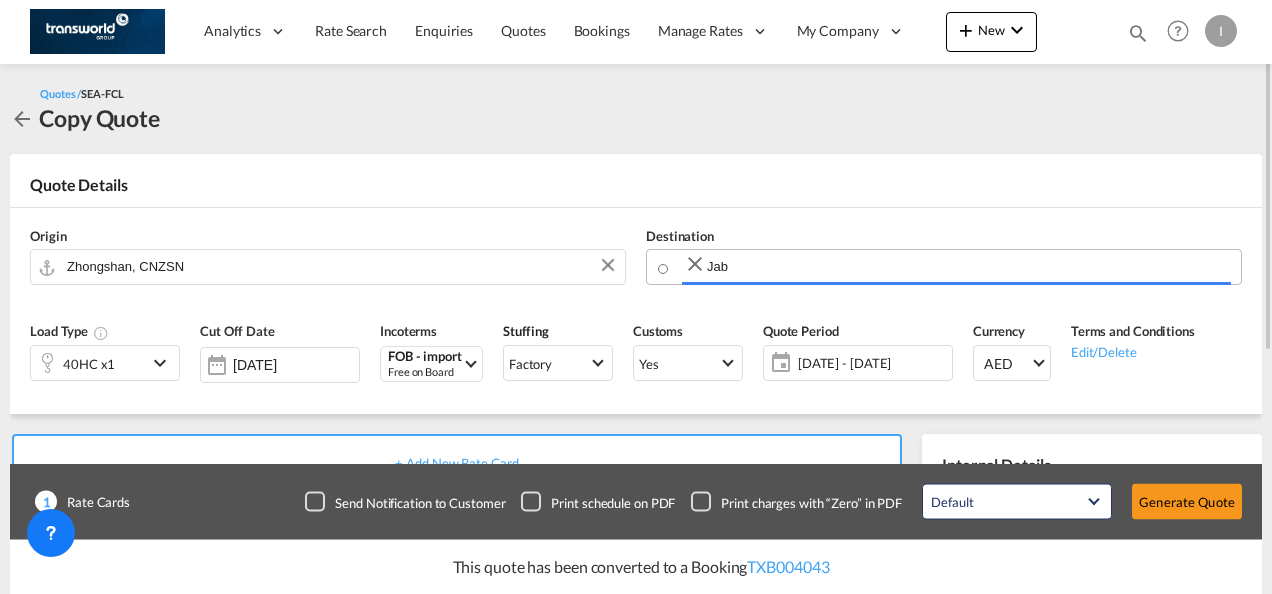 click on "Analytics
Reports
Dashboard
Rate Search
Enquiries
Quotes
Bookings" at bounding box center (636, 297) 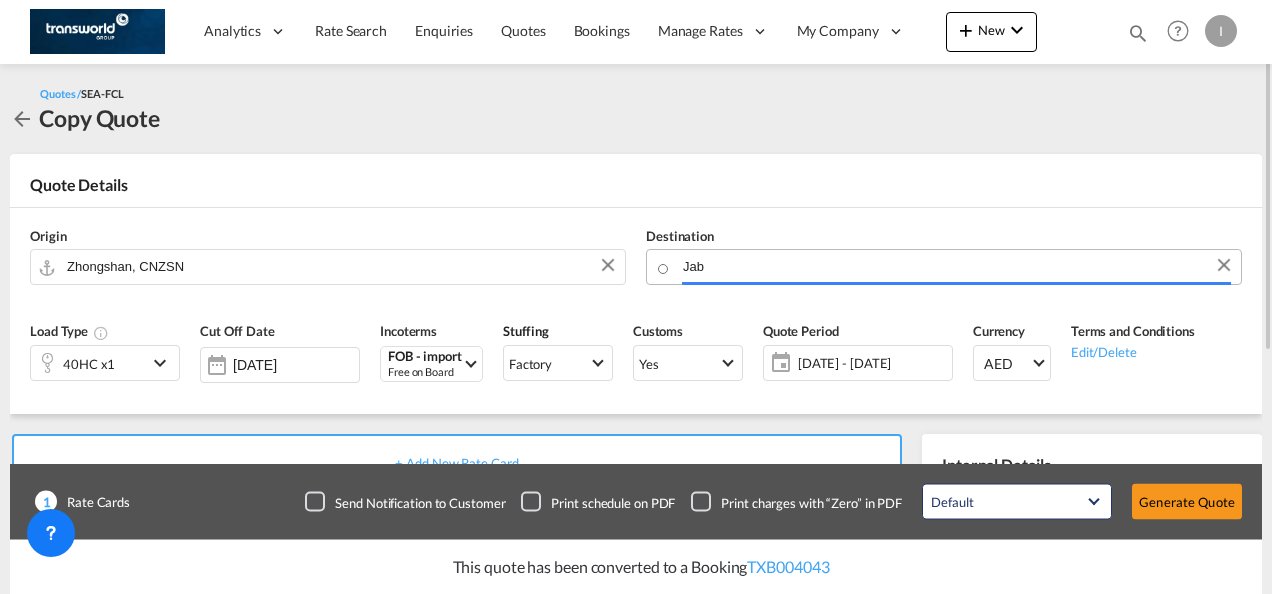 click on "Jab" at bounding box center (957, 266) 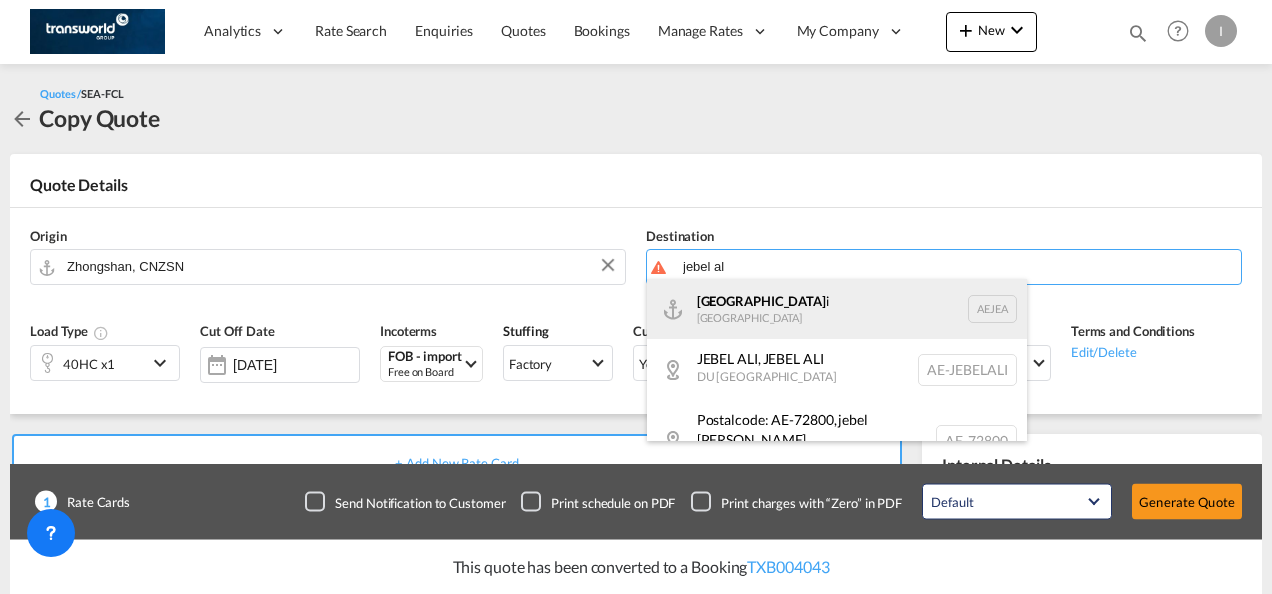 click on "[GEOGRAPHIC_DATA]
[GEOGRAPHIC_DATA]" at bounding box center [837, 309] 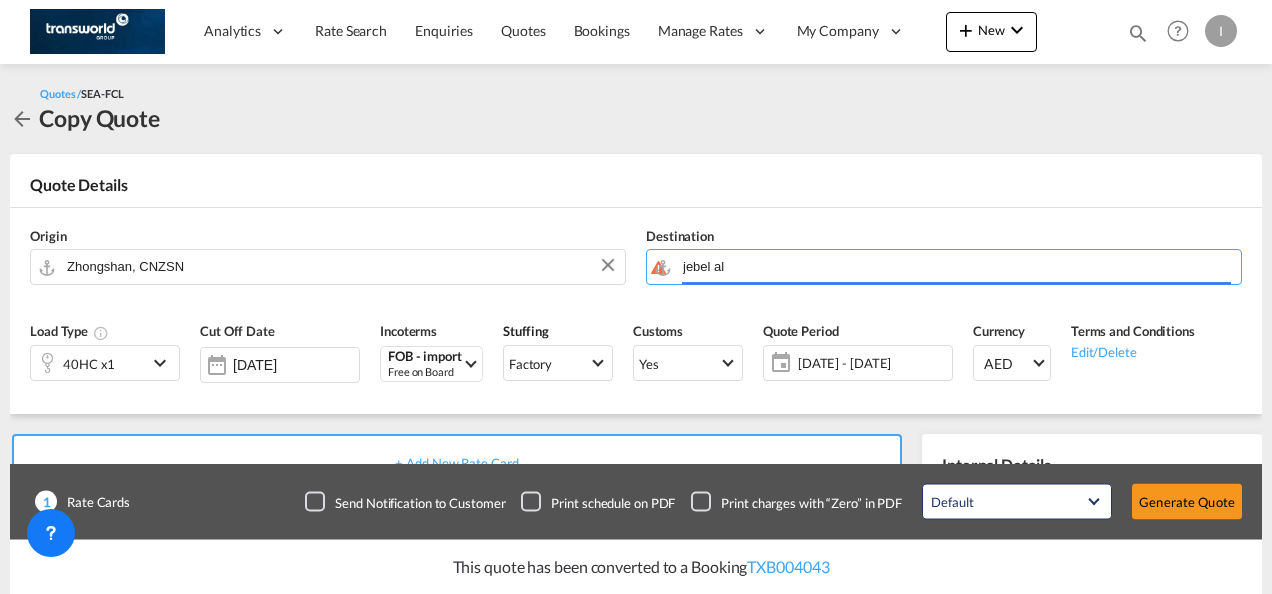 type on "[GEOGRAPHIC_DATA], [GEOGRAPHIC_DATA]" 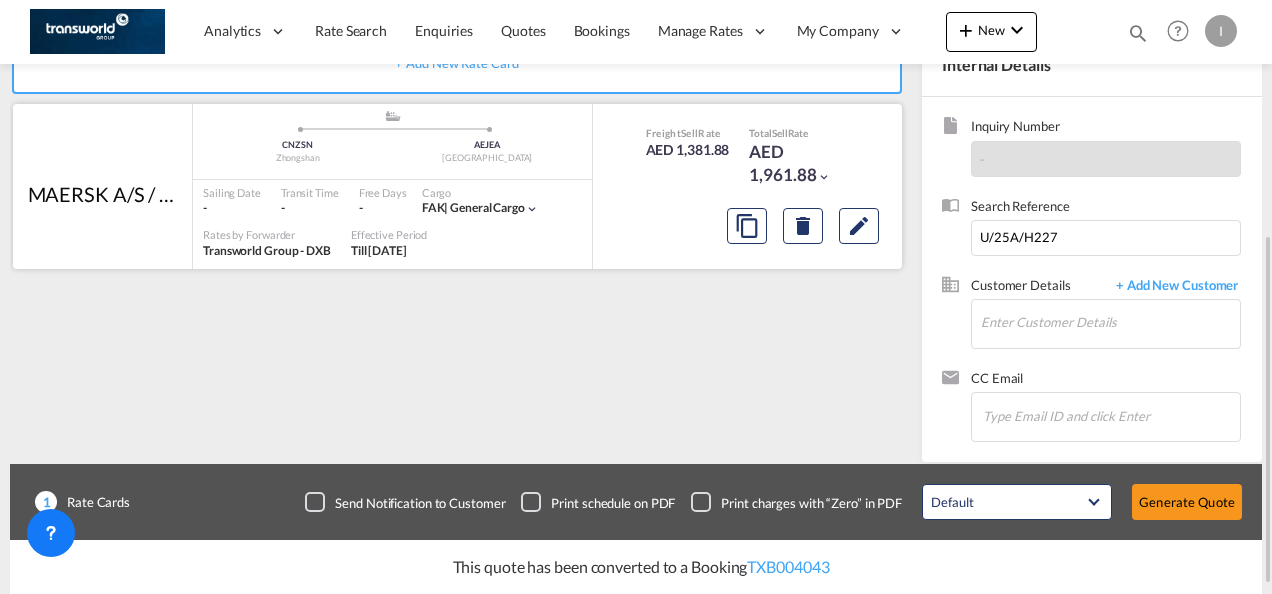 scroll, scrollTop: 312, scrollLeft: 0, axis: vertical 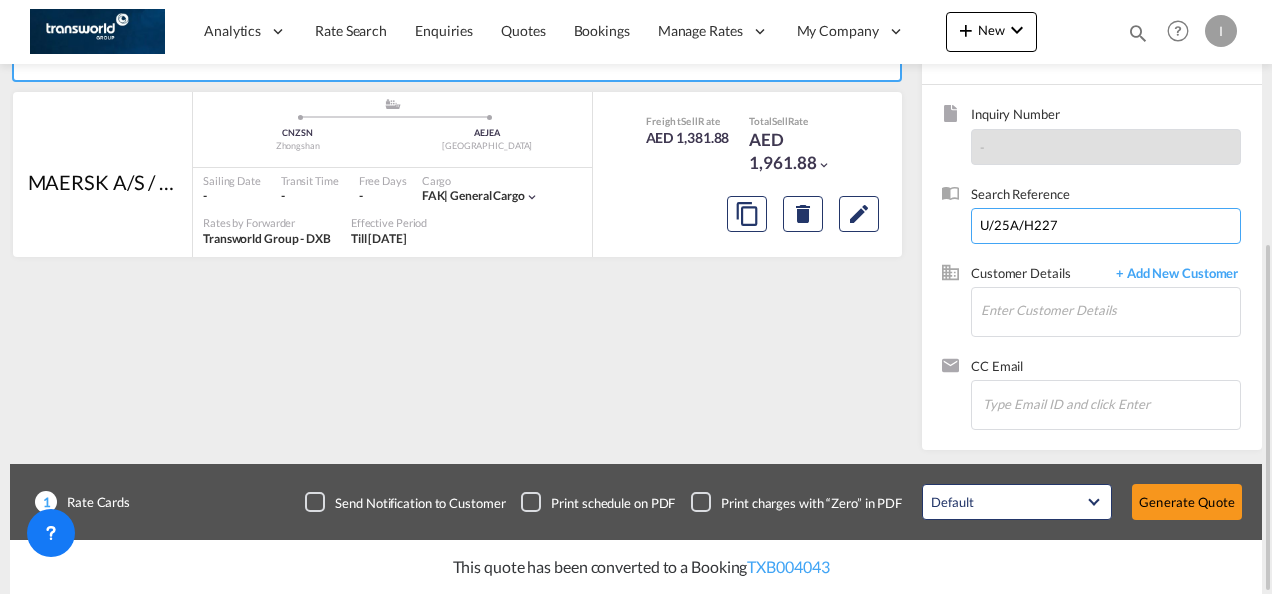 click on "U/25A/H227" at bounding box center [1106, 226] 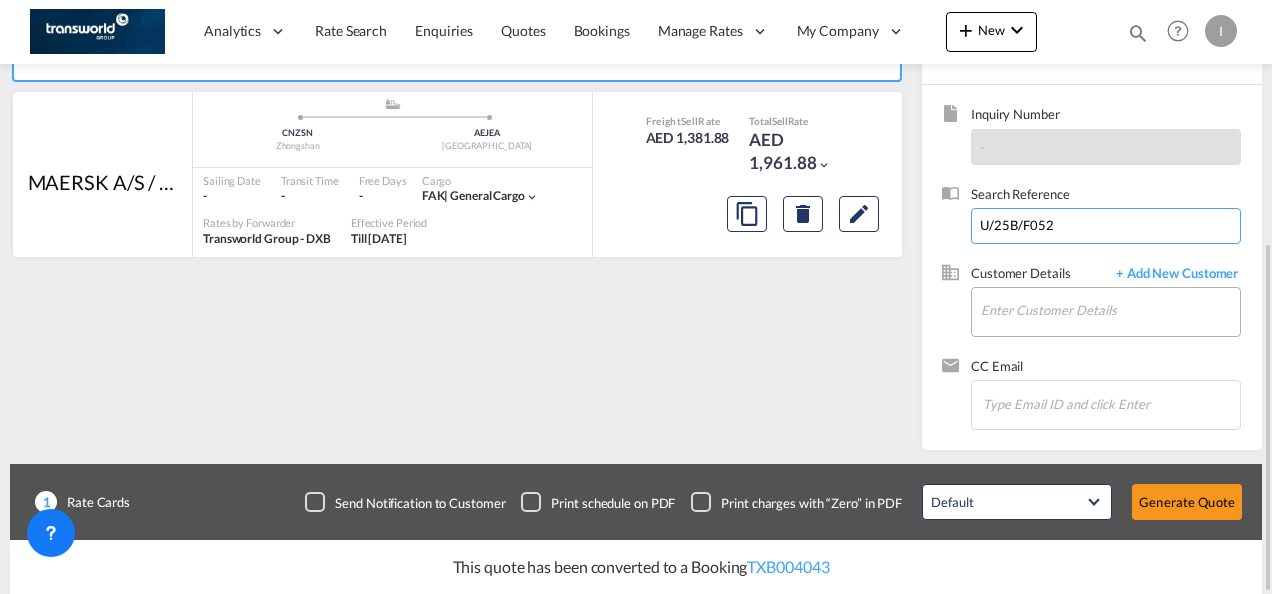 type on "U/25B/F052" 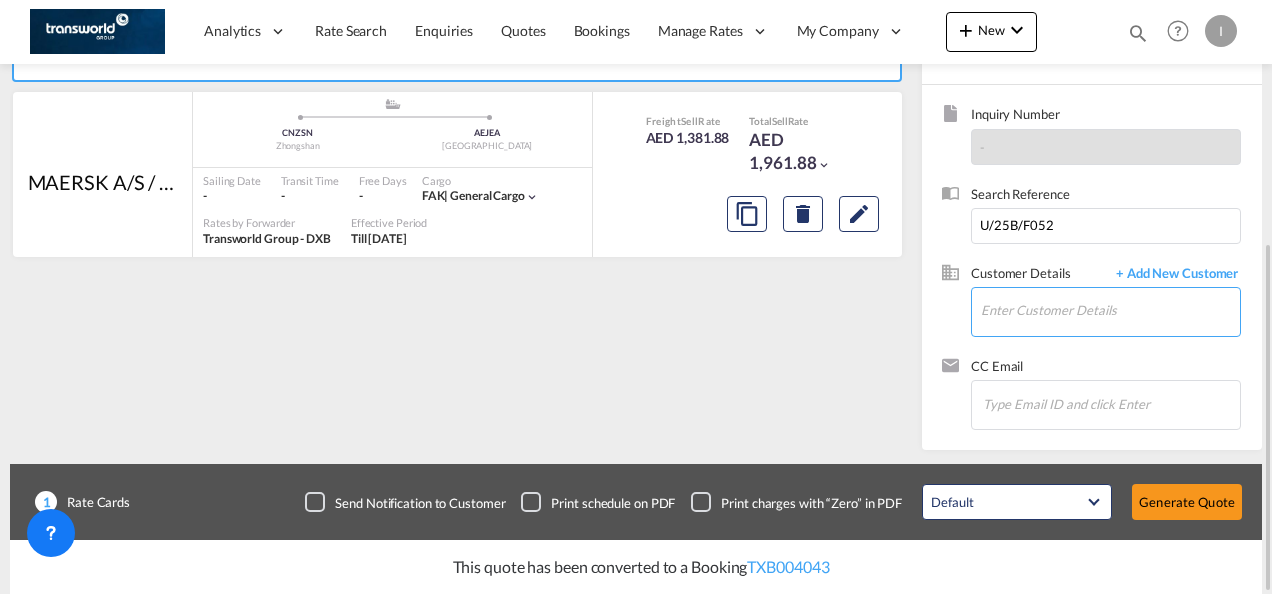 click on "Enter Customer Details" at bounding box center (1110, 310) 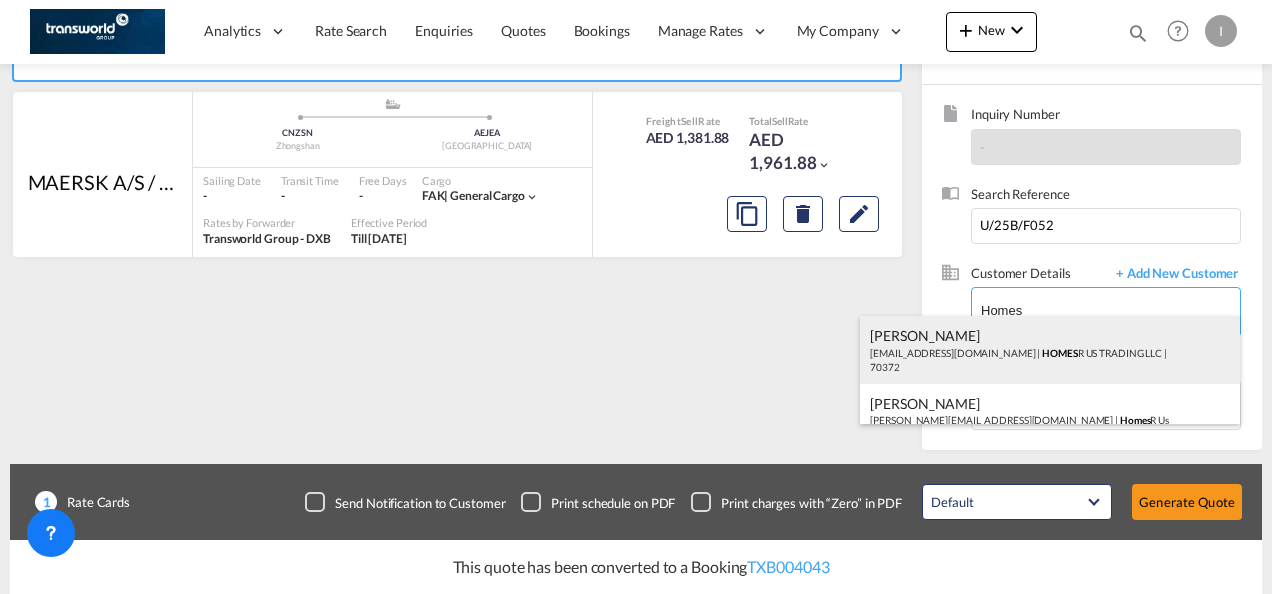 click on "Abhay S [EMAIL_ADDRESS][DOMAIN_NAME]    |    HOMES  R US TRADING LLC
|      70372" at bounding box center (1050, 350) 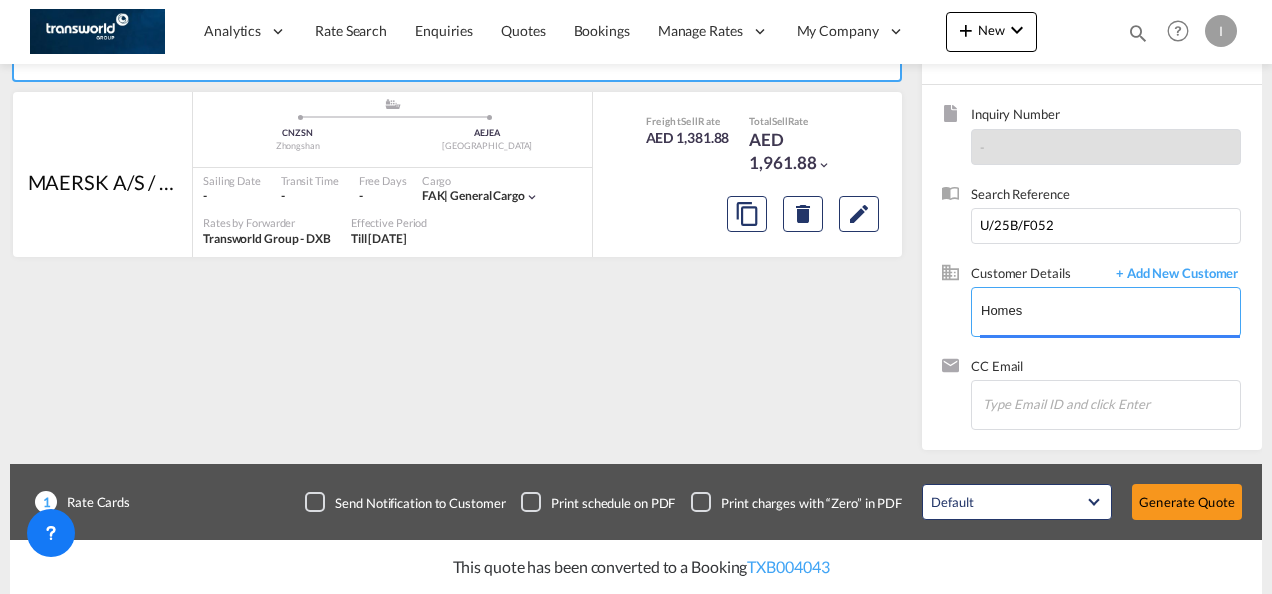 type on "HOMES R US TRADING LLC, Abhay S, [EMAIL_ADDRESS][DOMAIN_NAME]" 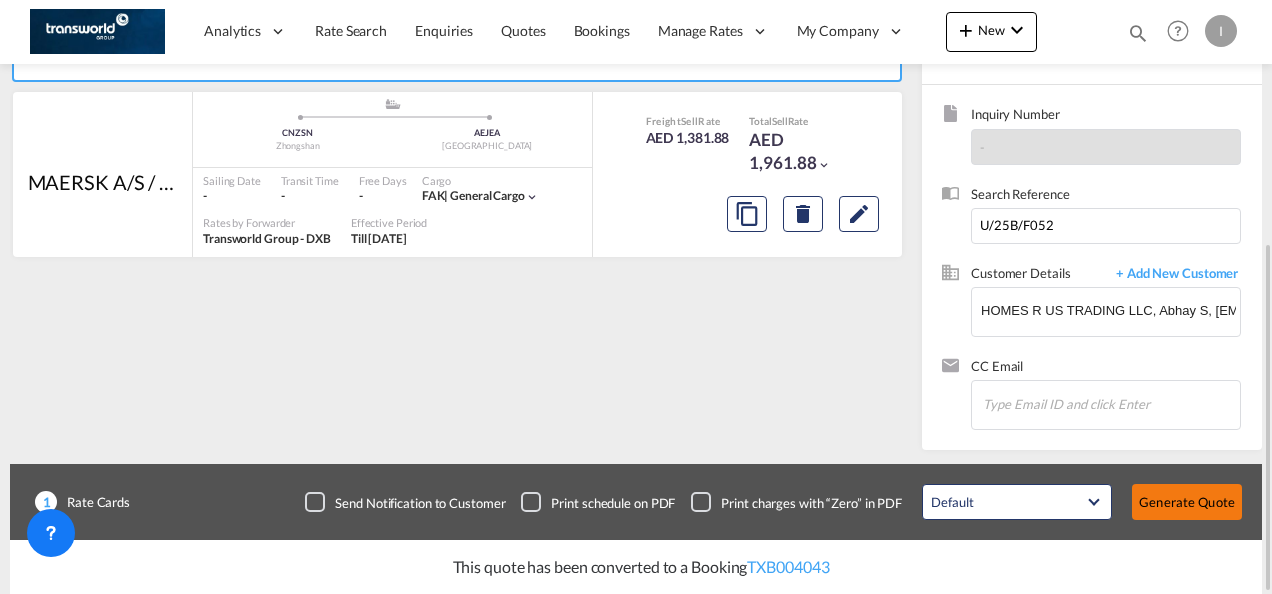 click on "Generate Quote" at bounding box center (1187, 502) 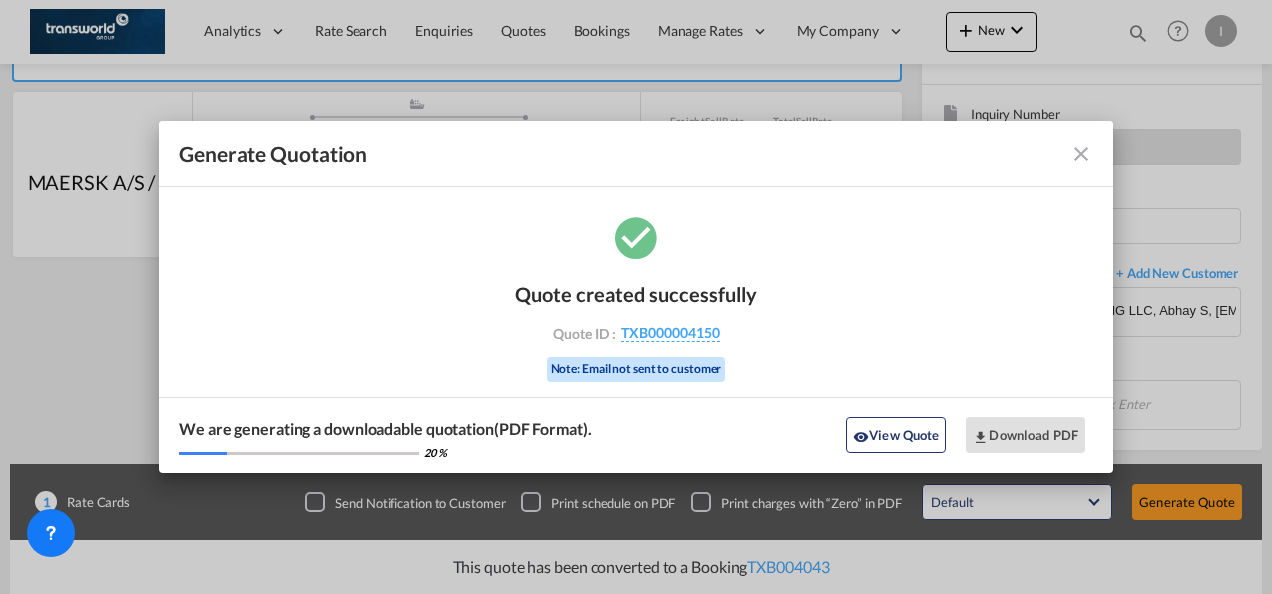click on "Quote created successfully Quote ID :  TXB000004150
Note: Email not sent to customer" at bounding box center [636, 329] 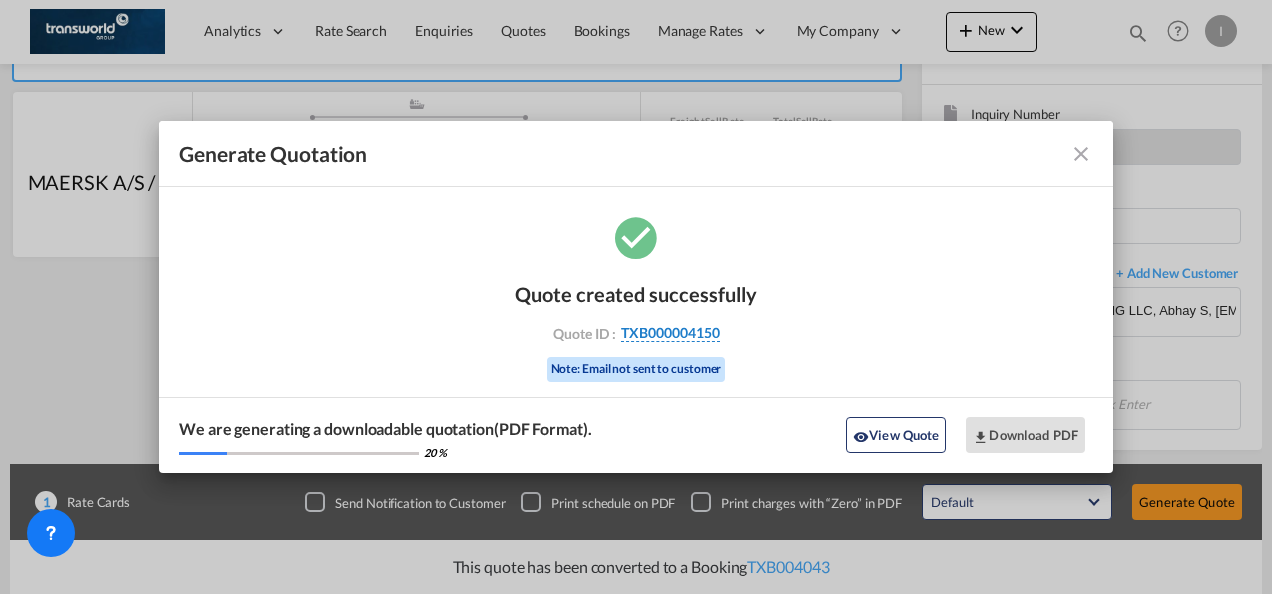 click on "TXB000004150" at bounding box center (670, 333) 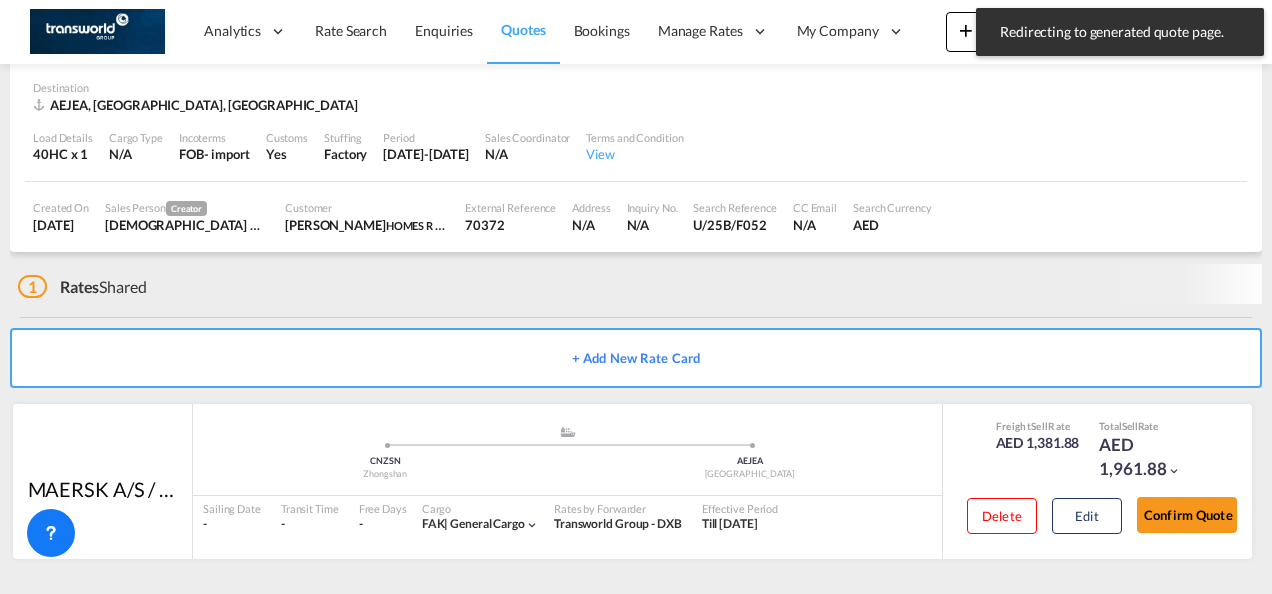 scroll, scrollTop: 134, scrollLeft: 0, axis: vertical 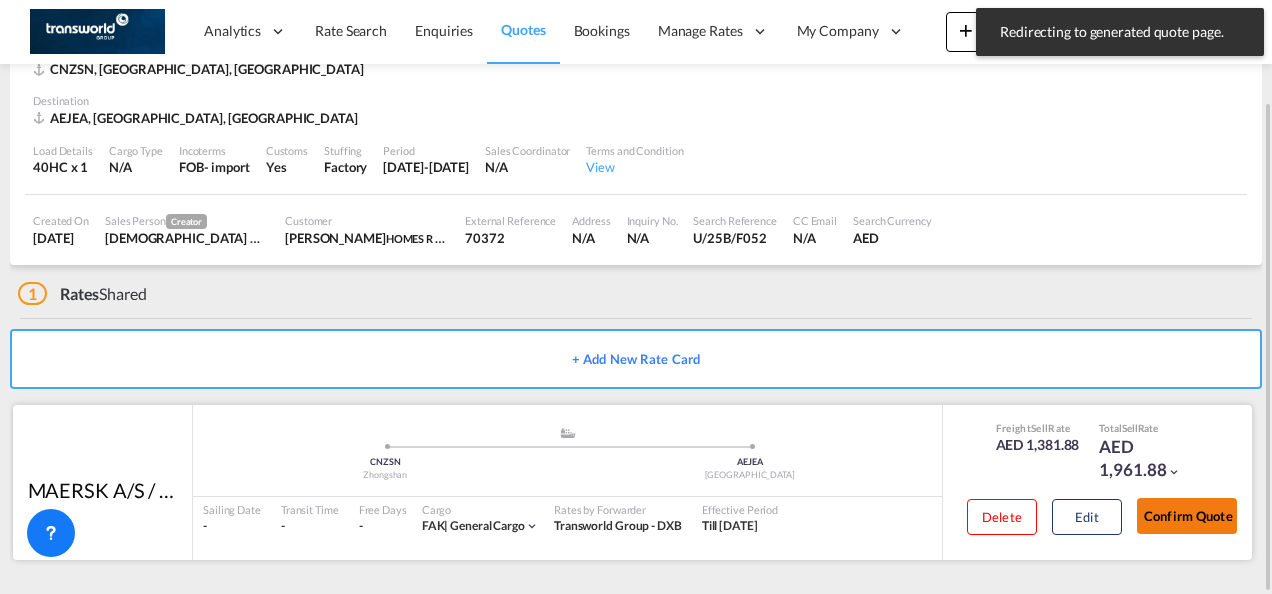 click on "Confirm Quote" at bounding box center (1187, 516) 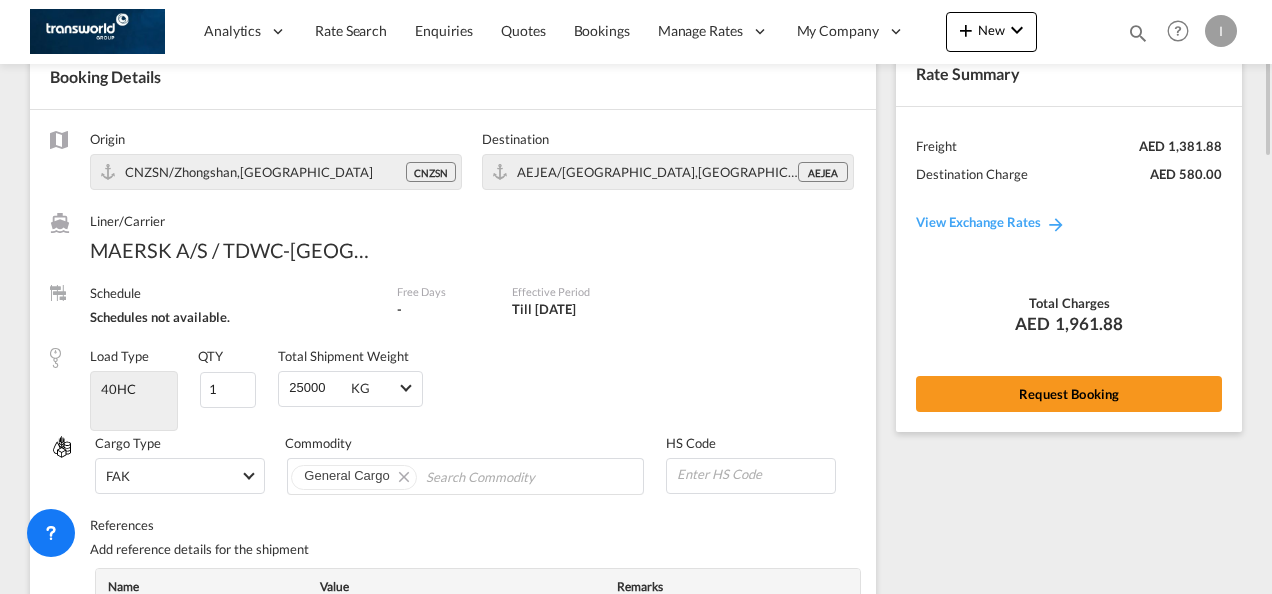 scroll, scrollTop: 0, scrollLeft: 0, axis: both 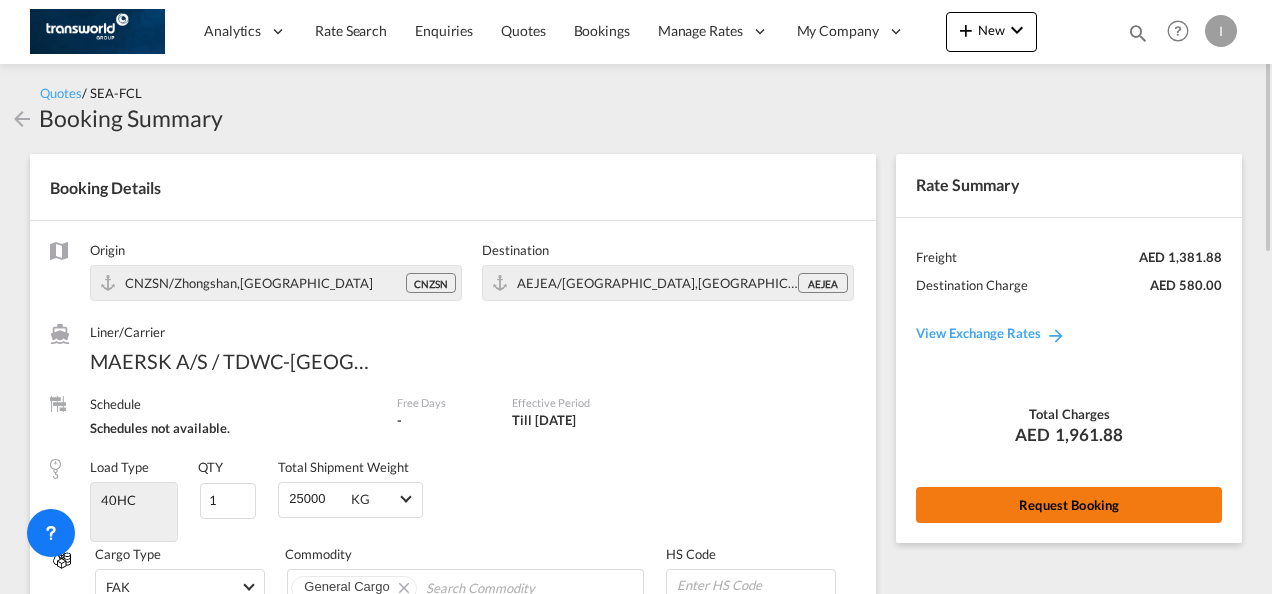 click on "Request Booking" at bounding box center [1069, 505] 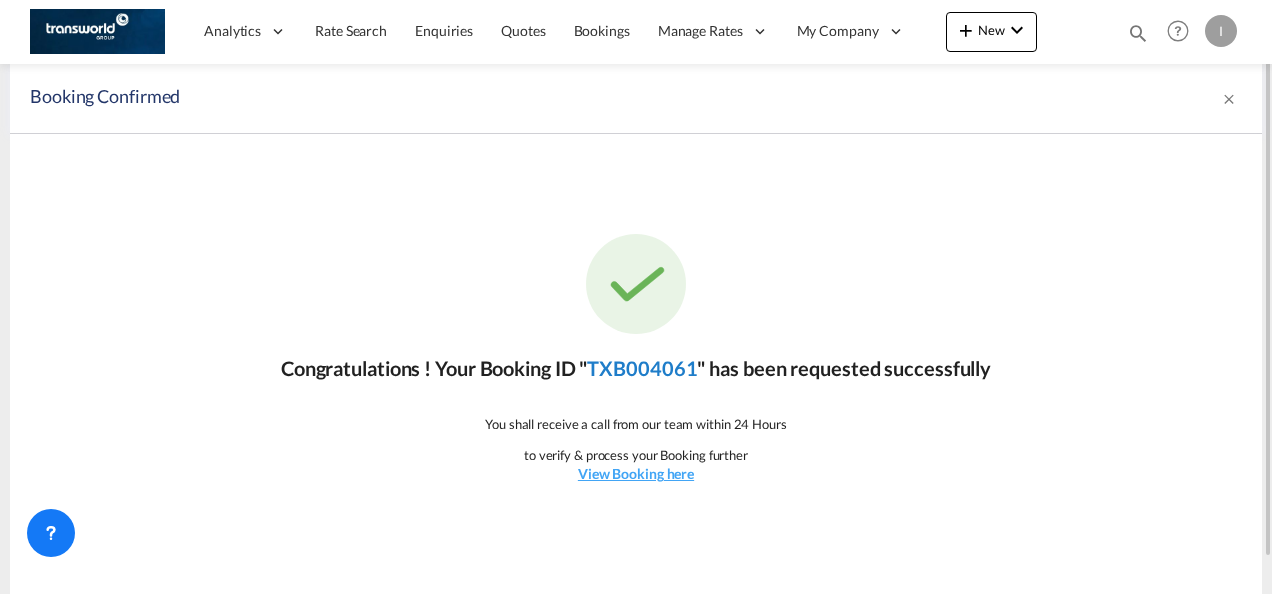 click on "TXB004061" 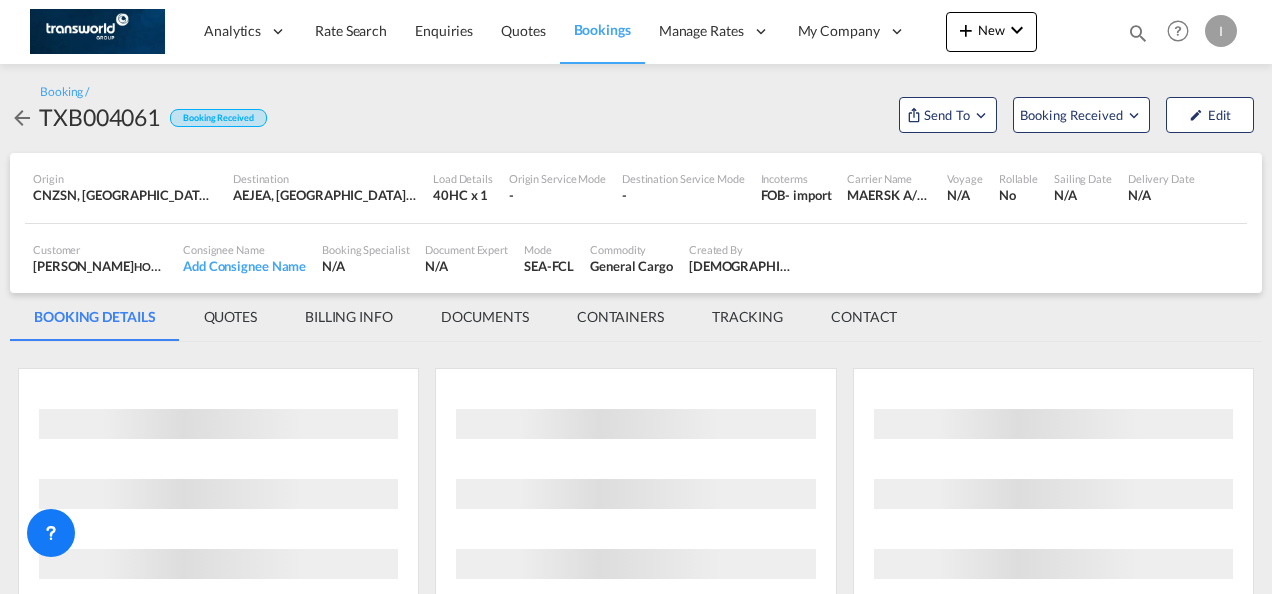 scroll, scrollTop: 0, scrollLeft: 0, axis: both 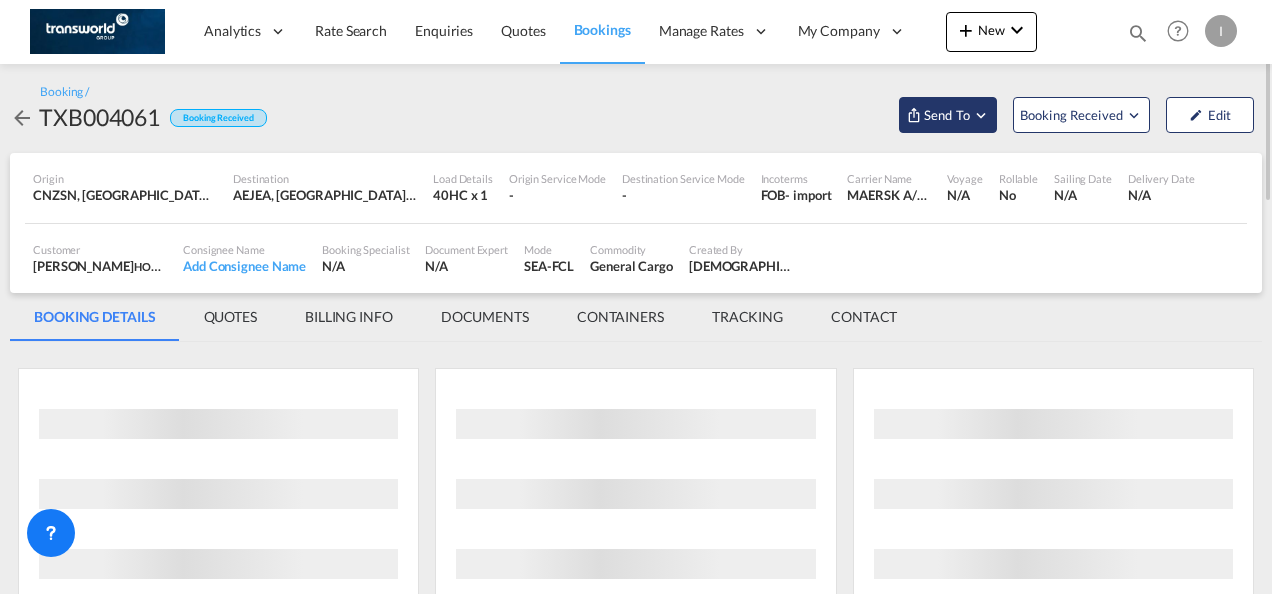 click on "Send To" at bounding box center [947, 115] 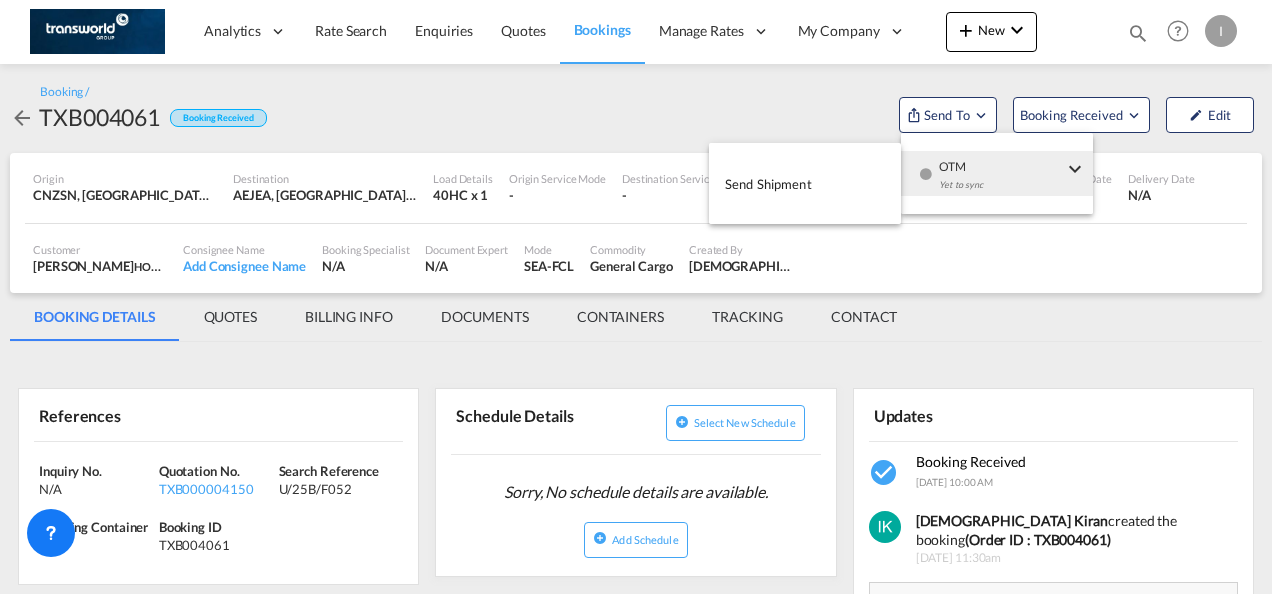 drag, startPoint x: 945, startPoint y: 174, endPoint x: 858, endPoint y: 175, distance: 87.005745 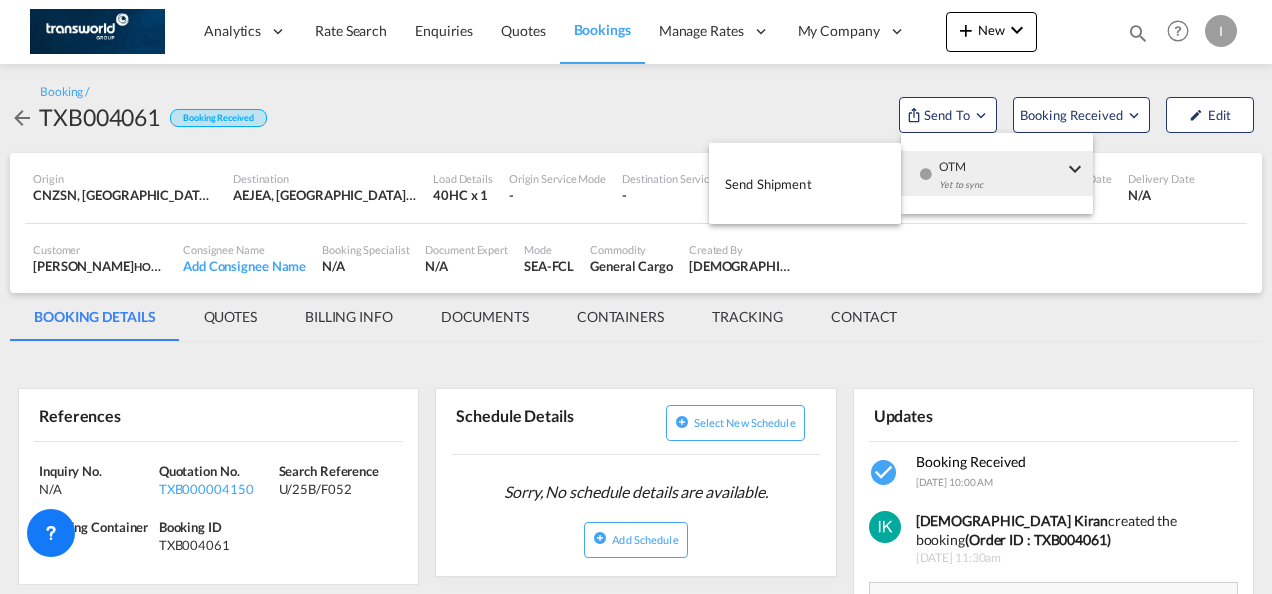 click on "Send Shipment" at bounding box center (768, 184) 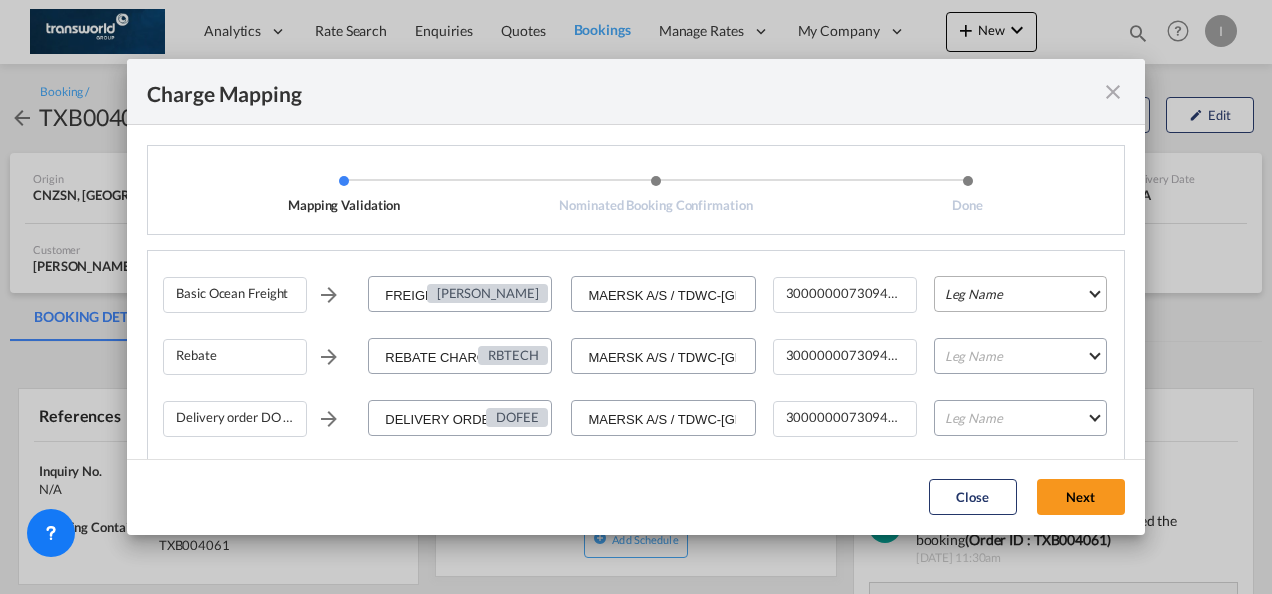 click on "Leg Name HANDLING ORIGIN VESSEL HANDLING DESTINATION OTHERS TL PICK UP CUSTOMS ORIGIN CUSTOMS DESTINATION TL DELIVERY" at bounding box center [1020, 294] 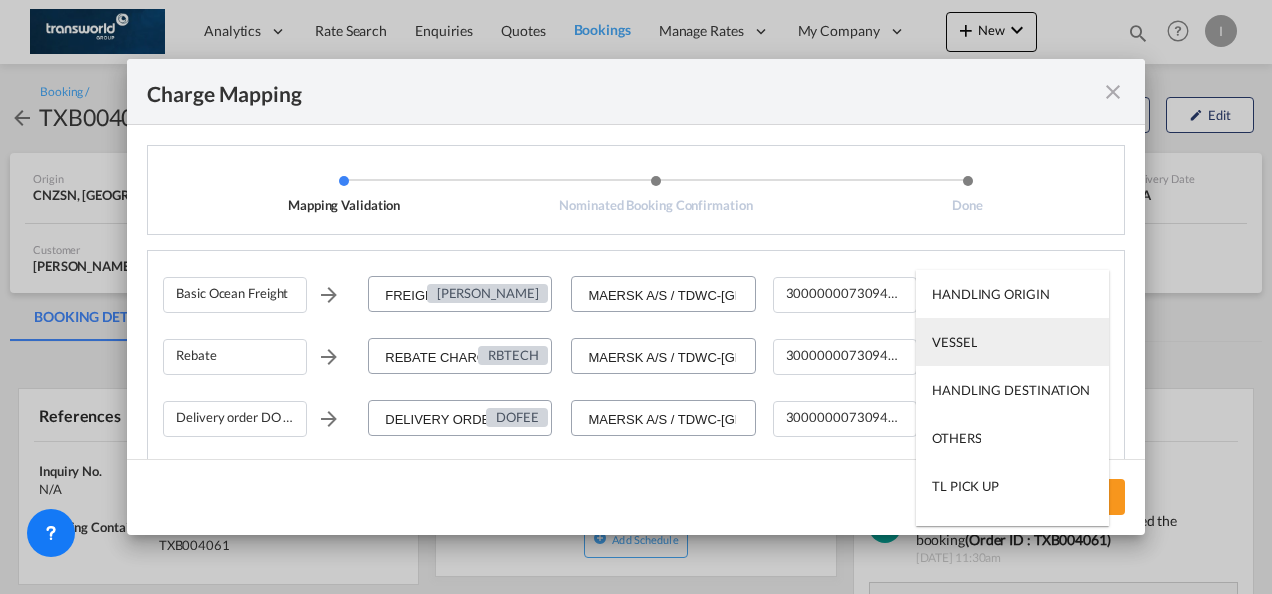 click on "VESSEL" at bounding box center [1012, 342] 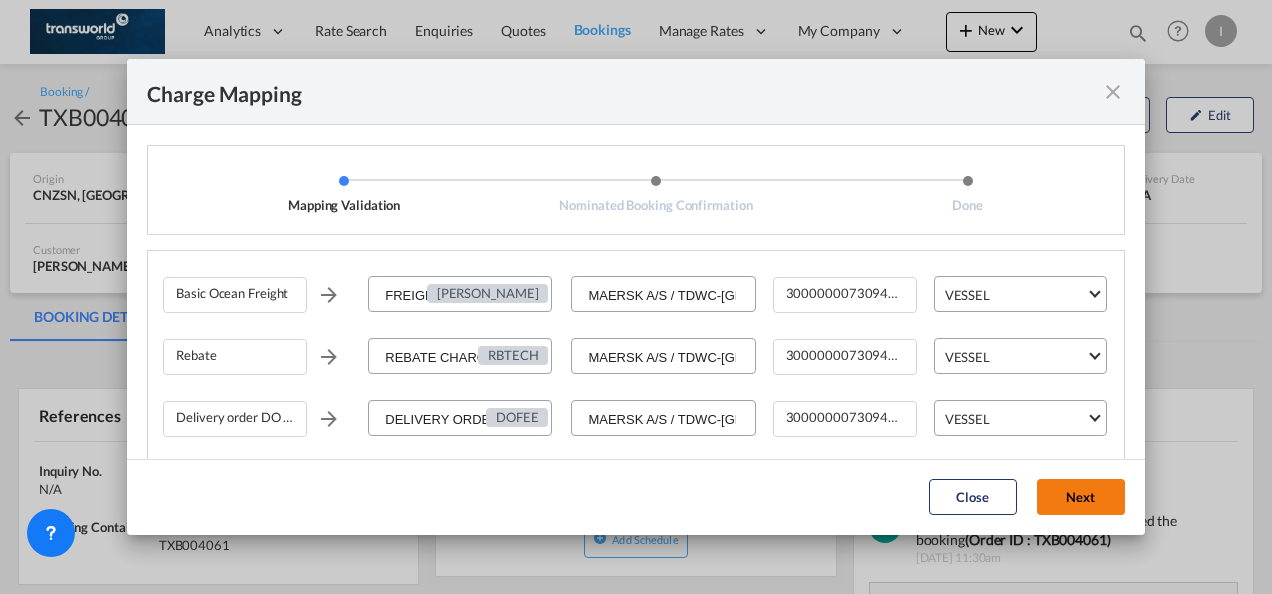 click on "Next" 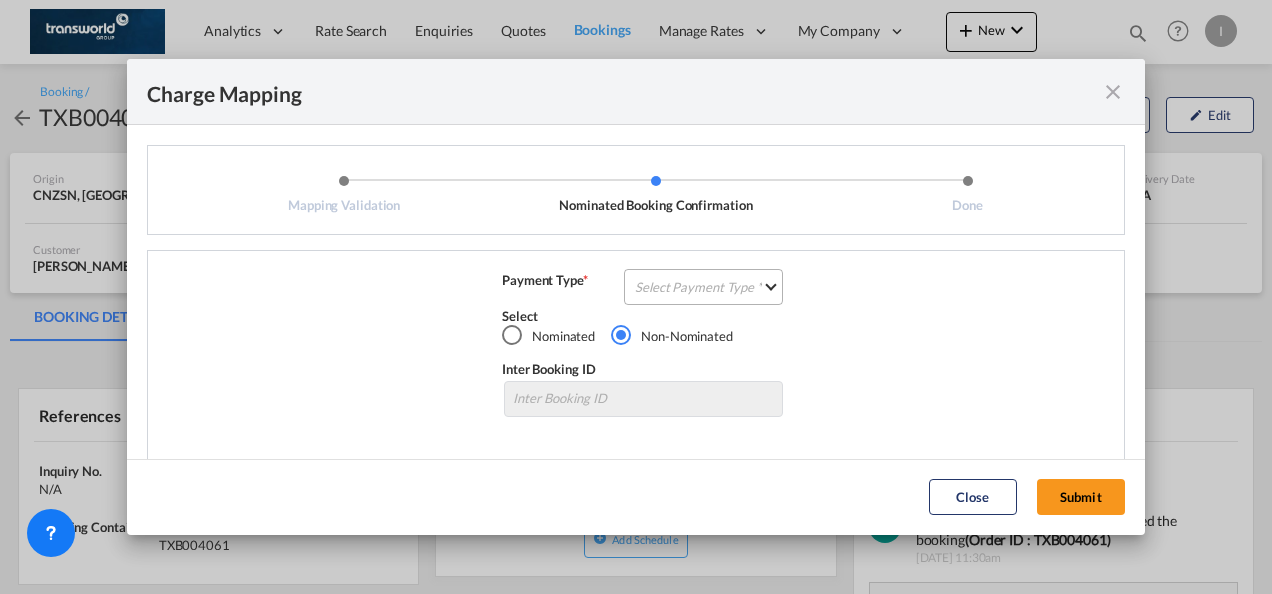 click on "Select Payment Type
COLLECT
PREPAID" at bounding box center (703, 287) 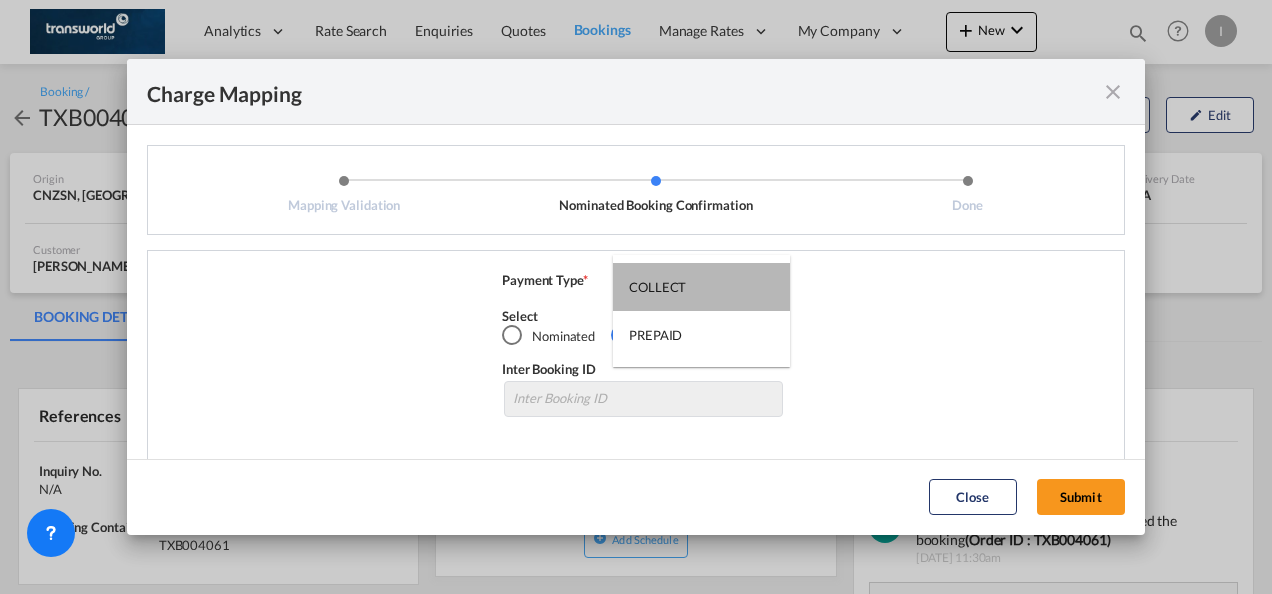 click on "COLLECT" at bounding box center (701, 287) 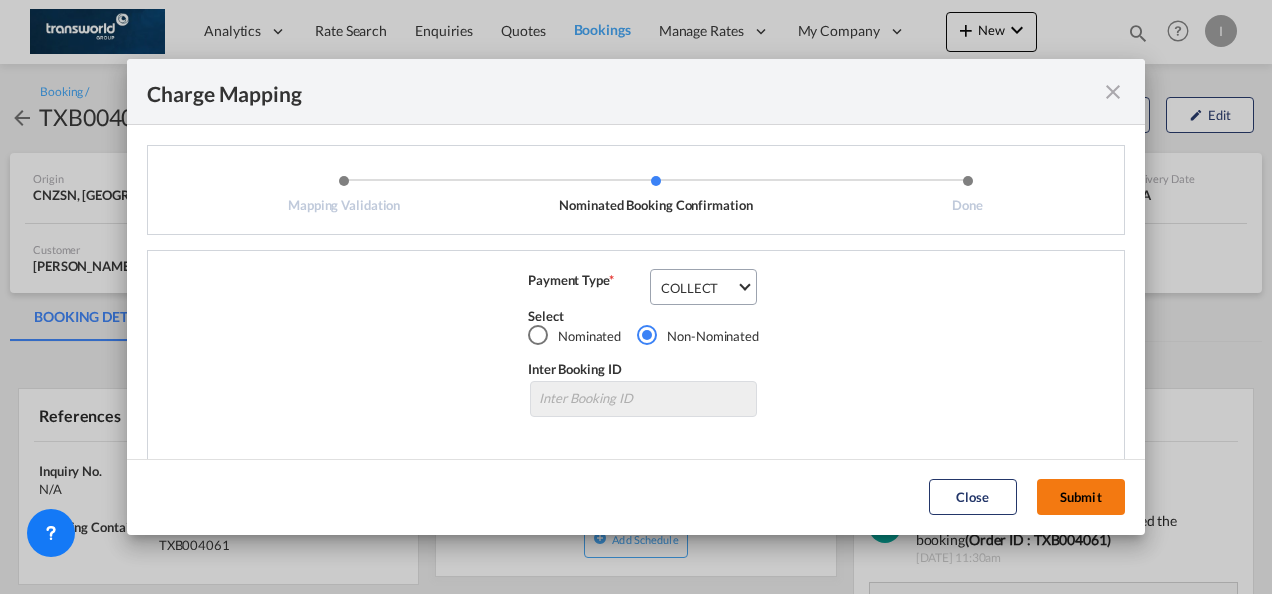 click on "Submit" 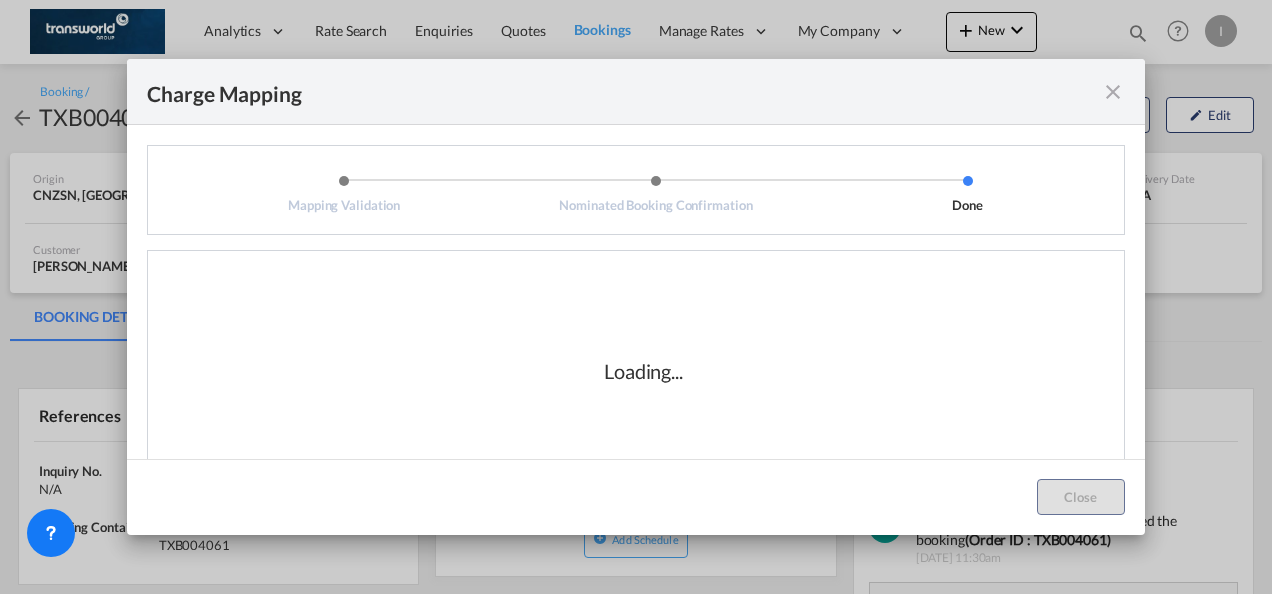 click on "Loading..." at bounding box center (643, 371) 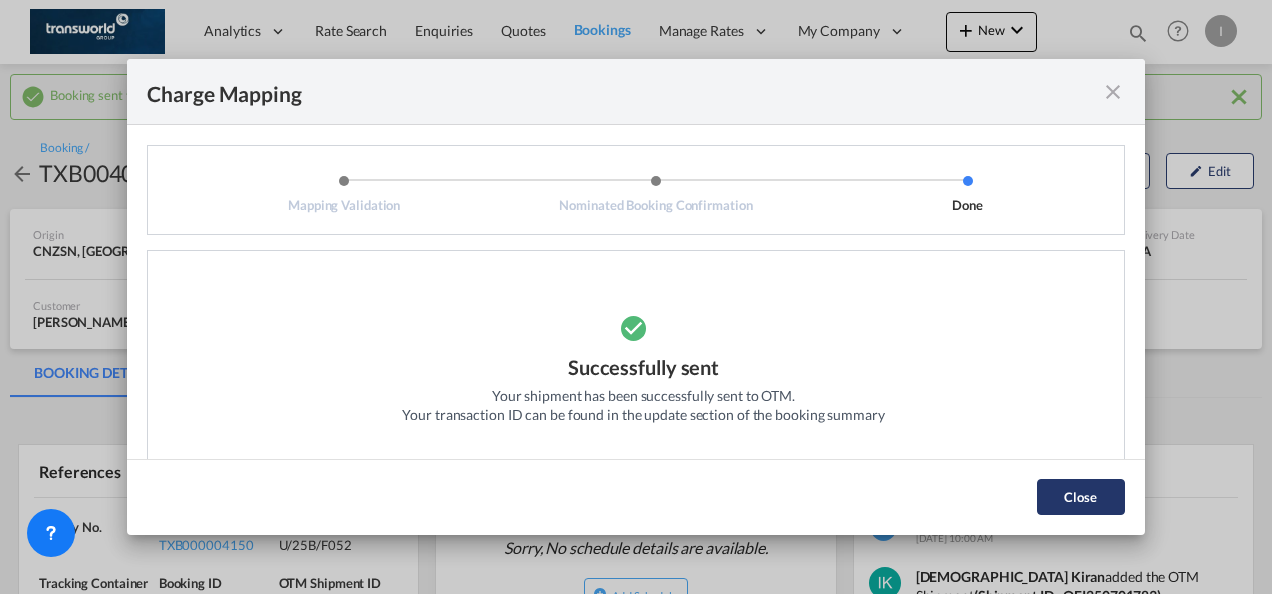 click on "Close" 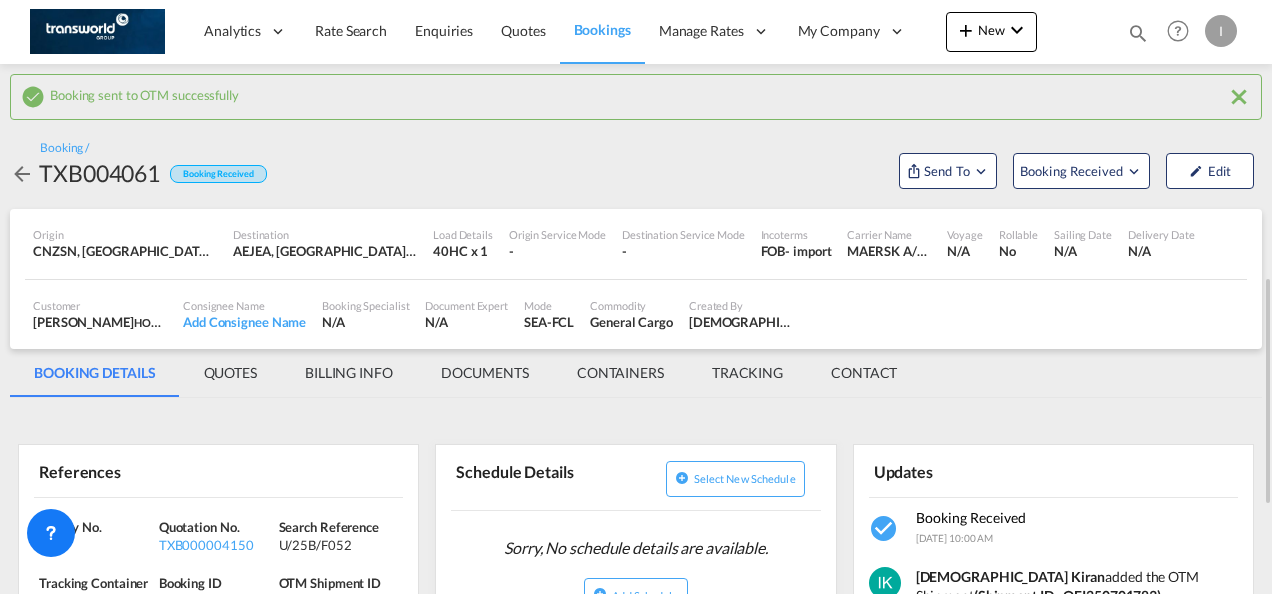 scroll, scrollTop: 200, scrollLeft: 0, axis: vertical 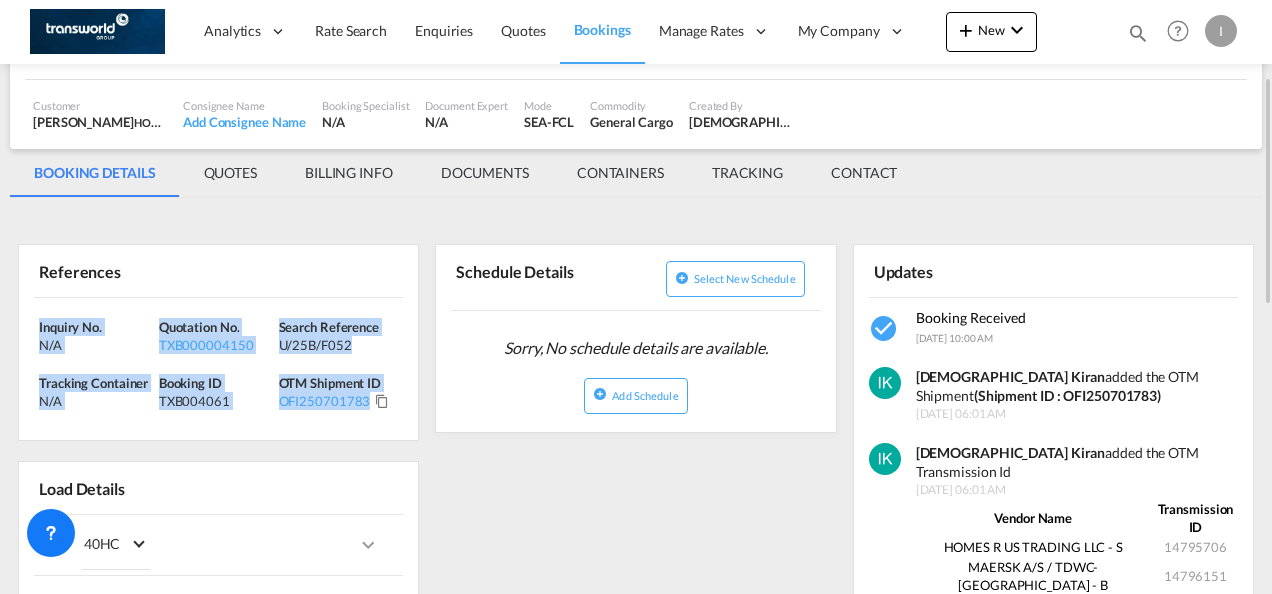drag, startPoint x: 316, startPoint y: 377, endPoint x: 31, endPoint y: 298, distance: 295.74652 